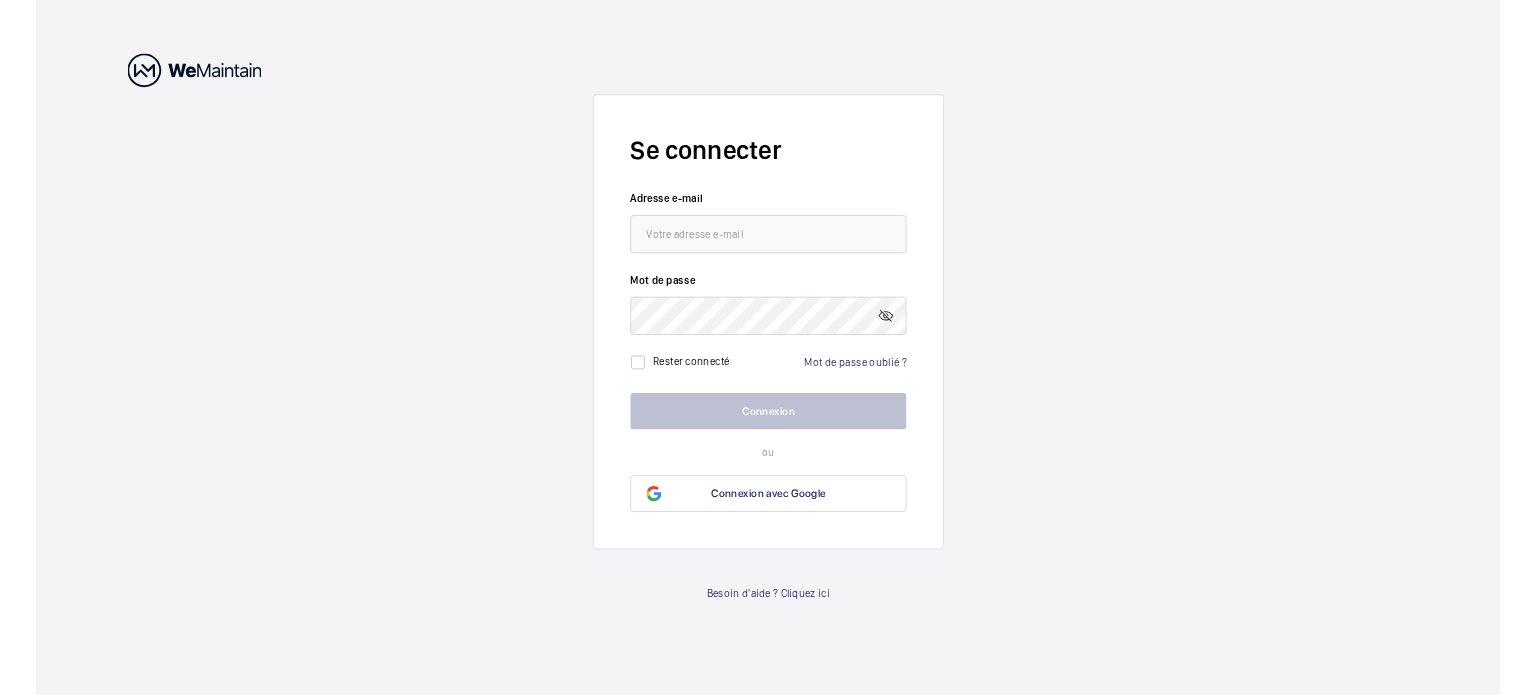 scroll, scrollTop: 0, scrollLeft: 0, axis: both 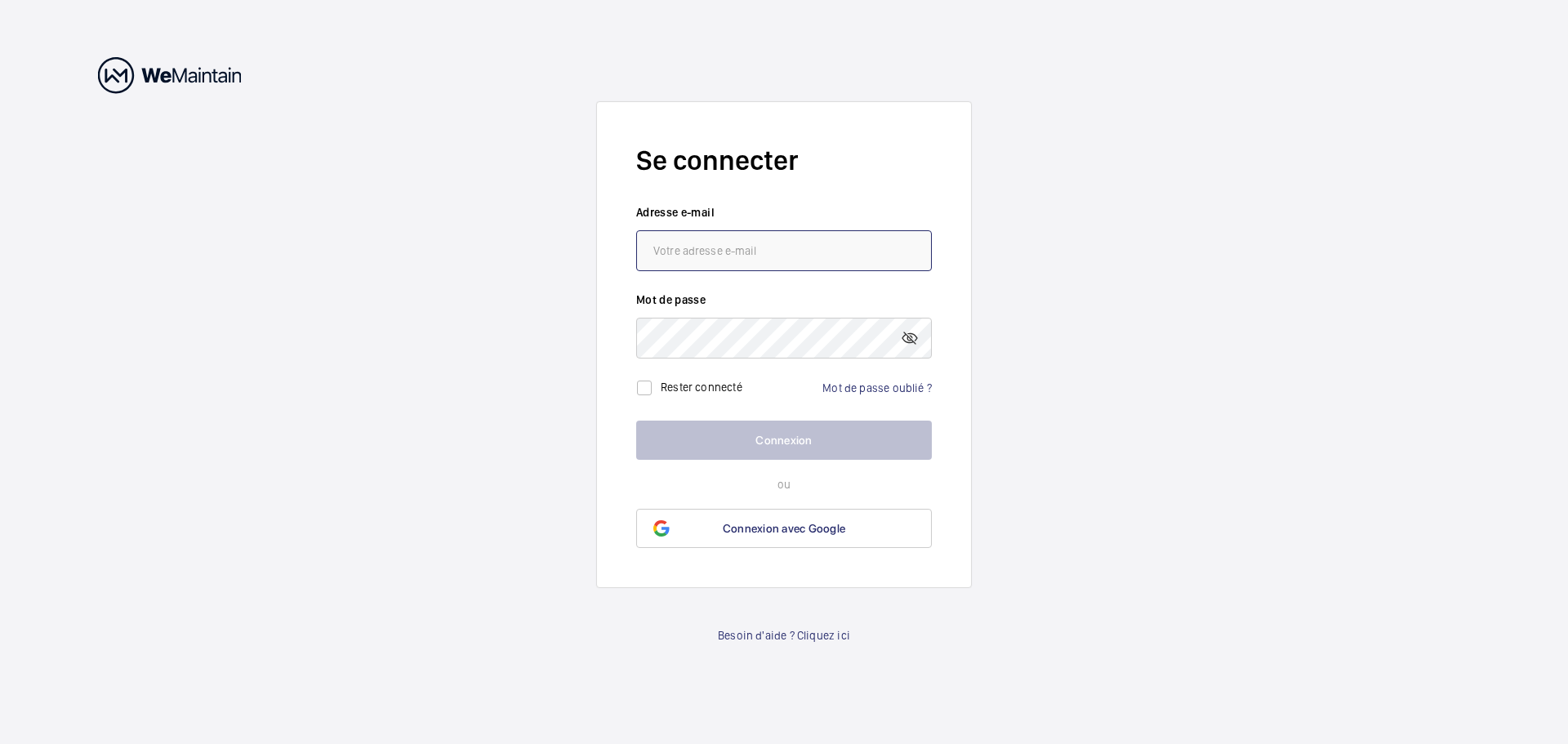 type on "[EMAIL_ADDRESS][DOMAIN_NAME]" 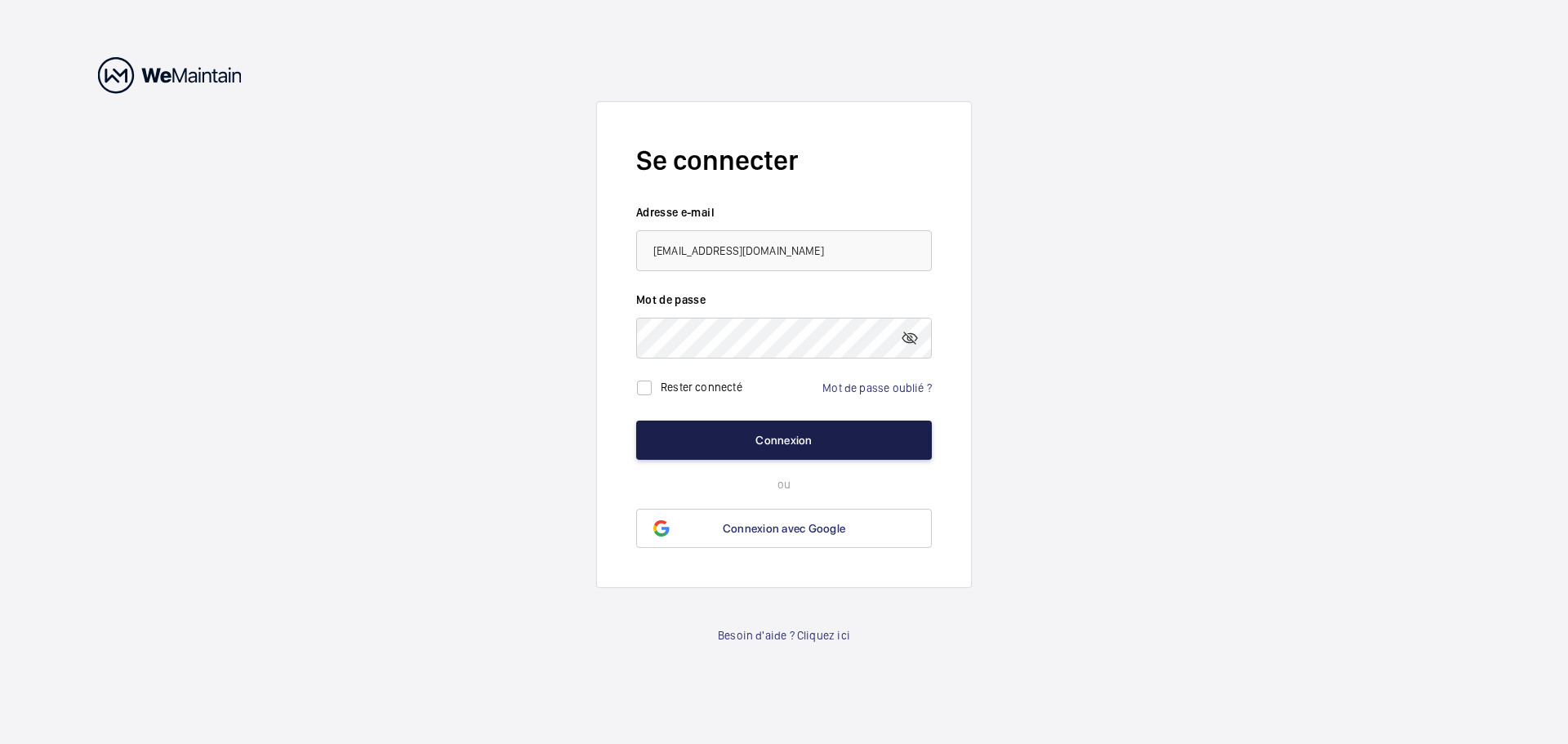 click on "Connexion" 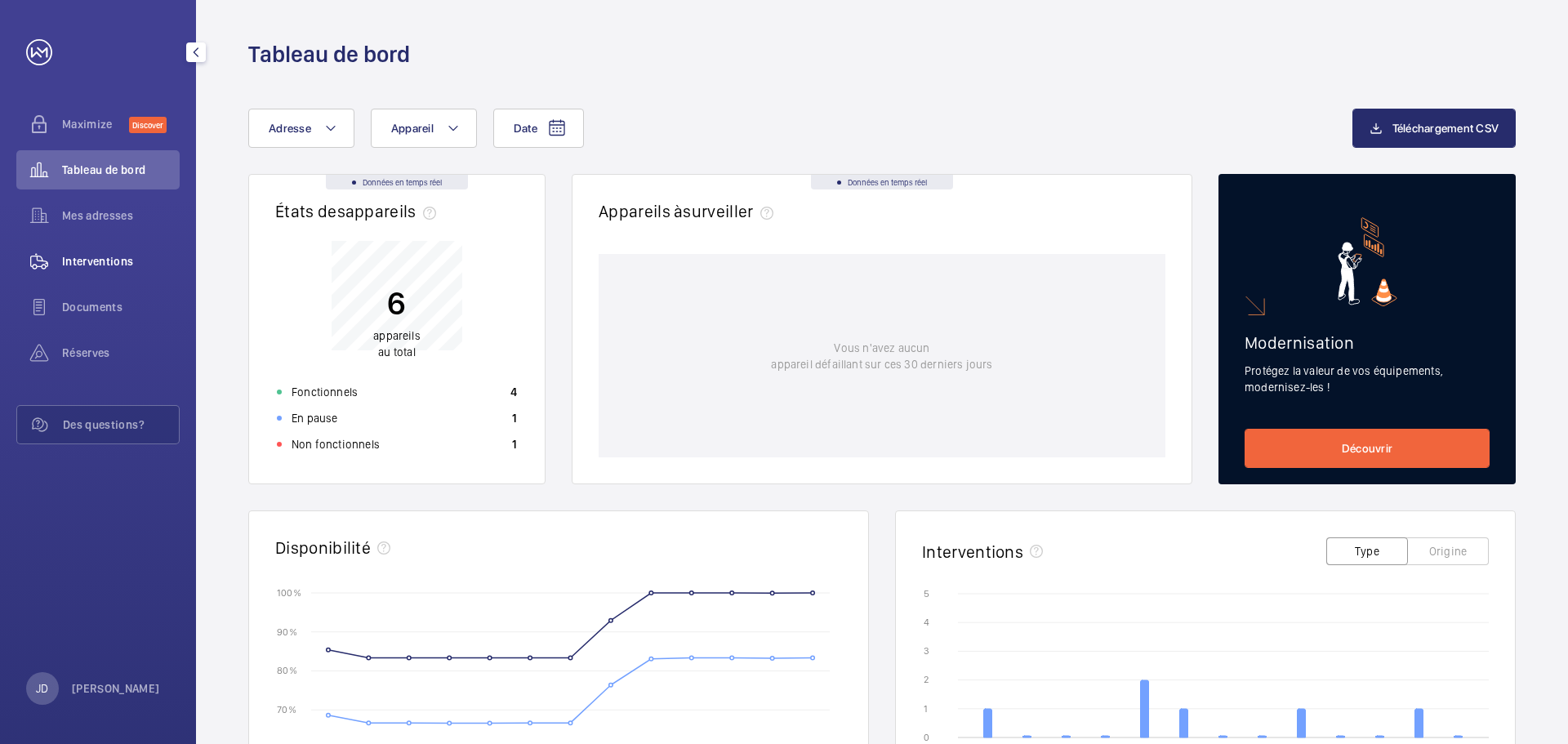 click on "Interventions" 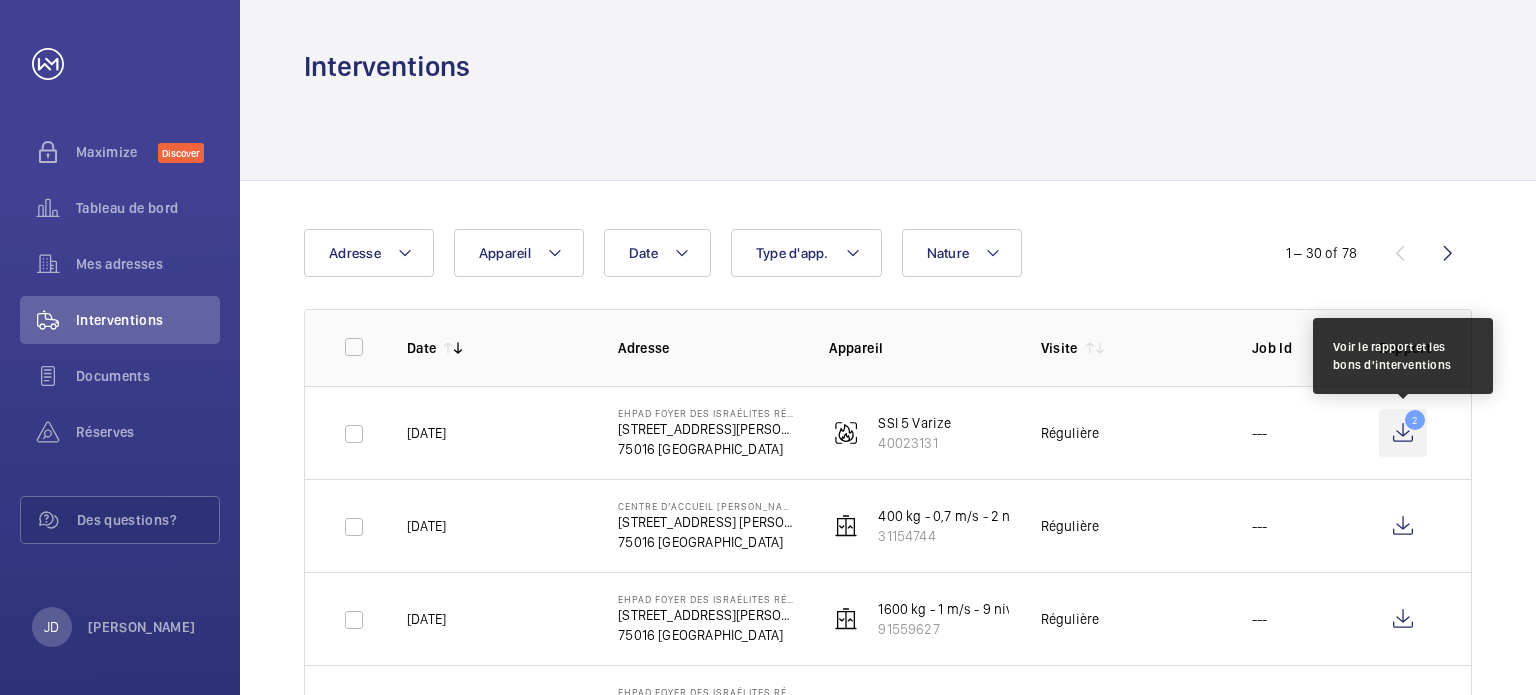 click on "2" 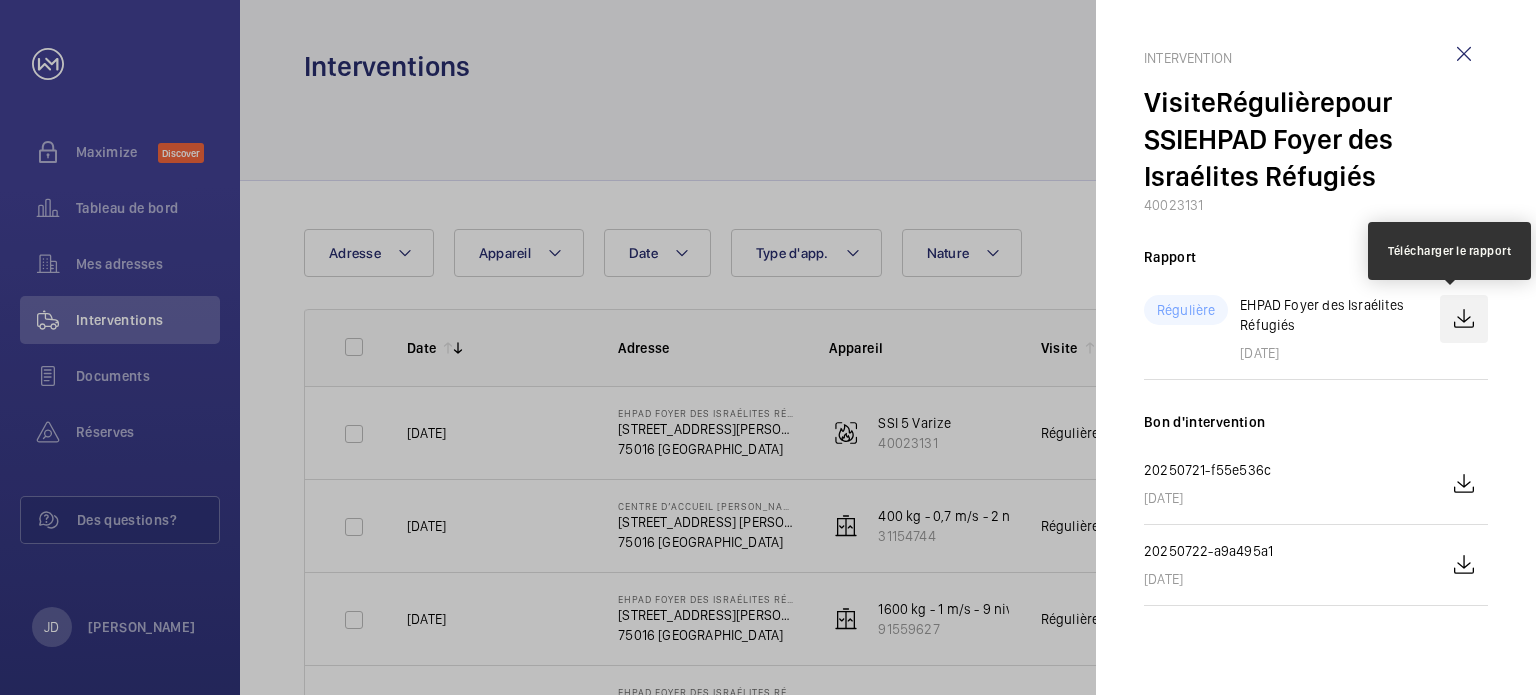 click 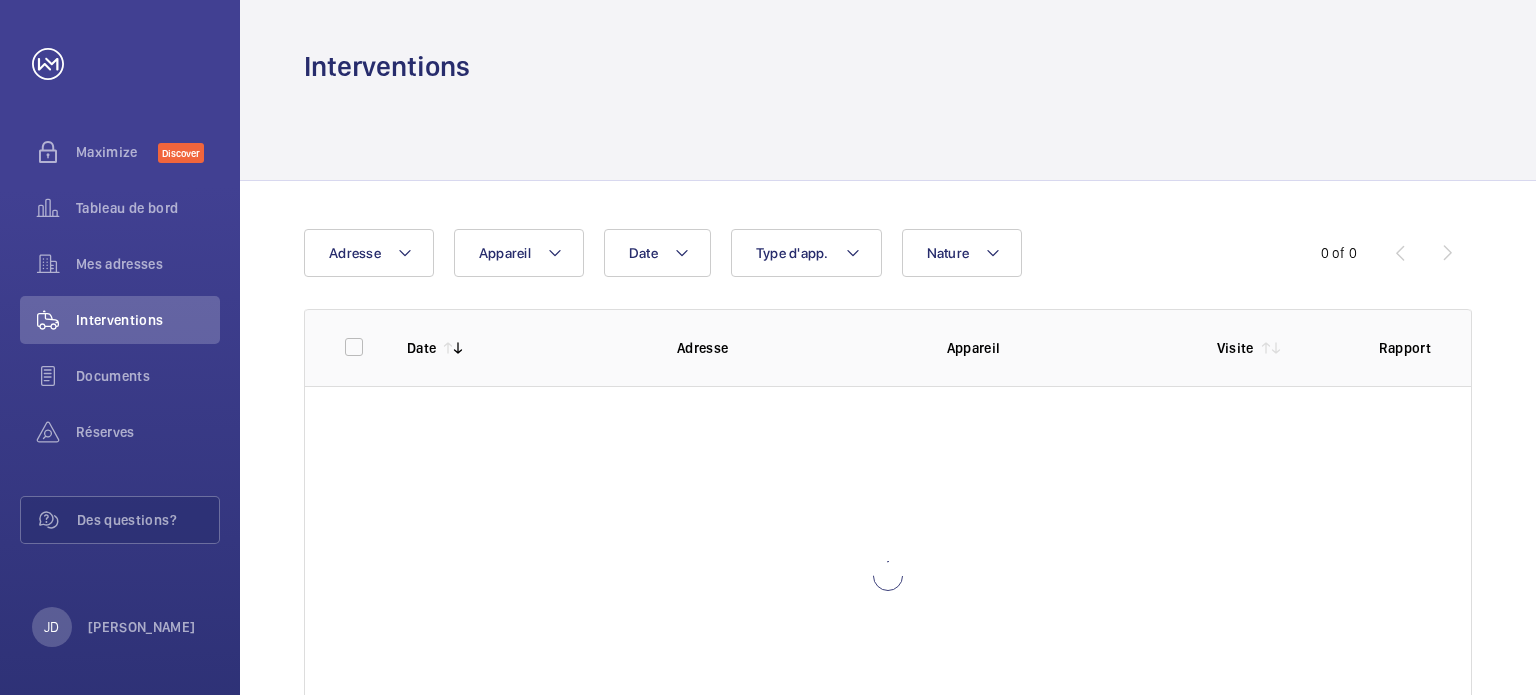 scroll, scrollTop: 0, scrollLeft: 0, axis: both 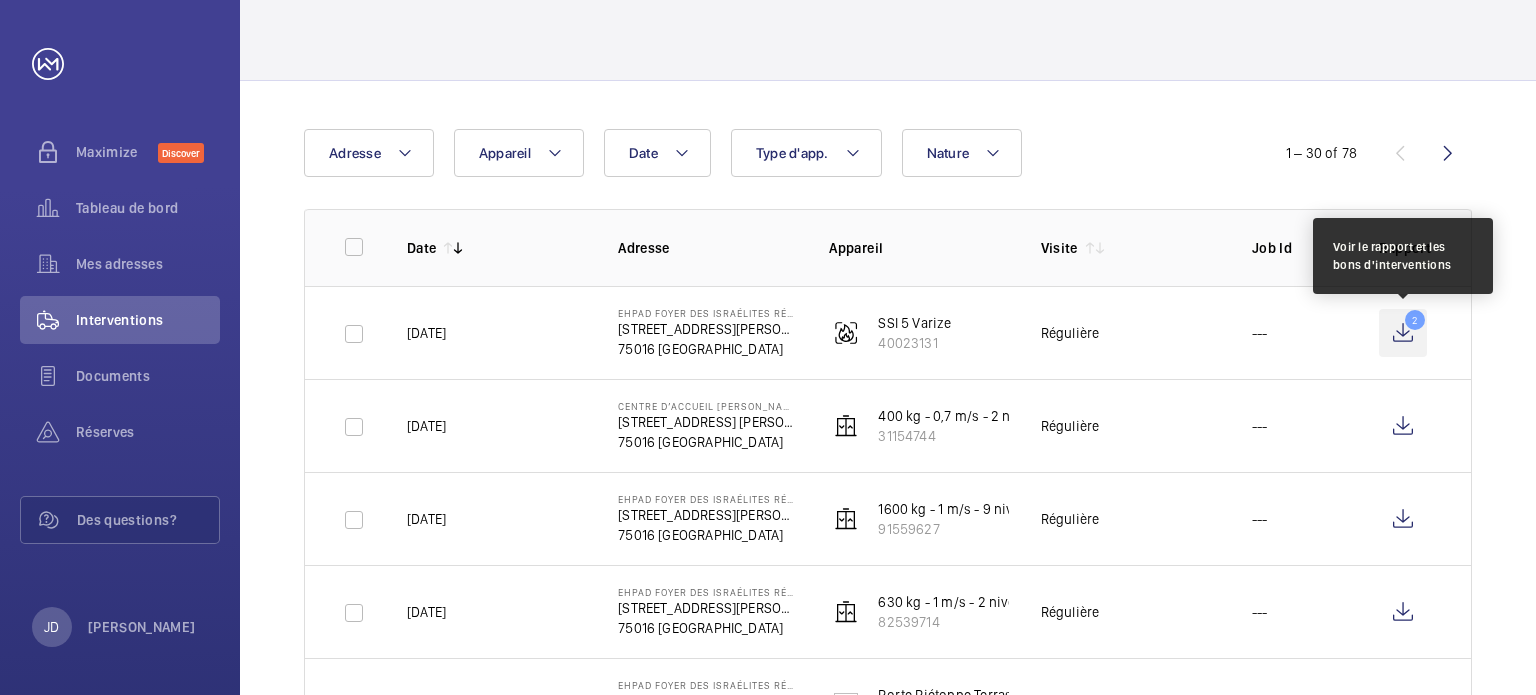 click on "2" 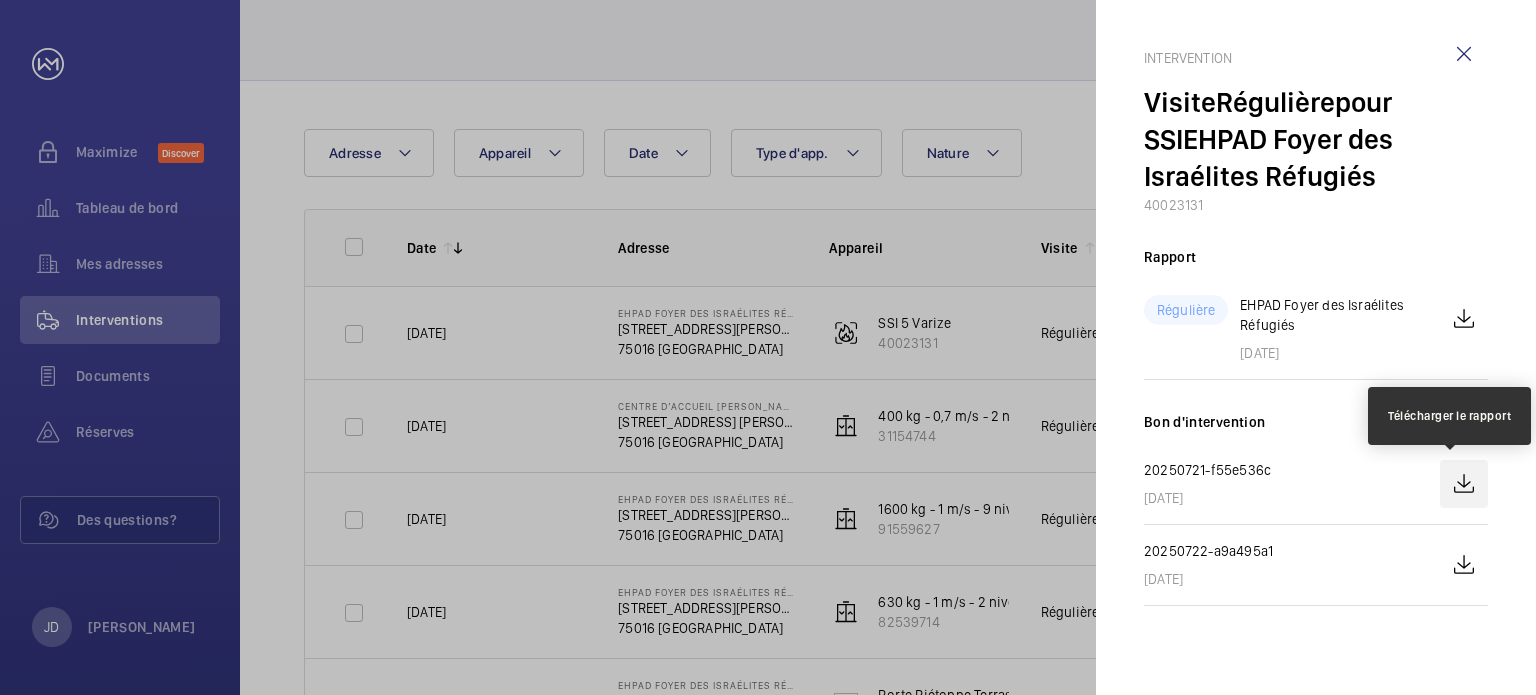 click 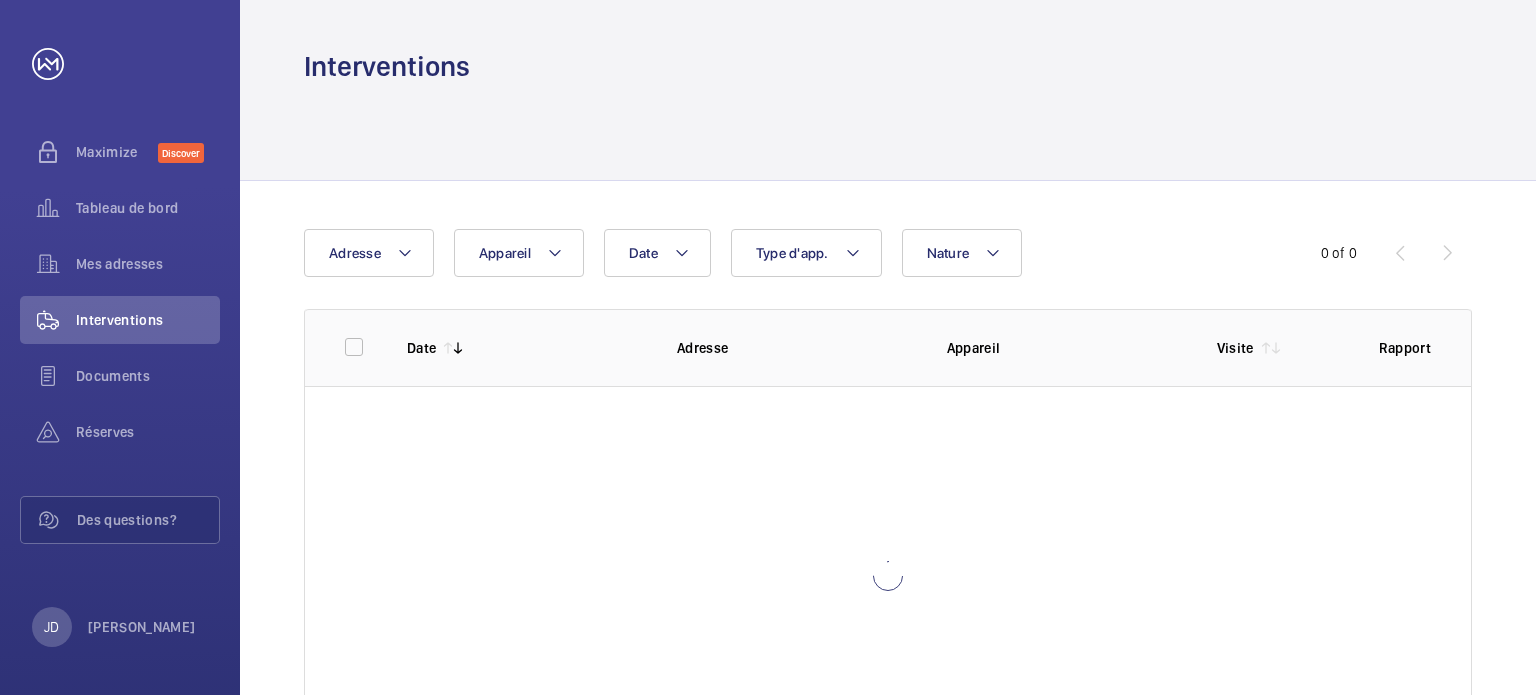 scroll, scrollTop: 0, scrollLeft: 0, axis: both 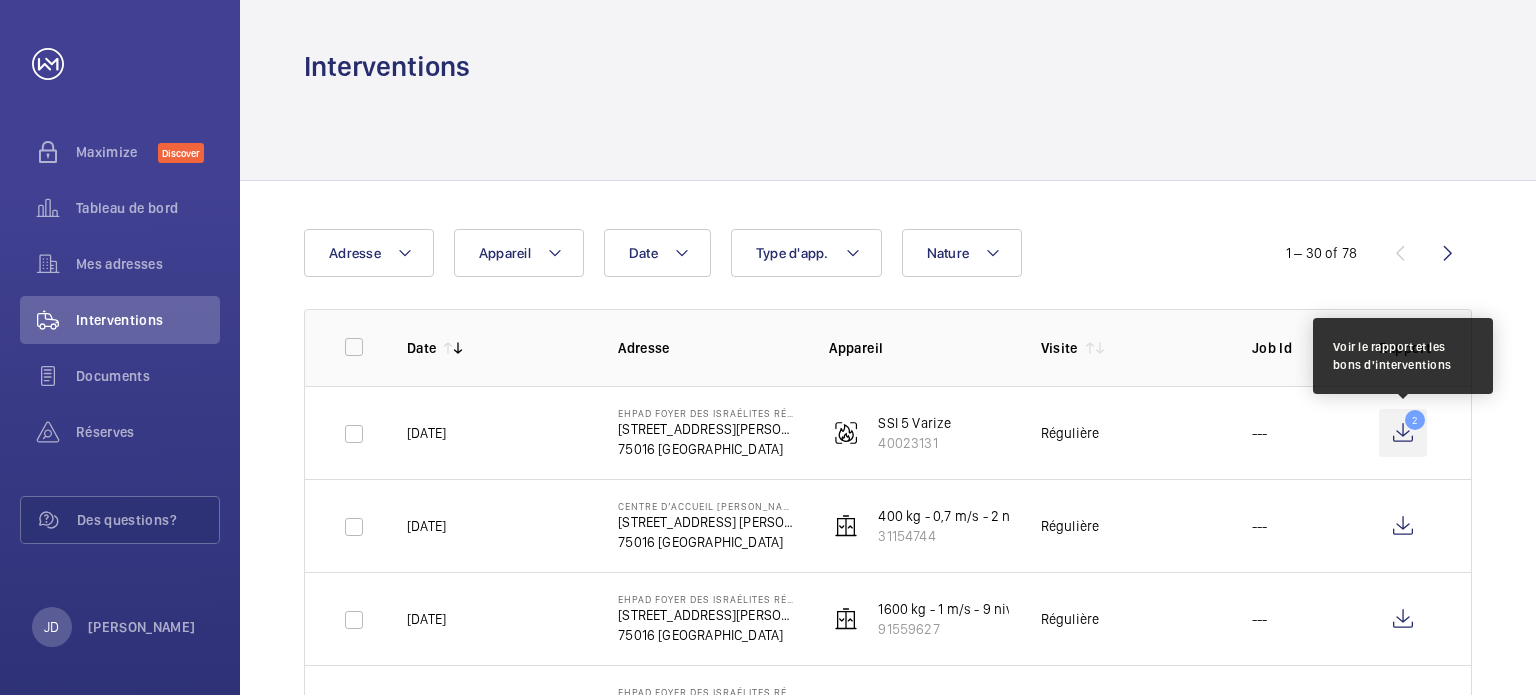 click on "2" 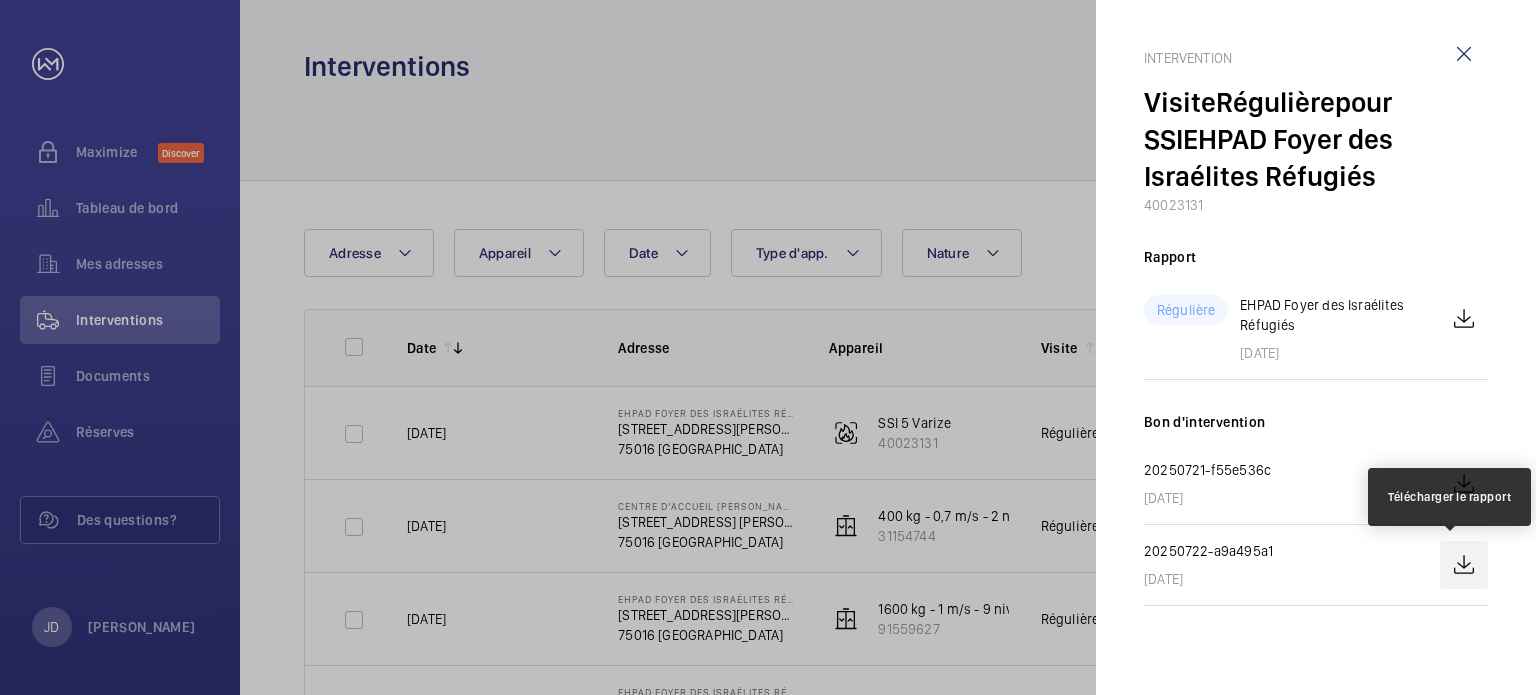 click 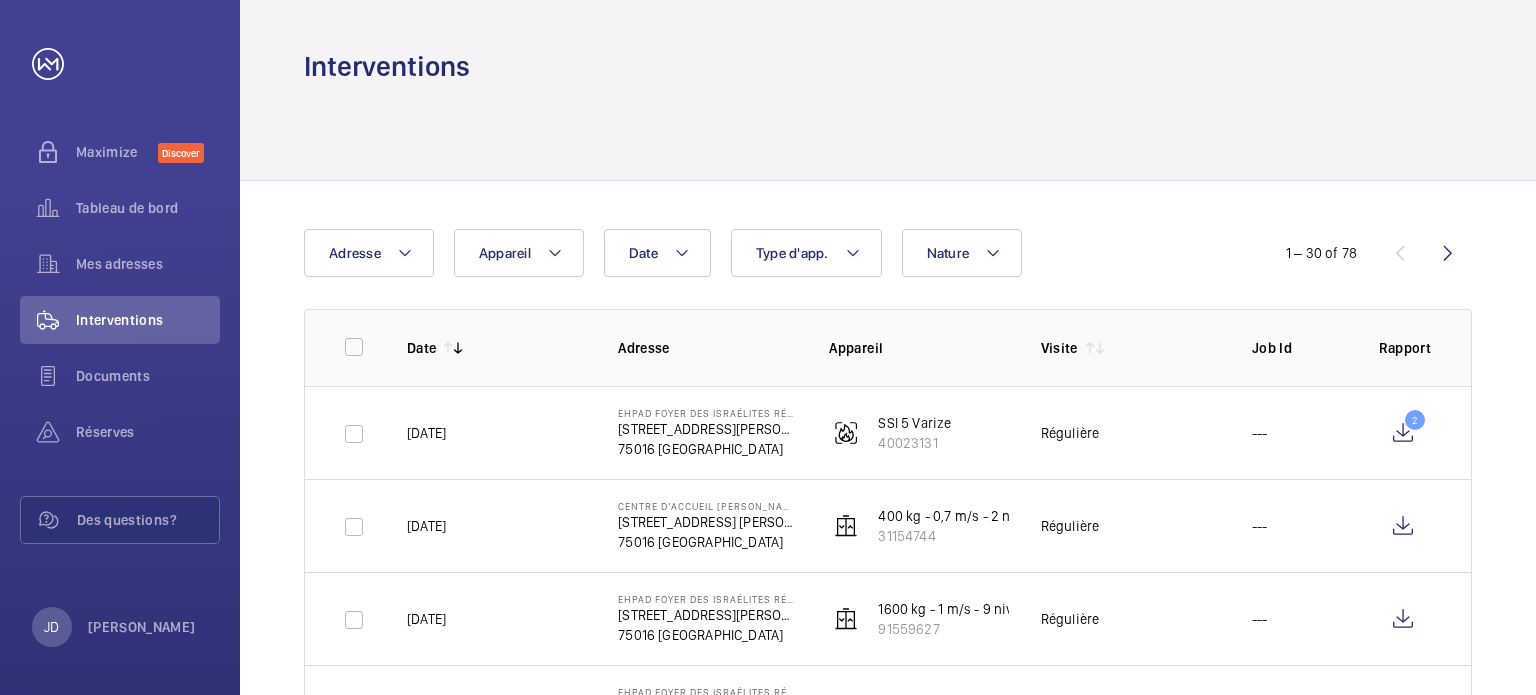 scroll, scrollTop: 0, scrollLeft: 0, axis: both 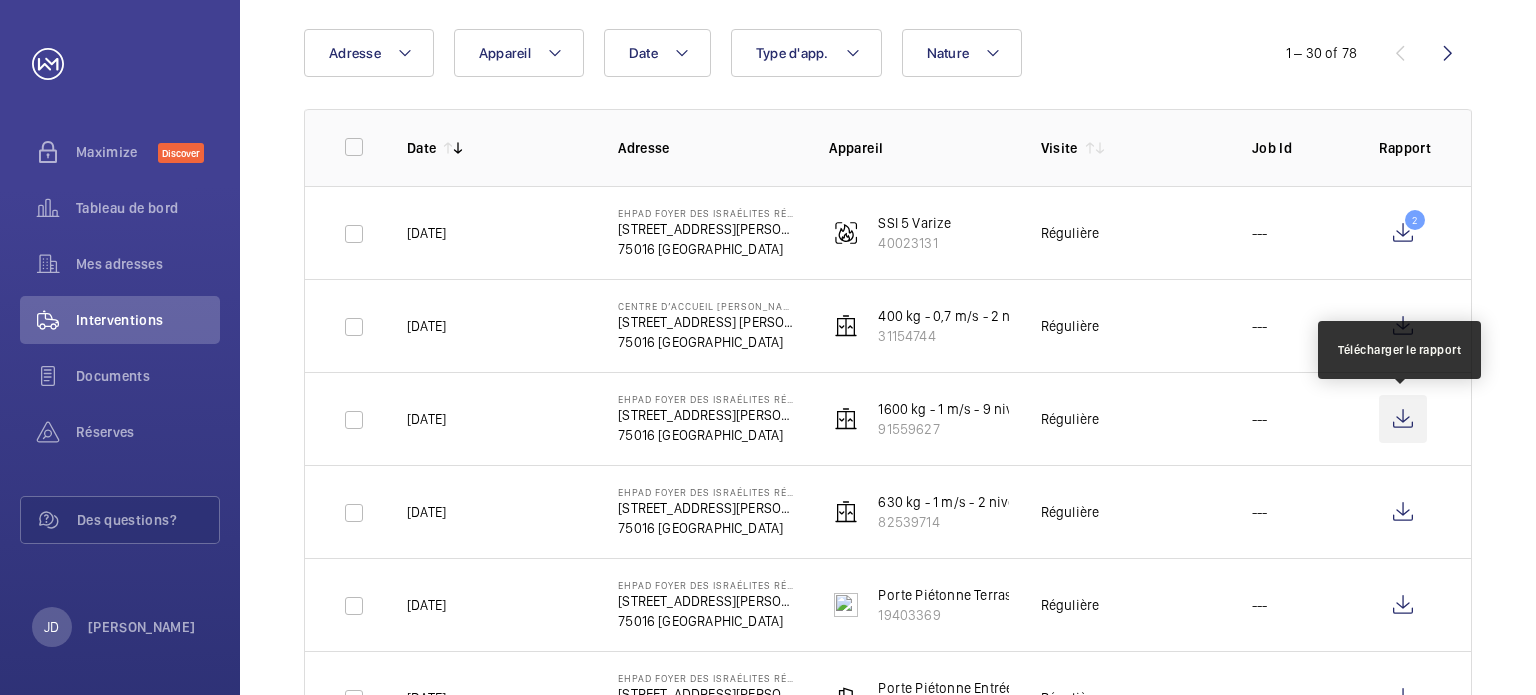 click 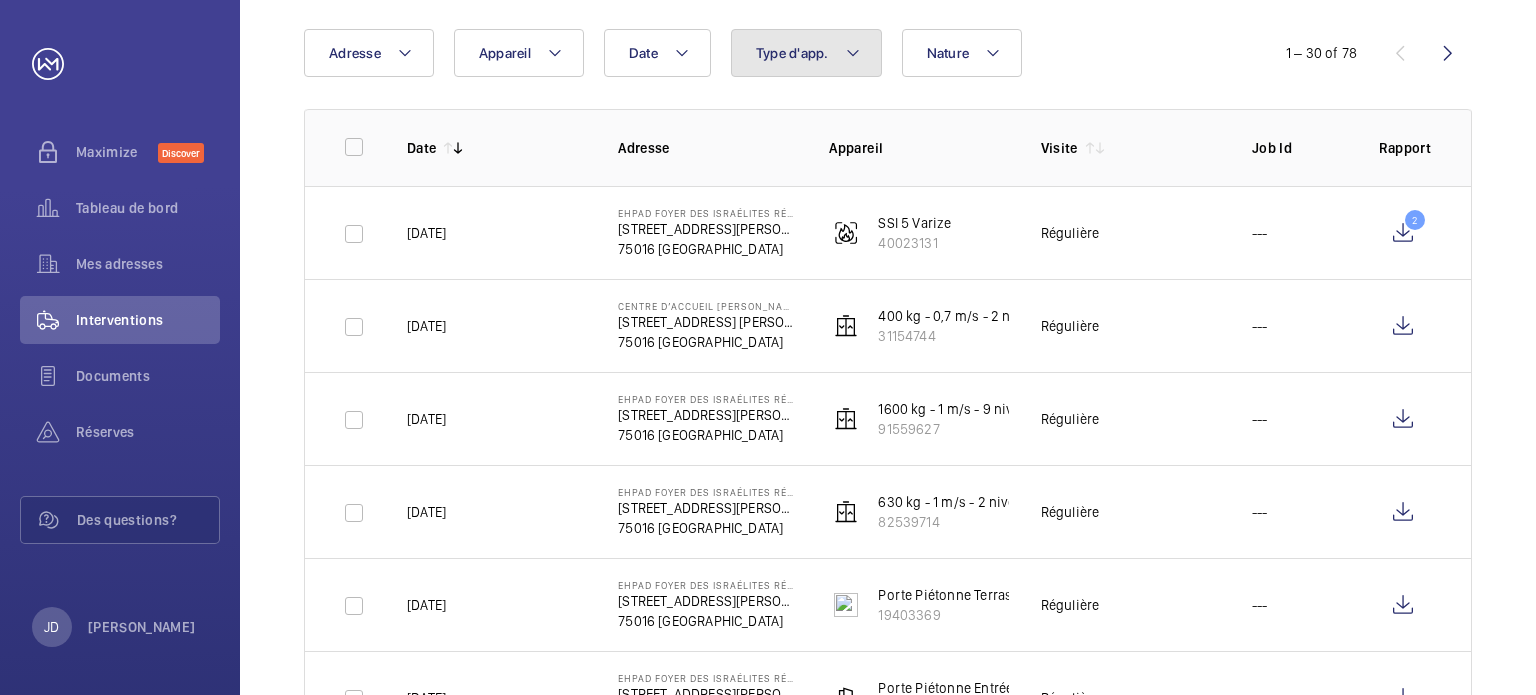 click 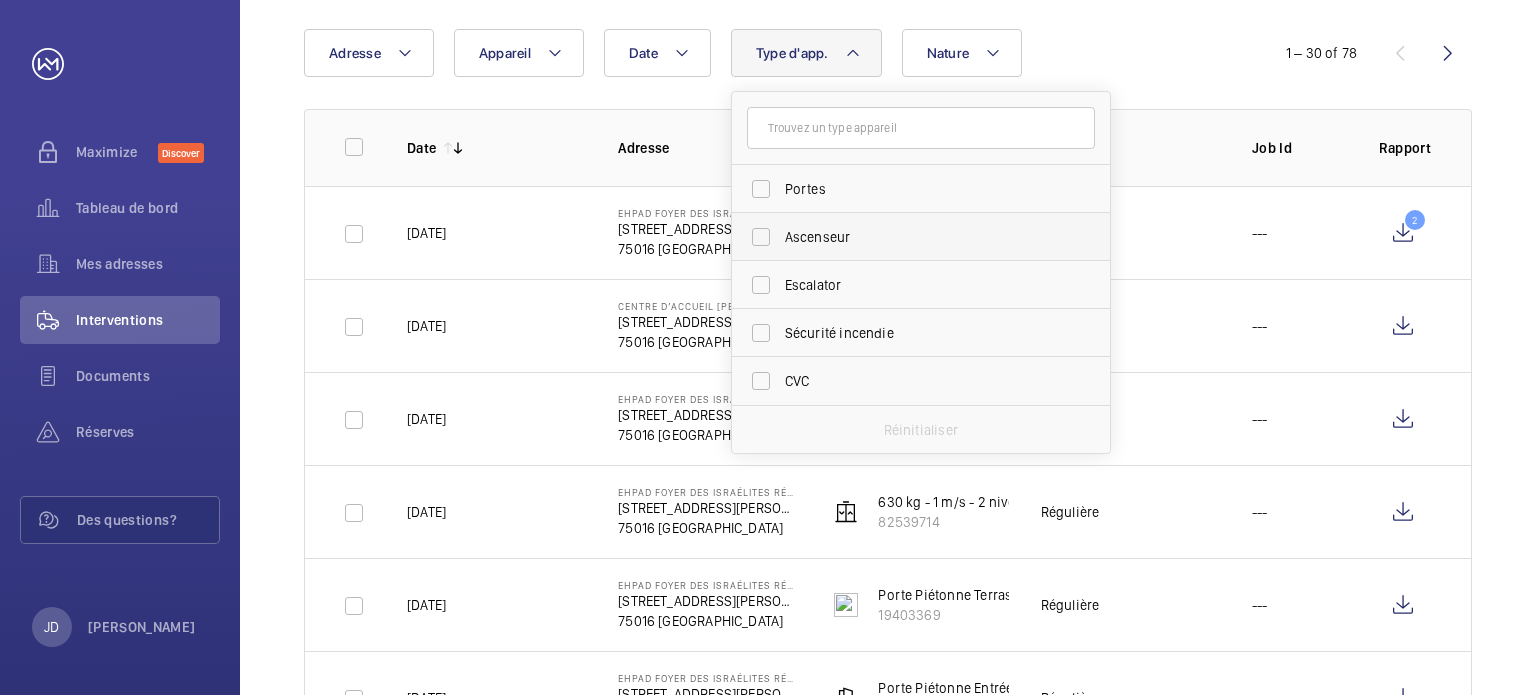 click on "Ascenseur" at bounding box center [922, 237] 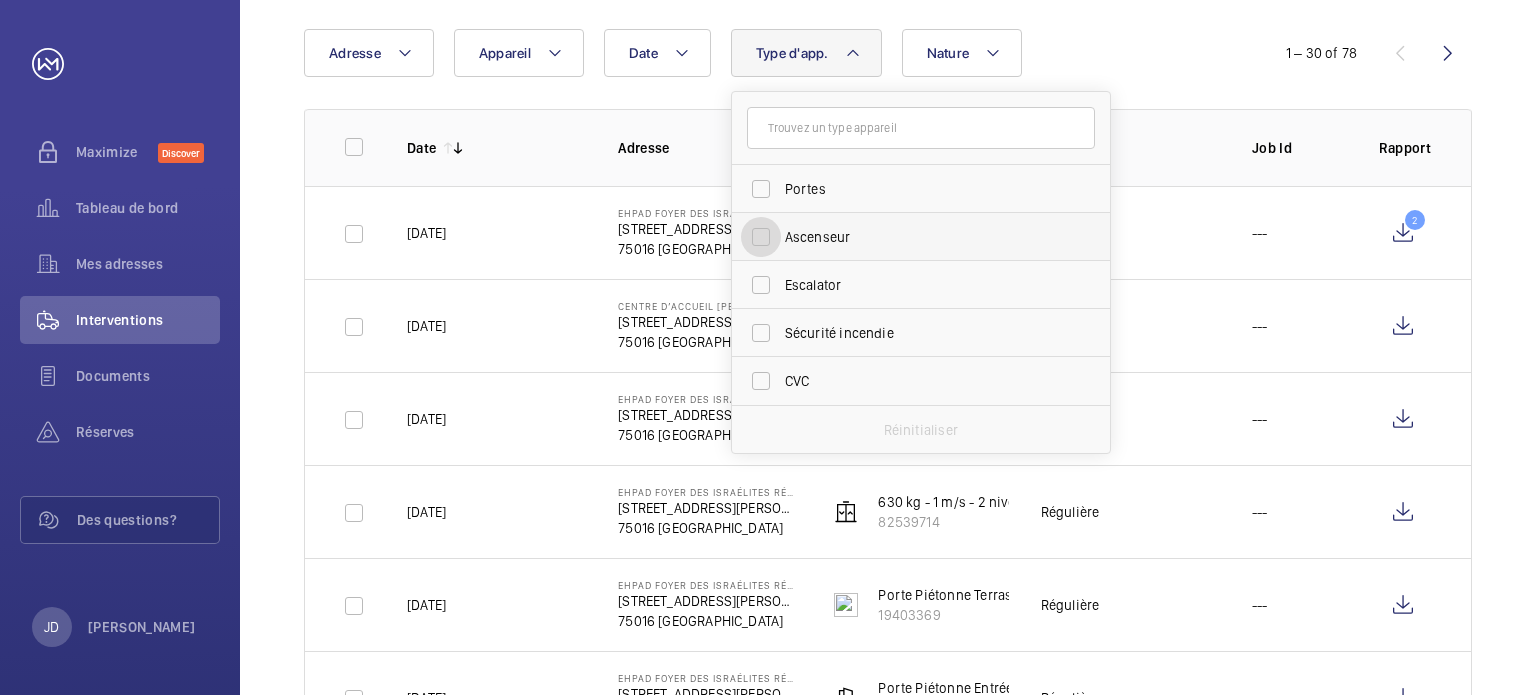click on "Ascenseur" at bounding box center [761, 237] 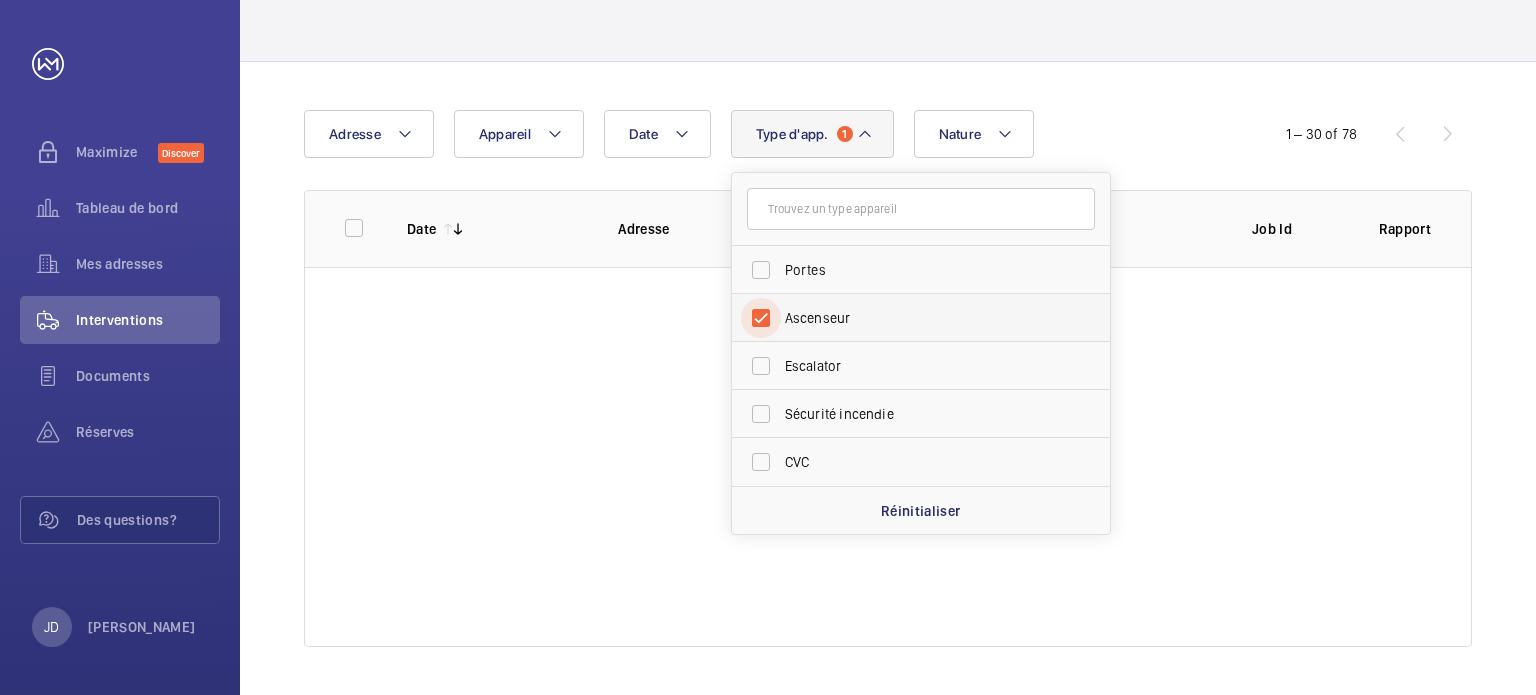 scroll, scrollTop: 118, scrollLeft: 0, axis: vertical 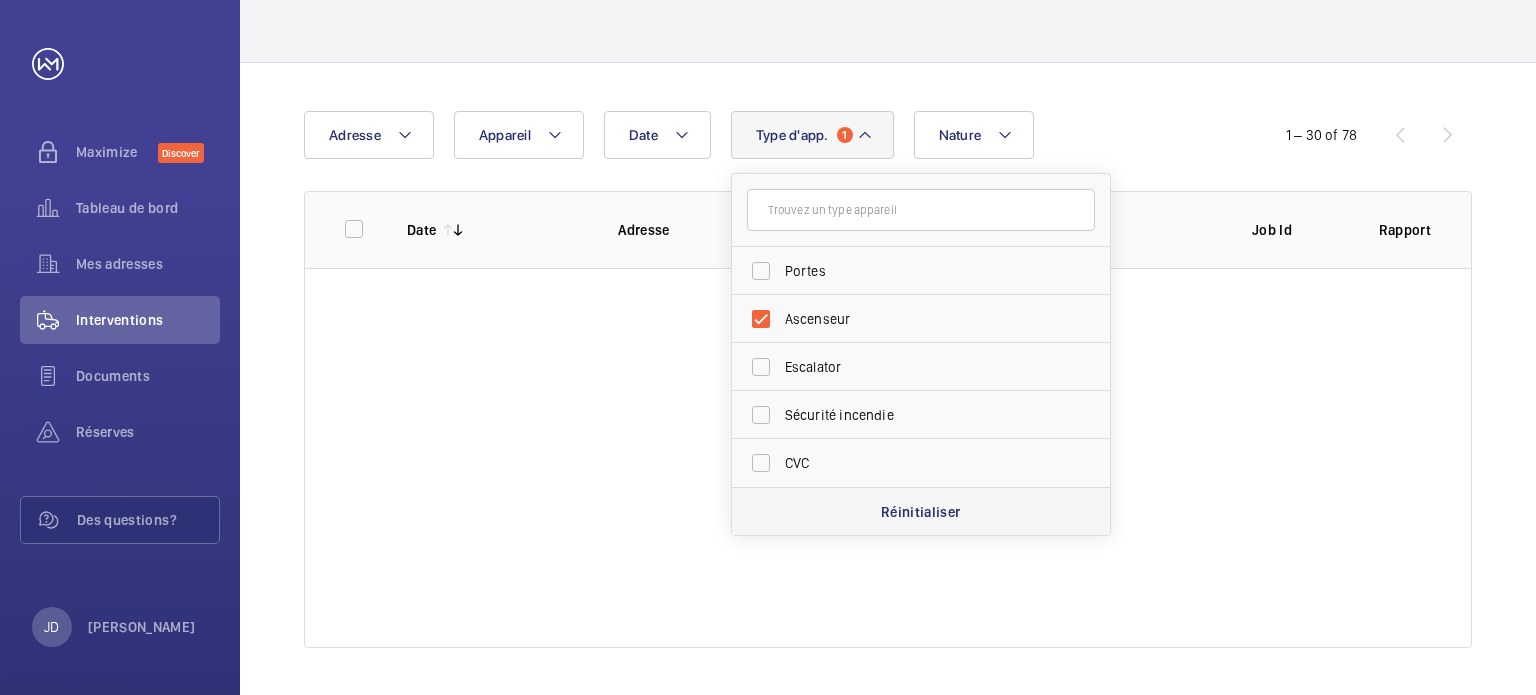 click on "Réinitialiser" 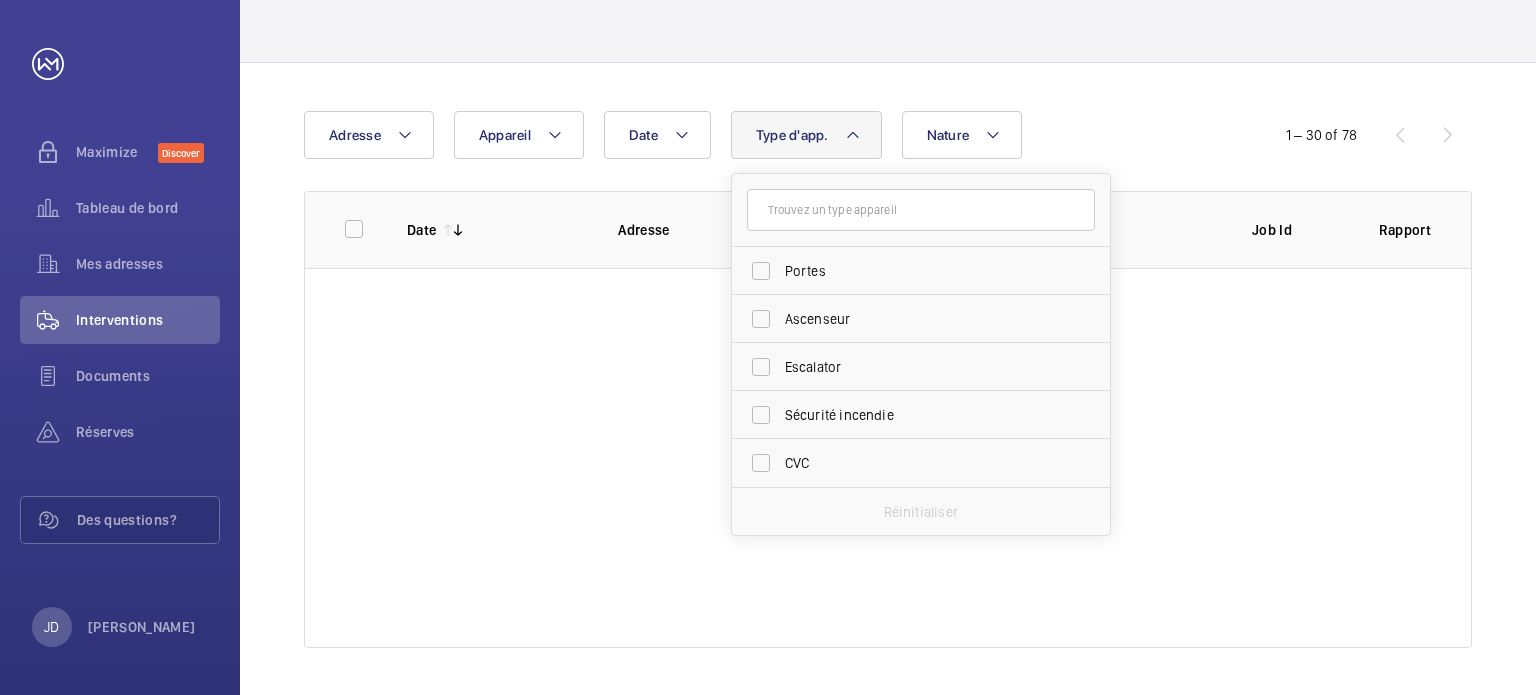 checkbox on "false" 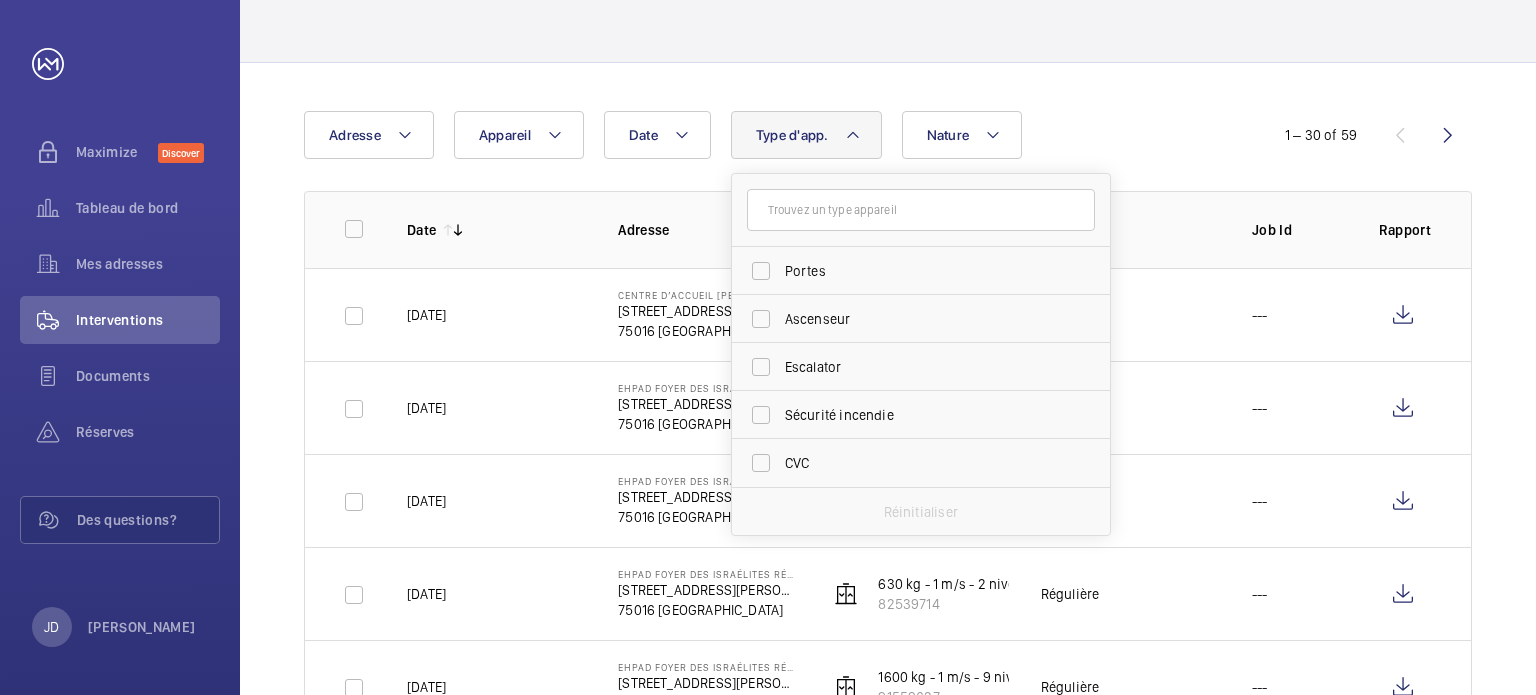 click on "Date Adresse  Appareil  Type d'app.  Portes Ascenseur Escalator Sécurité incendie CVC  Réinitialiser   Nature" 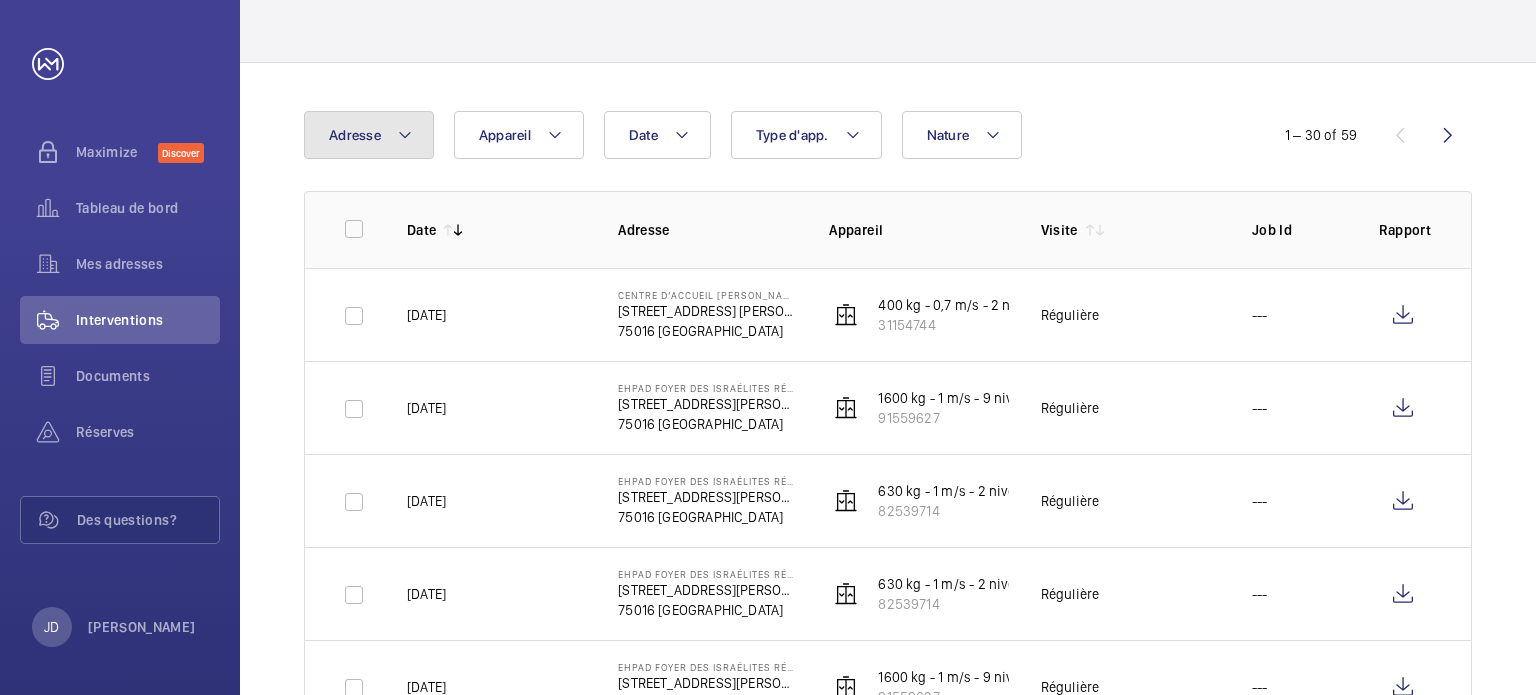 click on "Adresse" 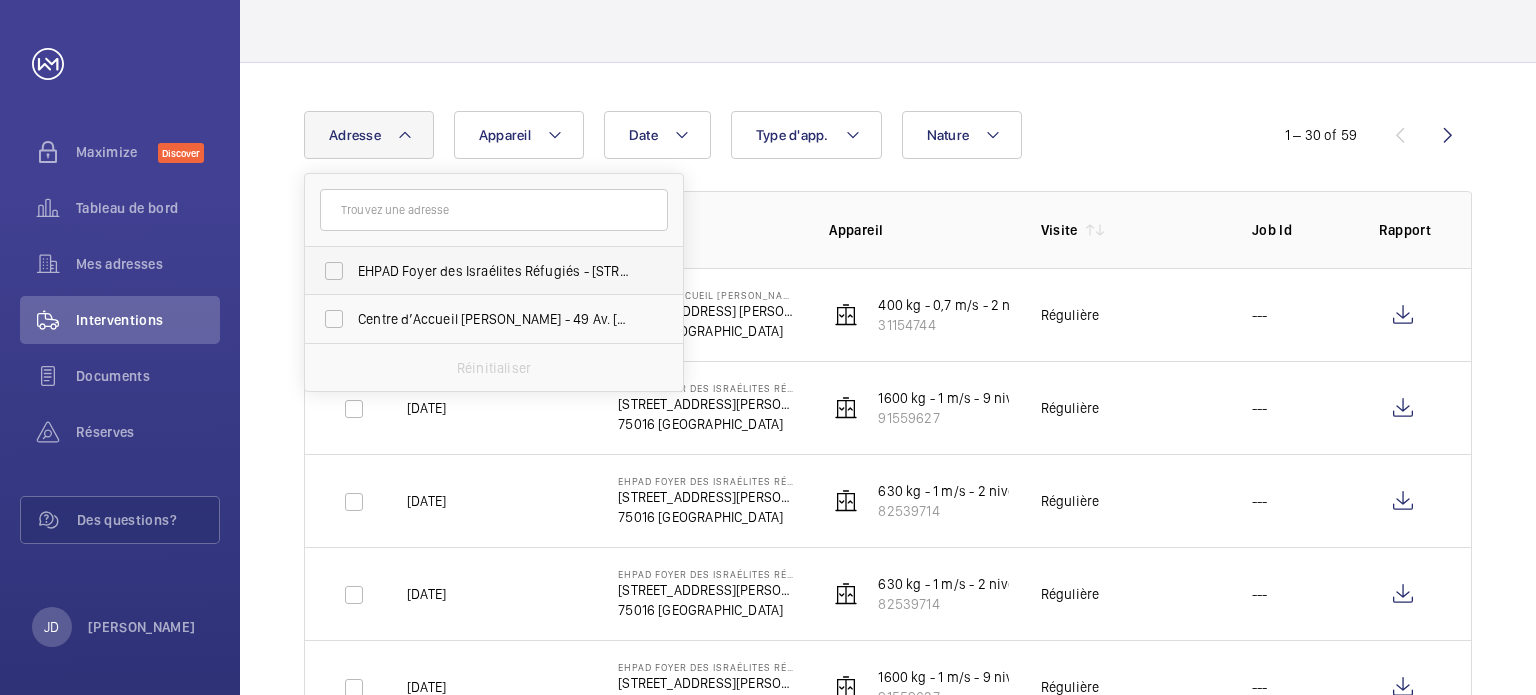 click on "EHPAD Foyer des Israélites Réfugiés - 5 Rue de Varize, PARIS 75016" at bounding box center (479, 271) 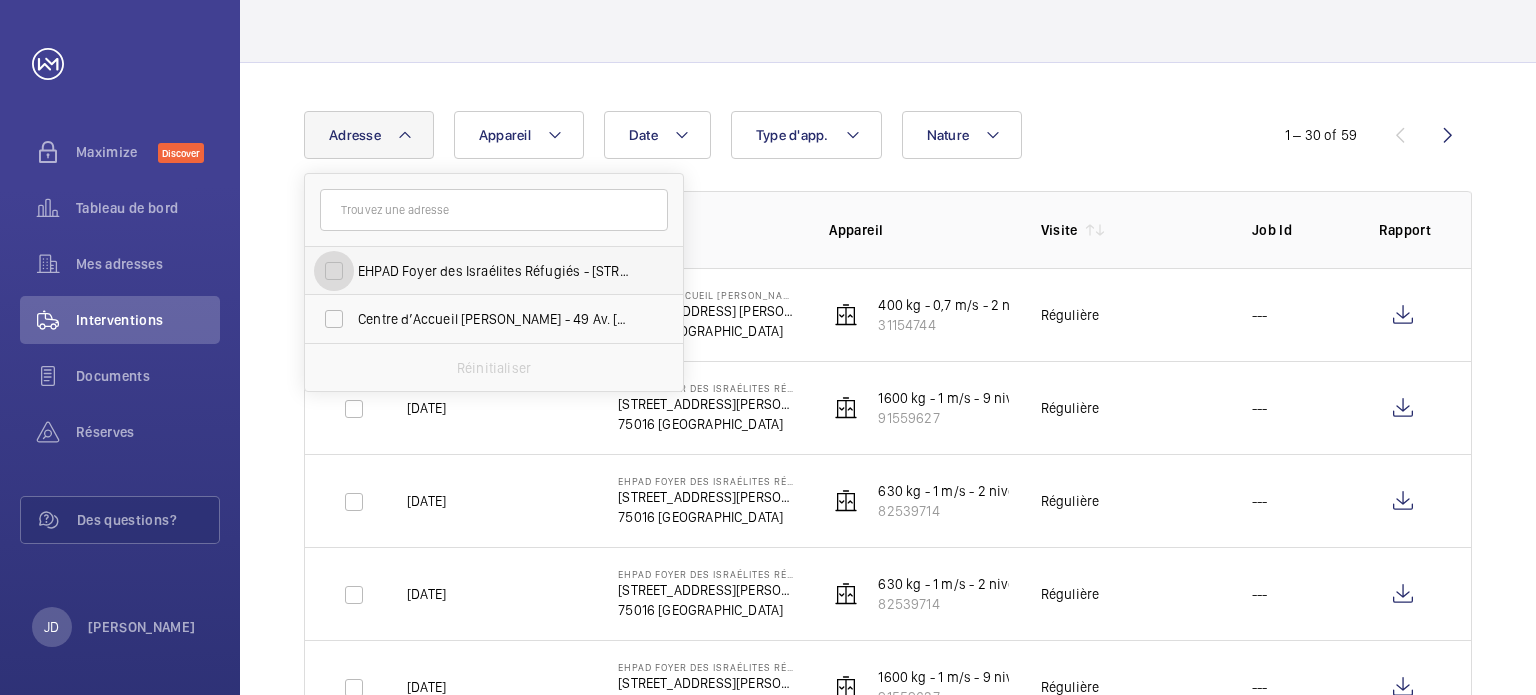 click on "EHPAD Foyer des Israélites Réfugiés - 5 Rue de Varize, PARIS 75016" at bounding box center [334, 271] 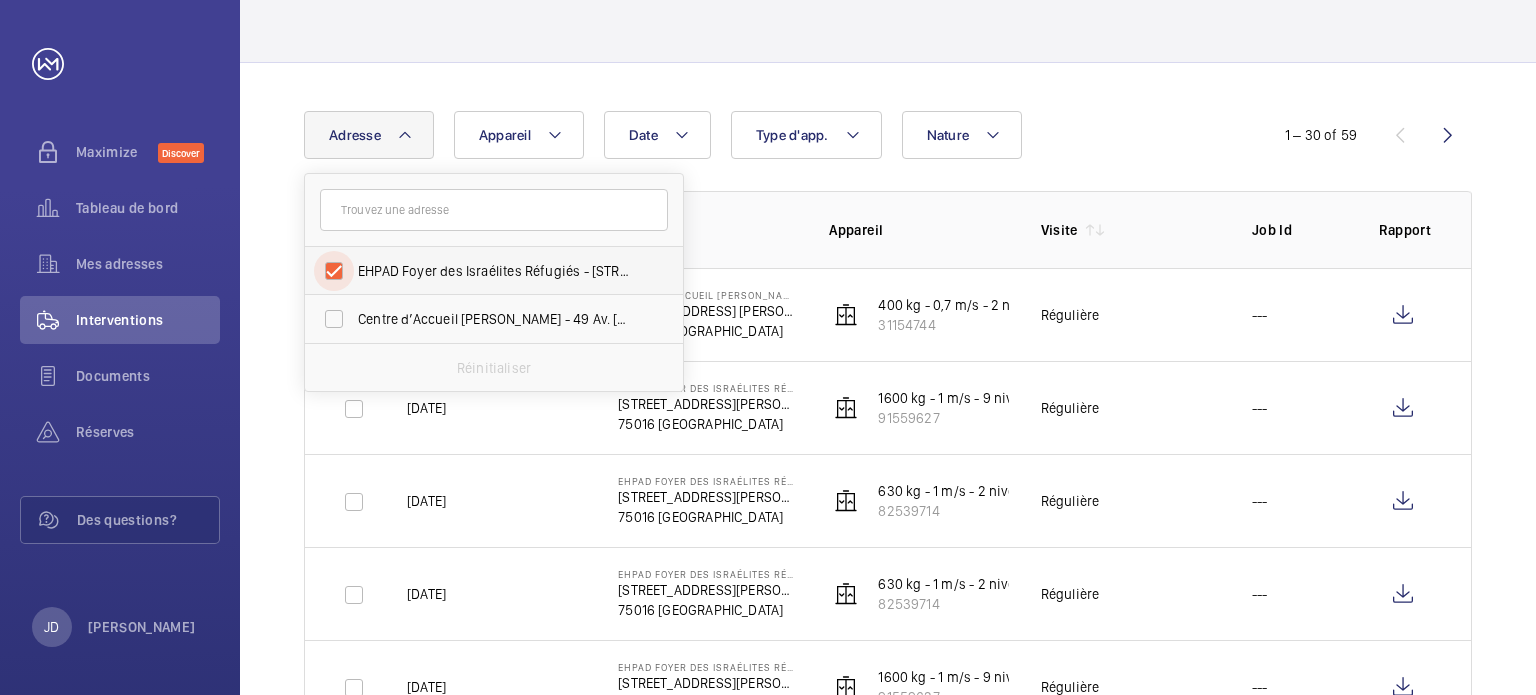 checkbox on "true" 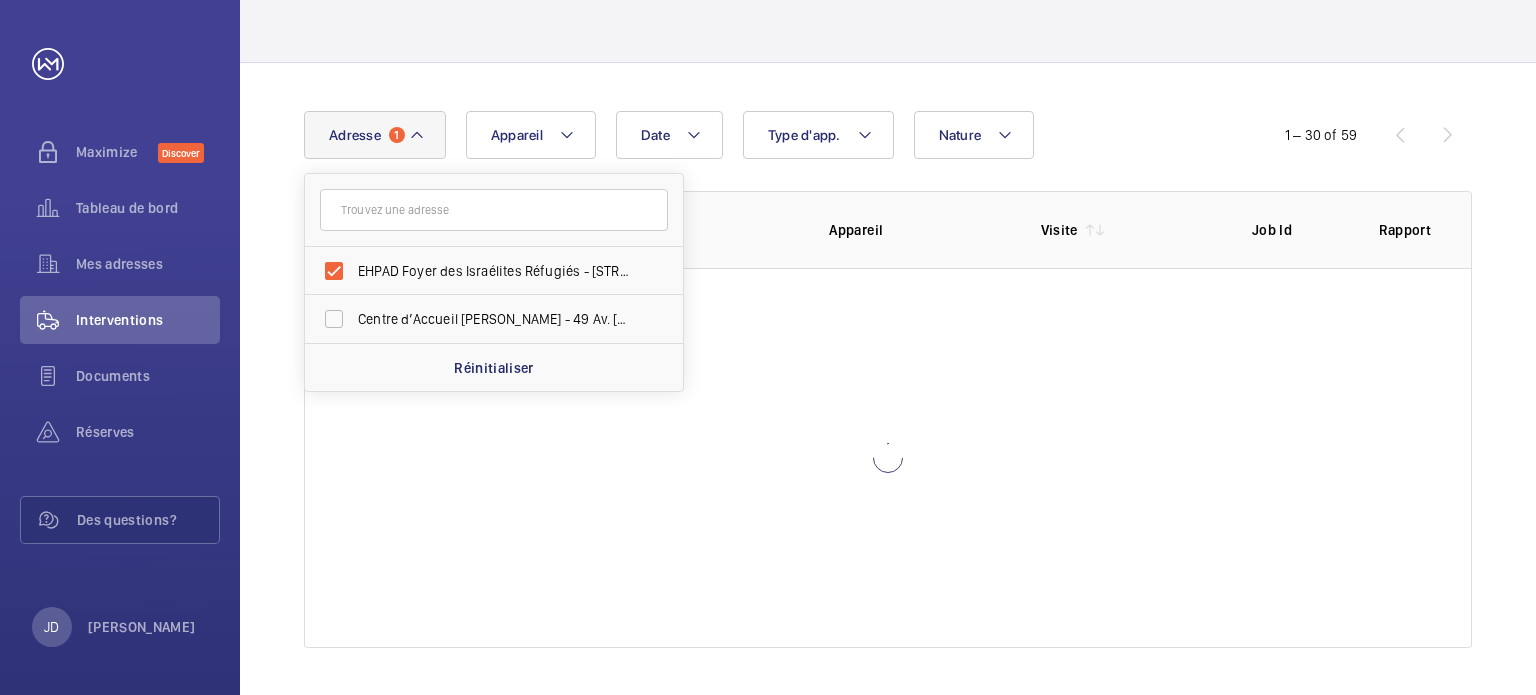 click on "Date Adresse 1 EHPAD Foyer des Israélites Réfugiés - 5 Rue de Varize, PARIS 75016 Centre d’Accueil Jean Colin - 49 Av. Théophile Gautier, PARIS 75016  Réinitialiser   Appareil  Type d'app.   Nature   1 – 30 of 59   Date  Adresse   Appareil  Visite Job Id Rapport" 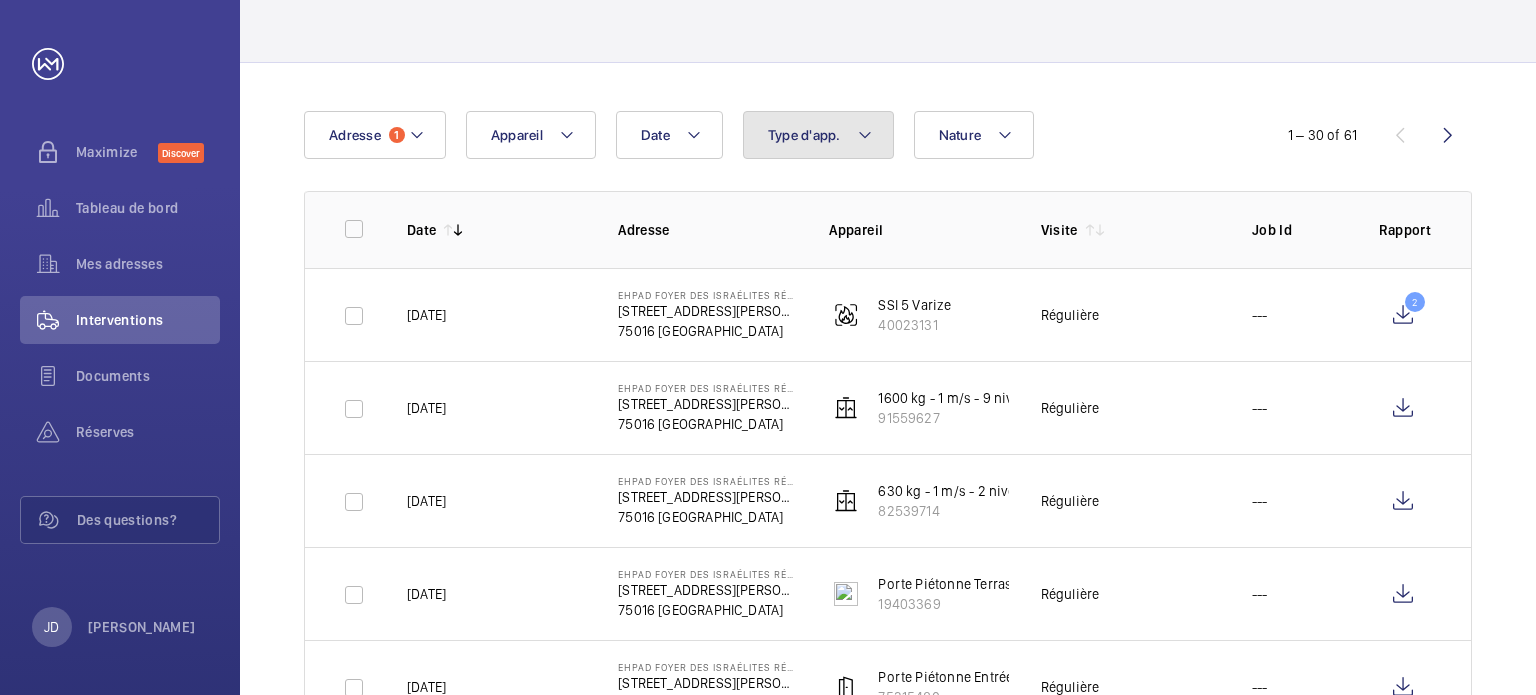 click on "Type d'app." 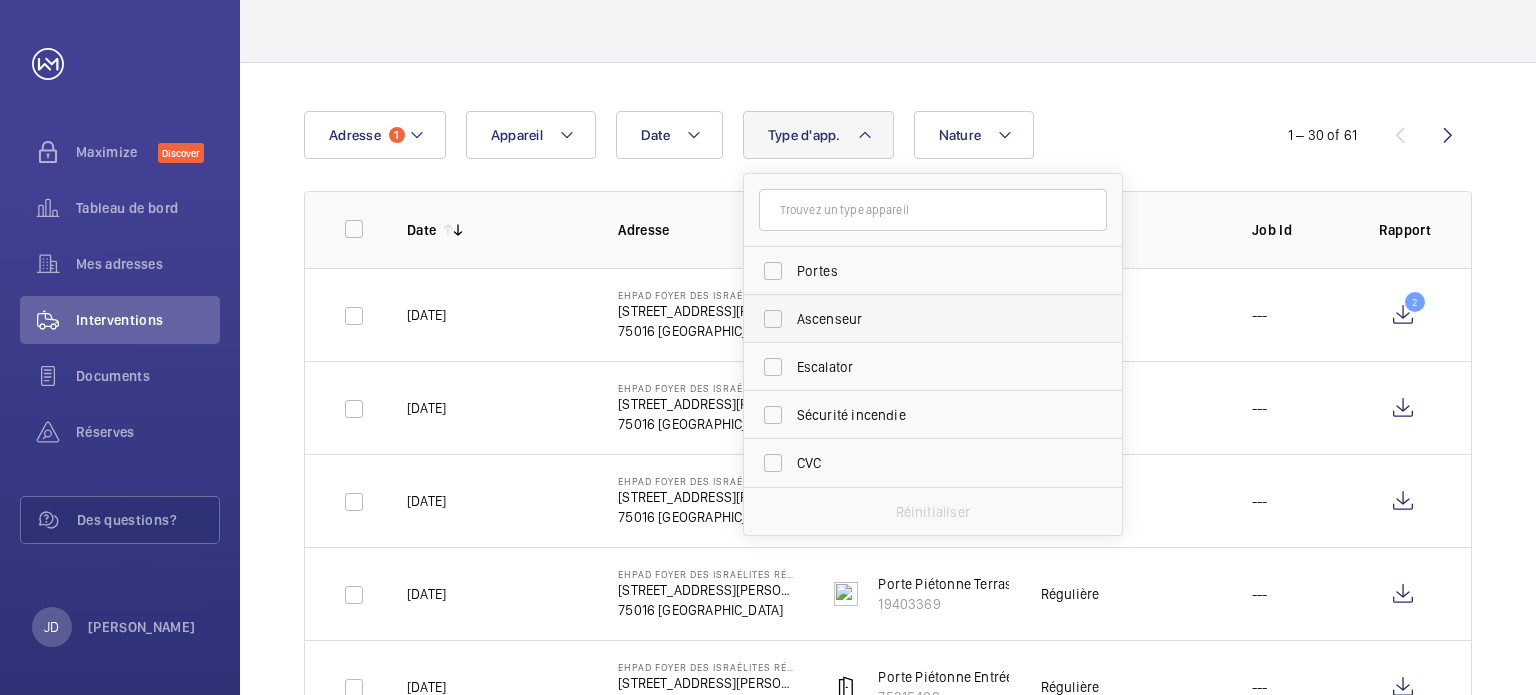 click on "Ascenseur" at bounding box center (934, 319) 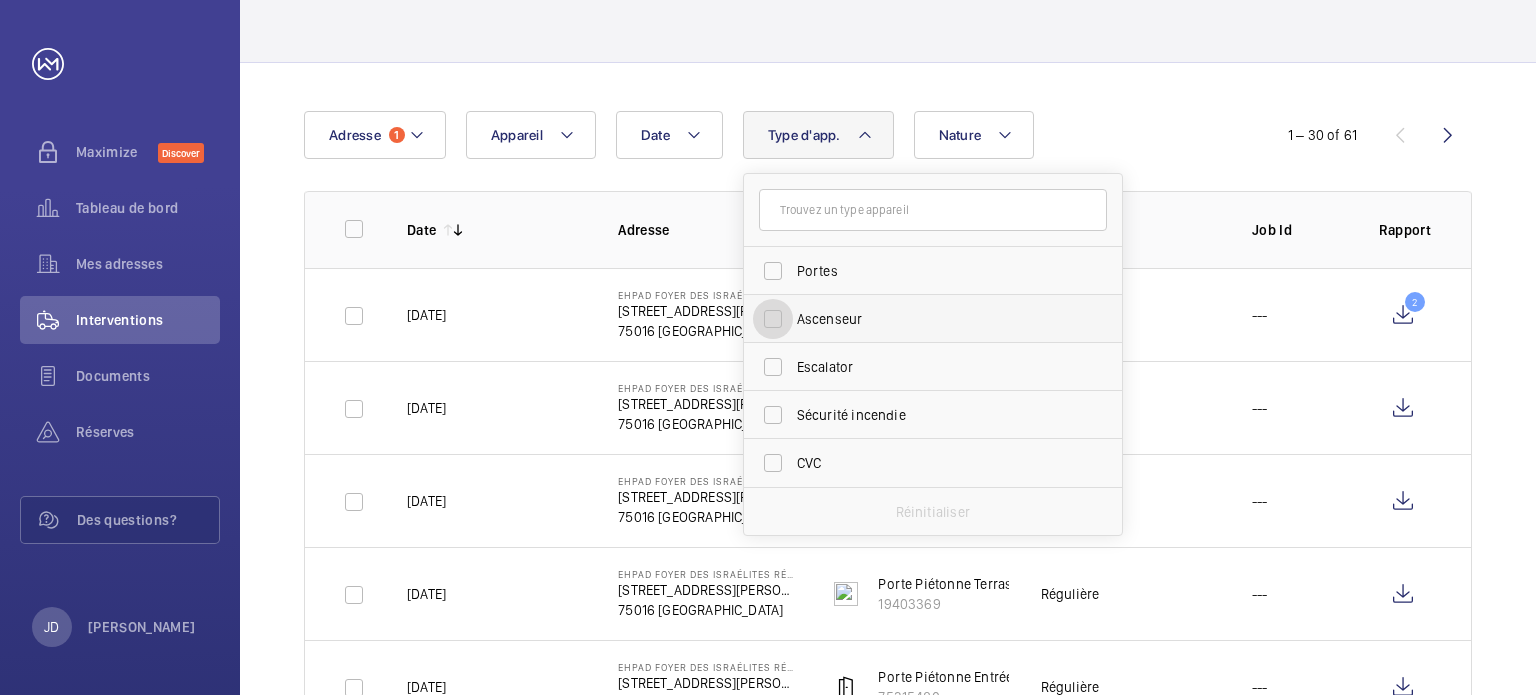 click on "Ascenseur" at bounding box center (773, 319) 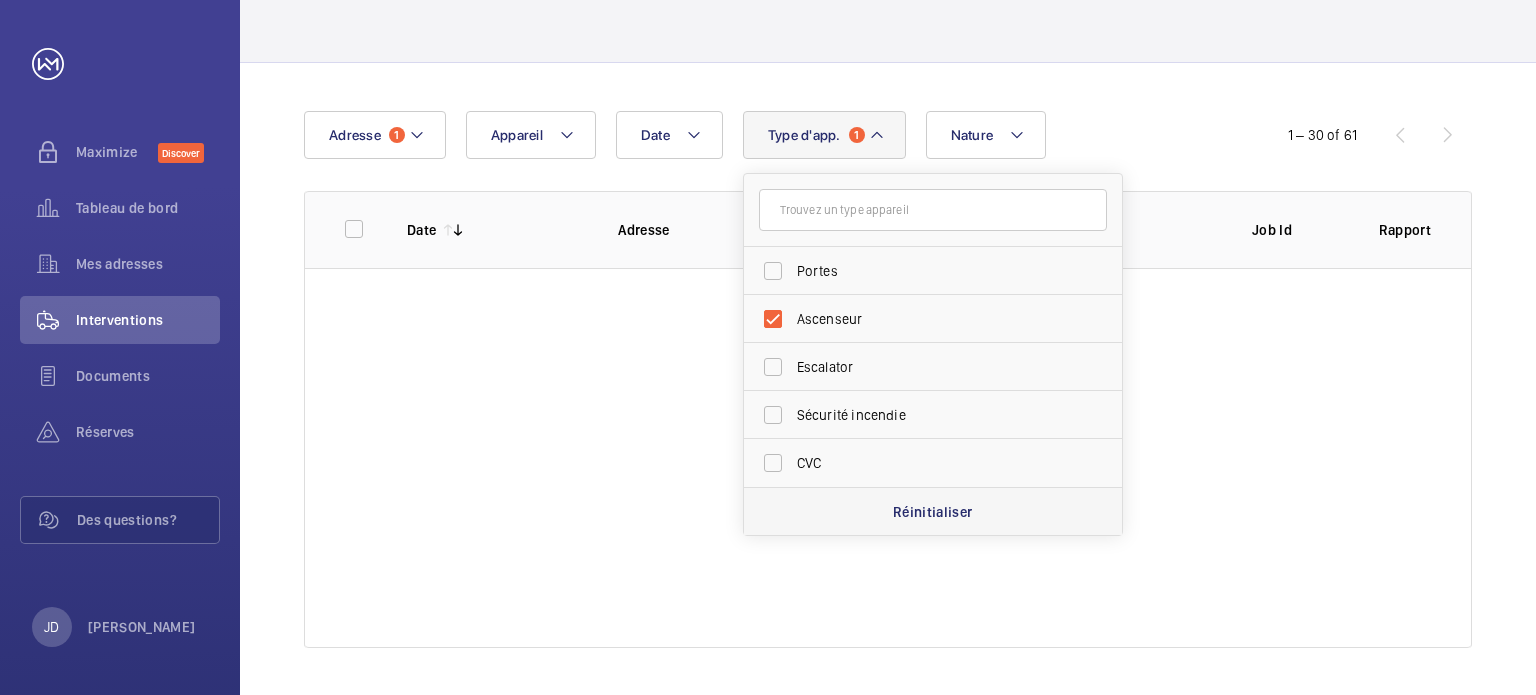 click on "Réinitialiser" 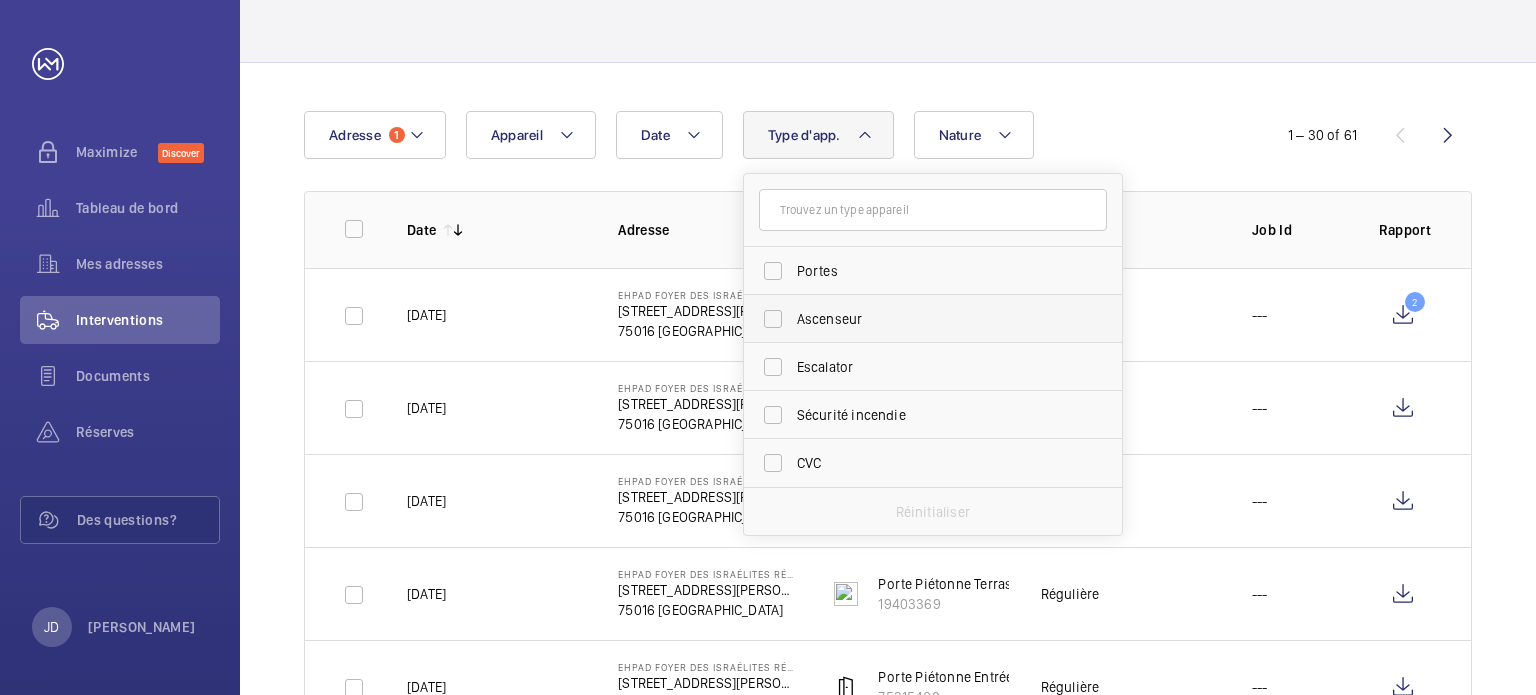 click on "Ascenseur" at bounding box center (934, 319) 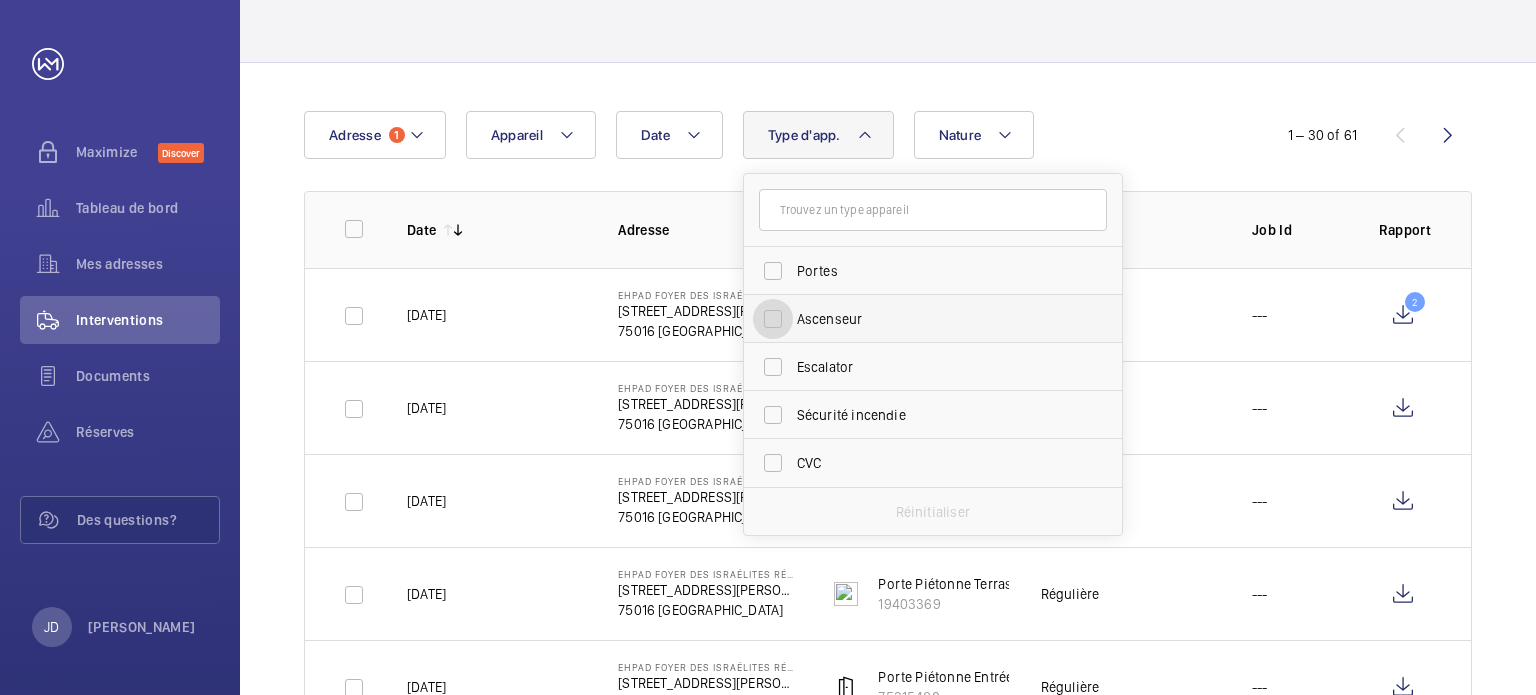click on "Ascenseur" at bounding box center (773, 319) 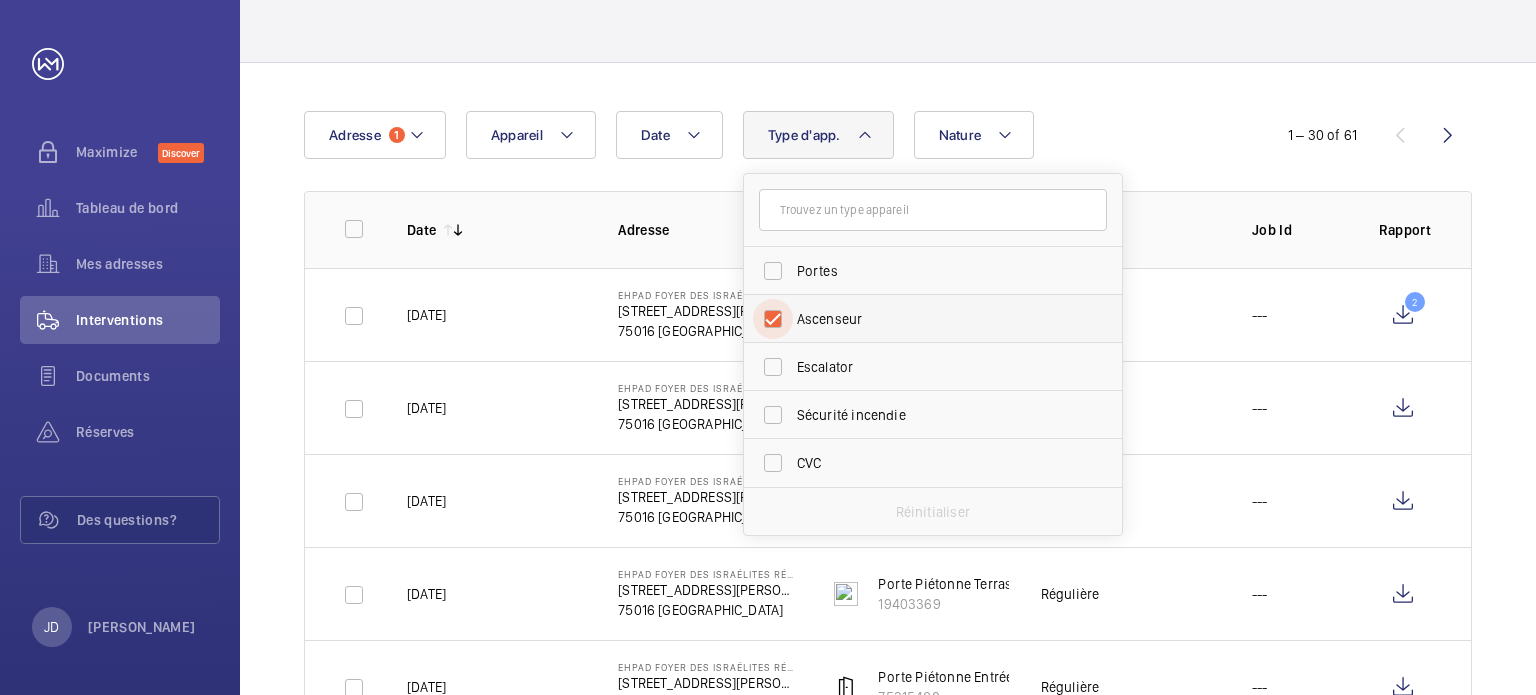 checkbox on "true" 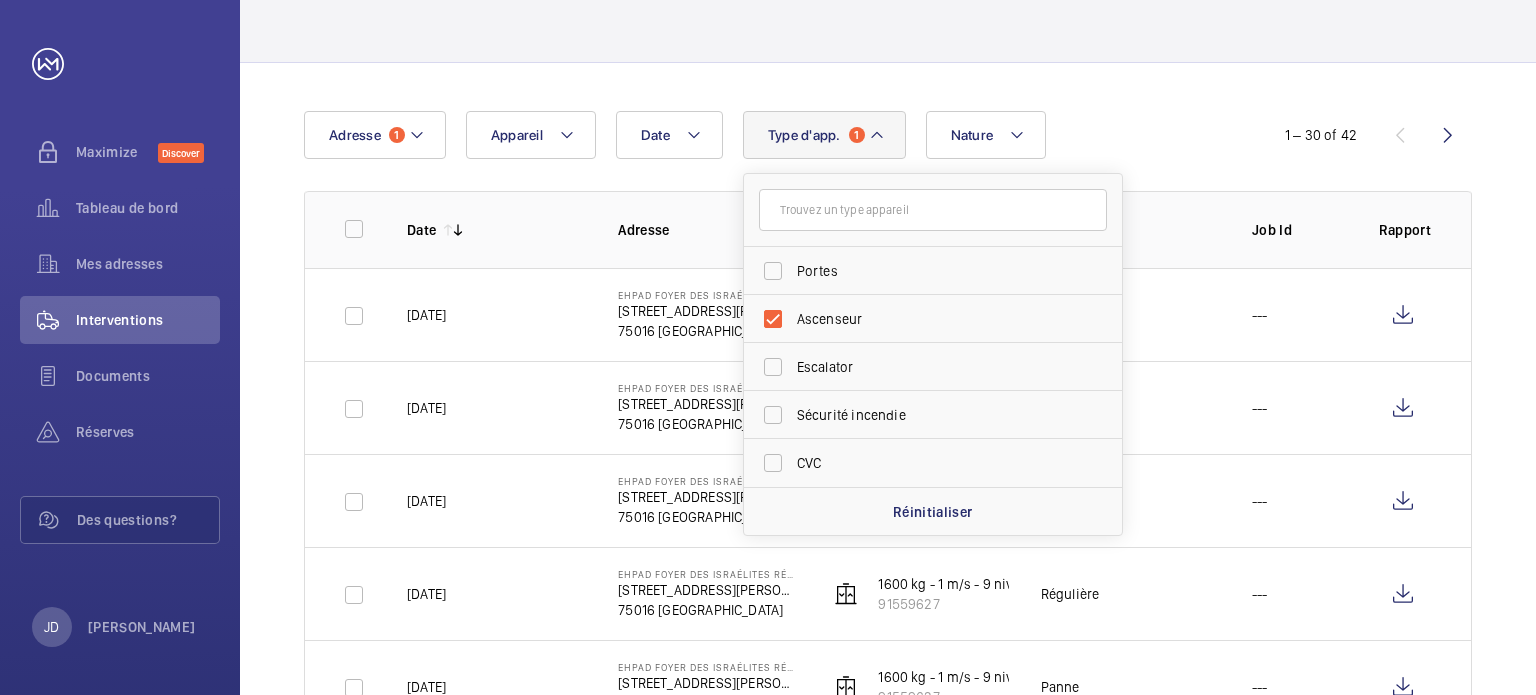 click on "Date Adresse 1  Appareil  Type d'app.  1 Portes Ascenseur Escalator Sécurité incendie CVC  Réinitialiser   Nature   1 – 30 of 42   Date  Adresse   Appareil  Visite Job Id Rapport   11/07/2025   EHPAD Foyer des Israélites Réfugiés   5 Rue de Varize   75016 PARIS   1600 kg - 1 m/s - 9 niveaux   91559627    Régulière   ---   11/07/2025   EHPAD Foyer des Israélites Réfugiés   5 Rue de Varize   75016 PARIS   630 kg - 1 m/s - 2 niveaux   82539714    Régulière   ---   19/06/2025   EHPAD Foyer des Israélites Réfugiés   5 Rue de Varize   75016 PARIS   630 kg - 1 m/s - 2 niveaux   82539714    Régulière   ---   19/06/2025   EHPAD Foyer des Israélites Réfugiés   5 Rue de Varize   75016 PARIS   1600 kg - 1 m/s - 9 niveaux   91559627    Régulière   ---   07/06/2025   EHPAD Foyer des Israélites Réfugiés   5 Rue de Varize   75016 PARIS   1600 kg - 1 m/s - 9 niveaux   91559627    Panne   ---   06/05/2025   EHPAD Foyer des Israélites Réfugiés   5 Rue de Varize   75016 PARIS   82539714   ---" 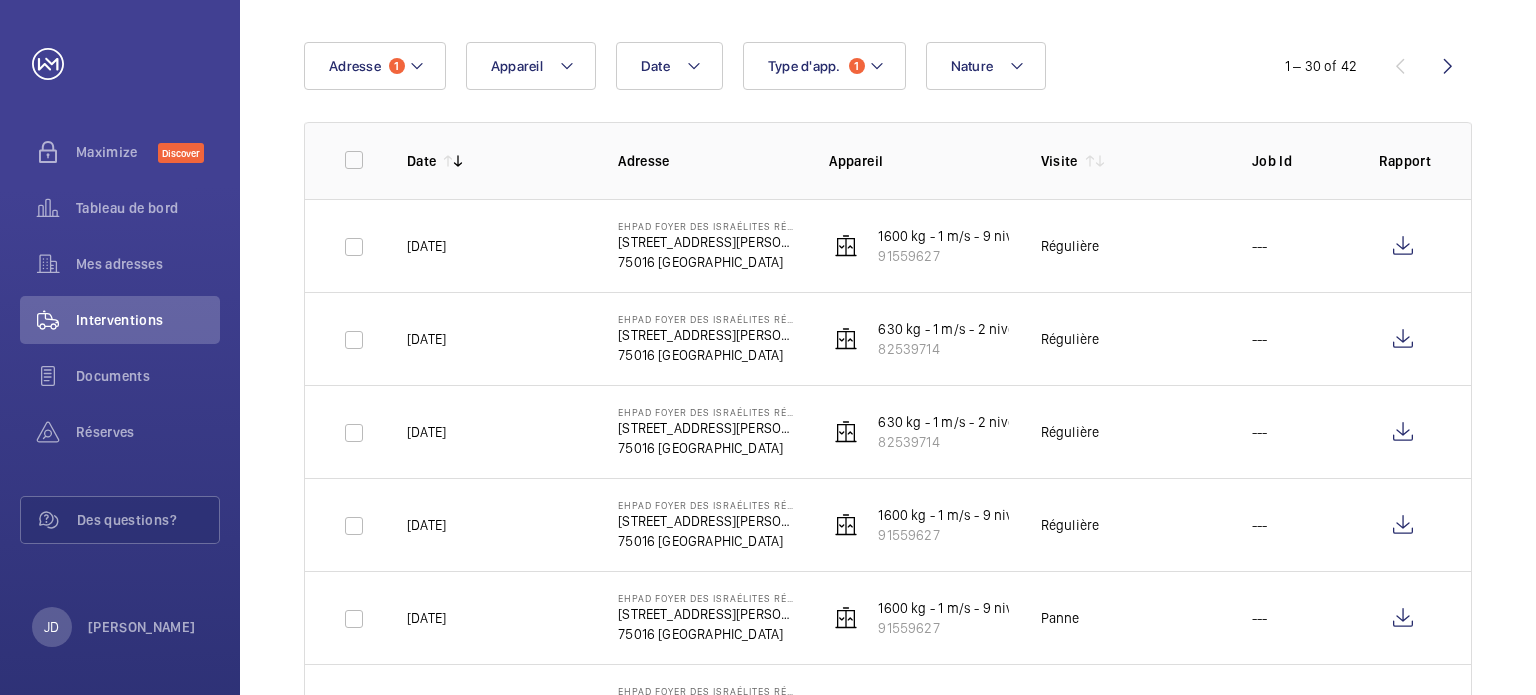 scroll, scrollTop: 218, scrollLeft: 0, axis: vertical 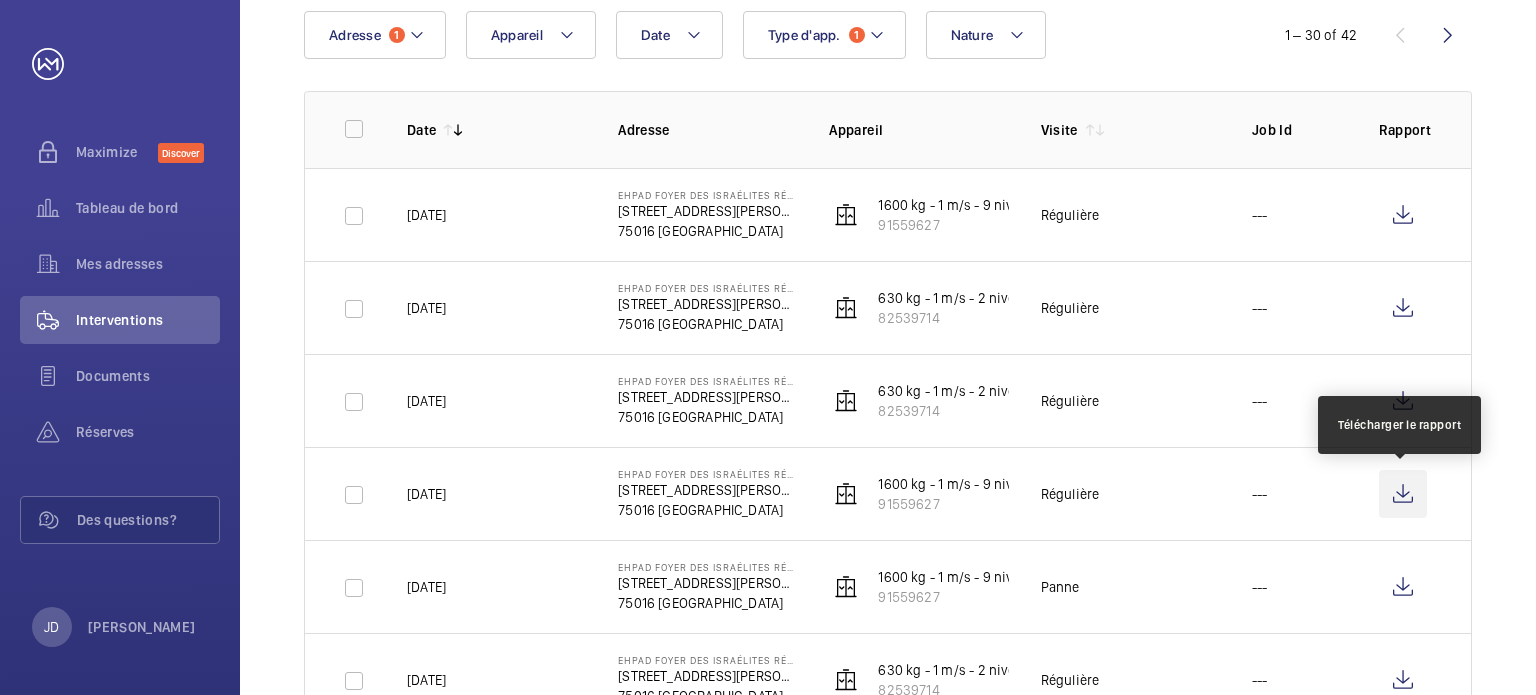 click 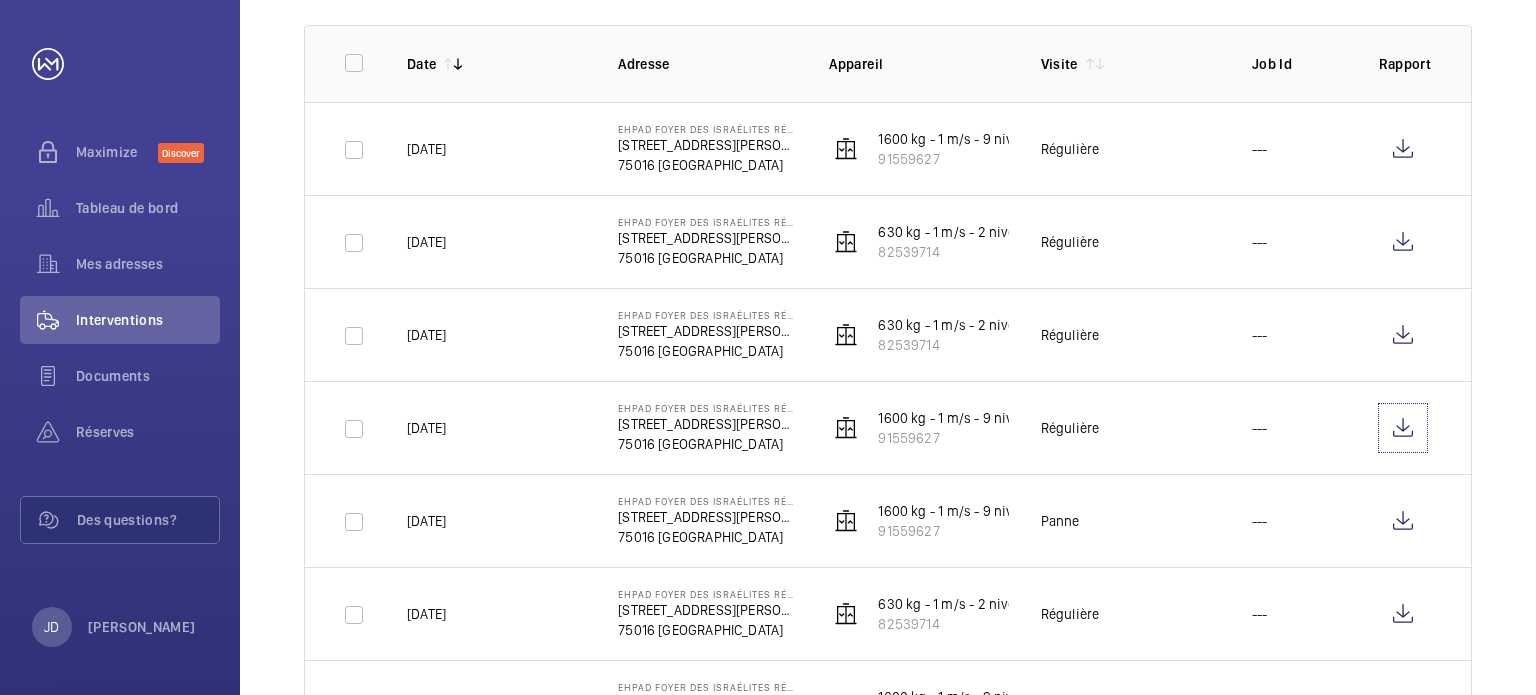 scroll, scrollTop: 318, scrollLeft: 0, axis: vertical 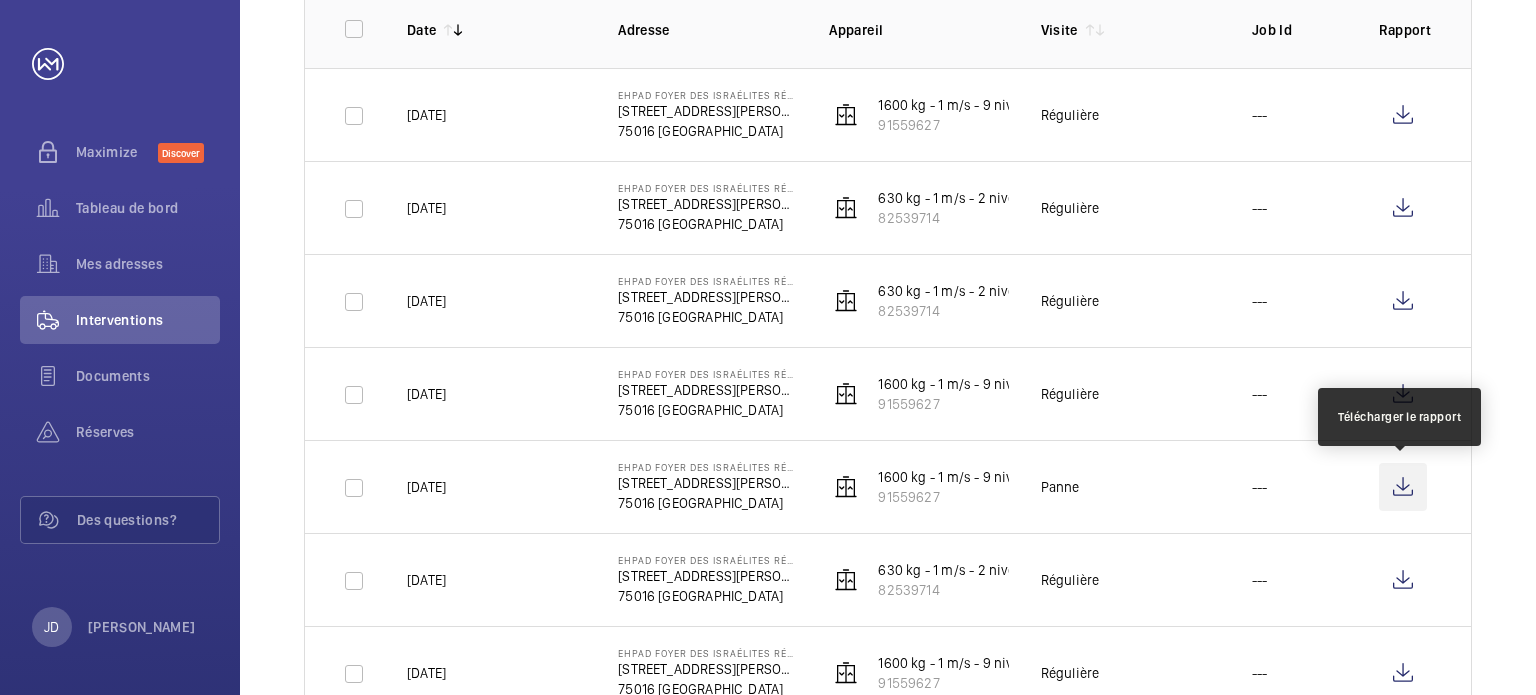 click 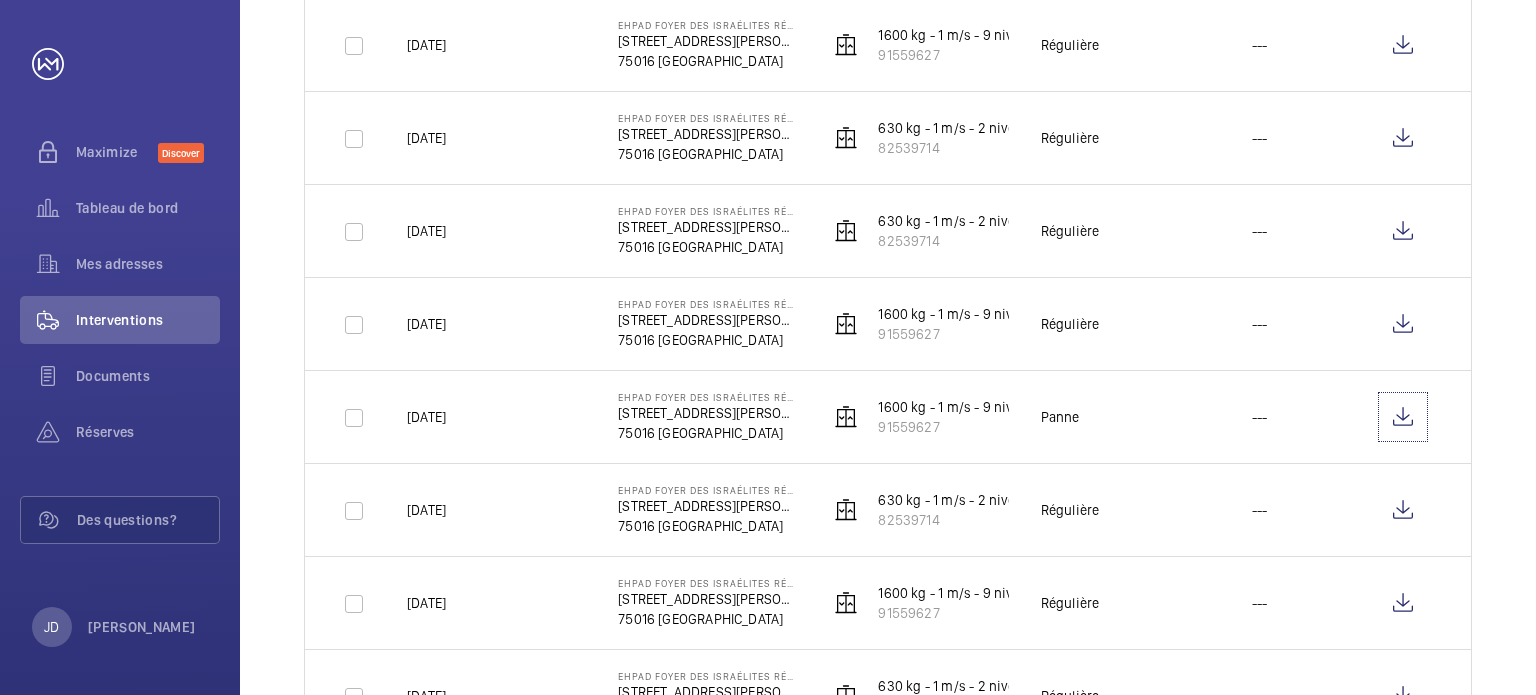 scroll, scrollTop: 418, scrollLeft: 0, axis: vertical 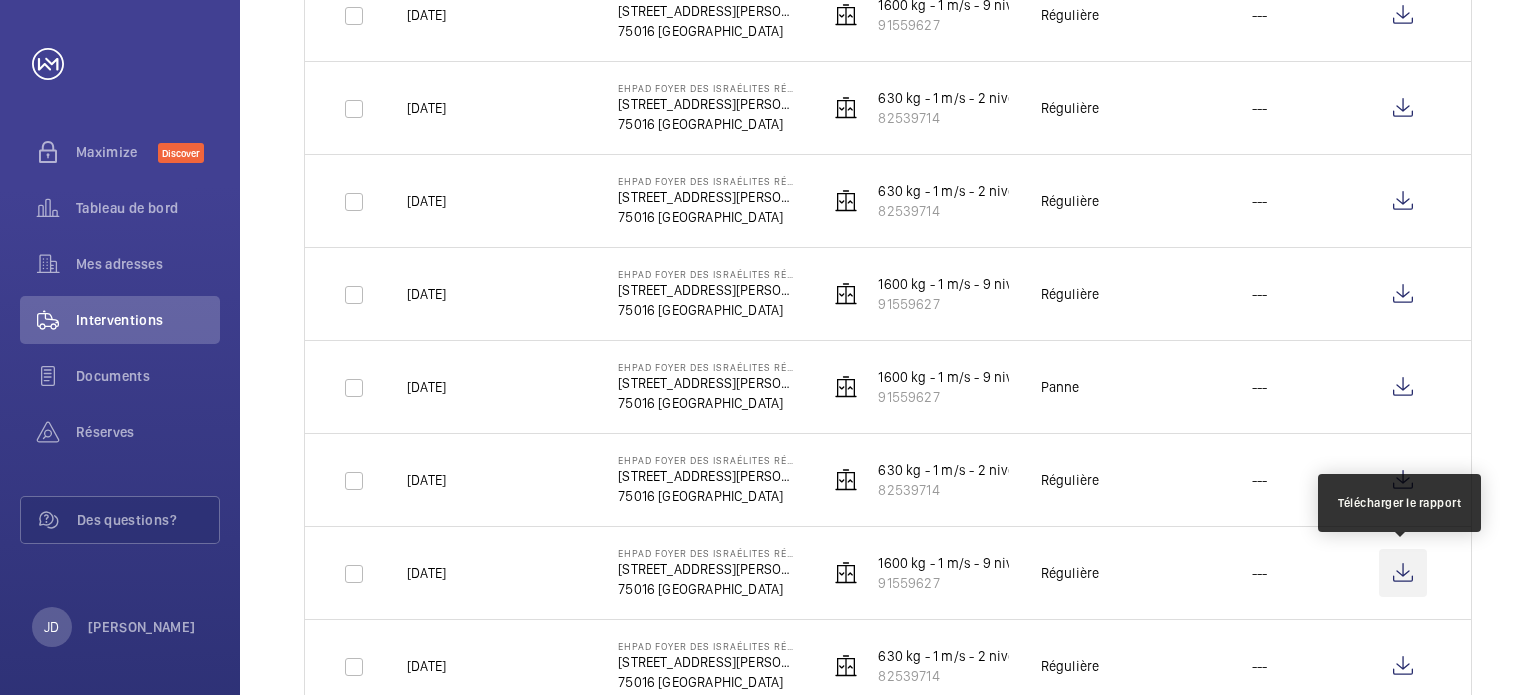 click 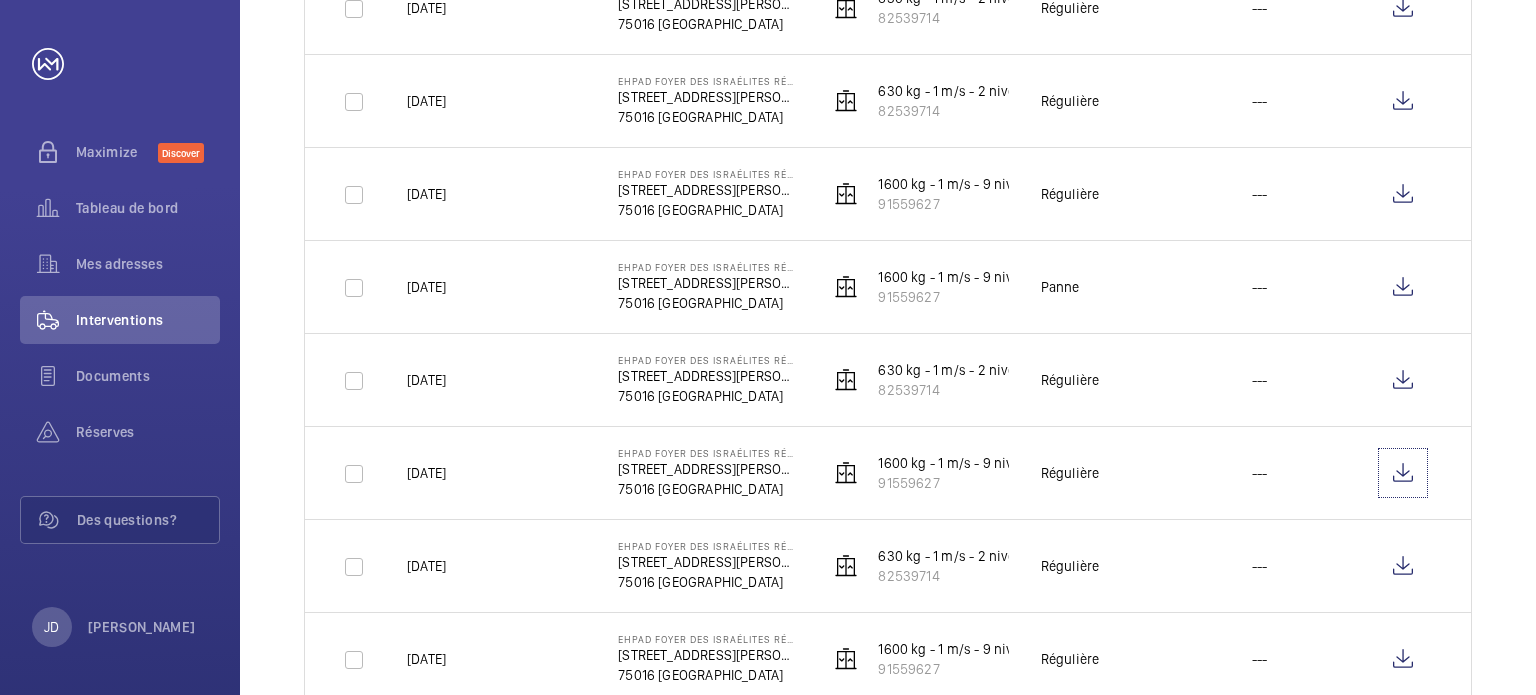 scroll, scrollTop: 618, scrollLeft: 0, axis: vertical 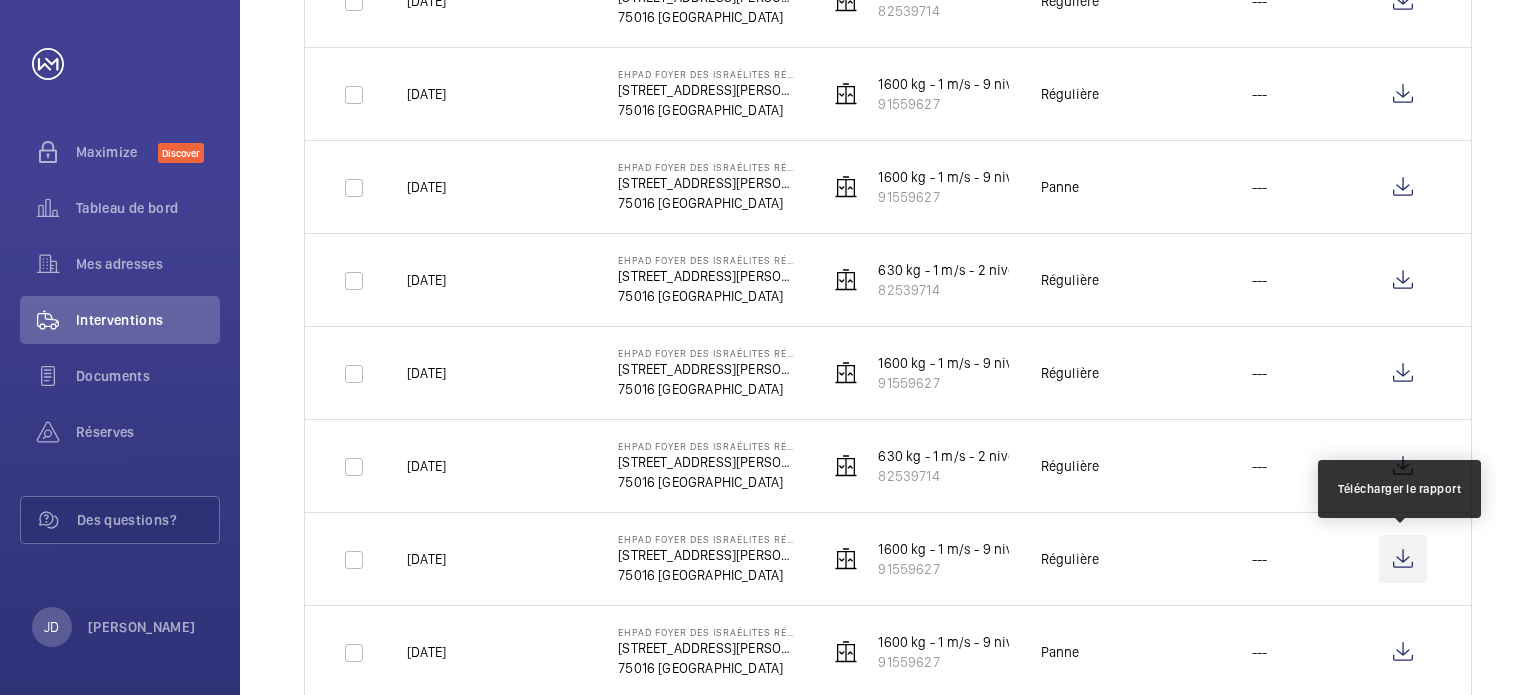 click 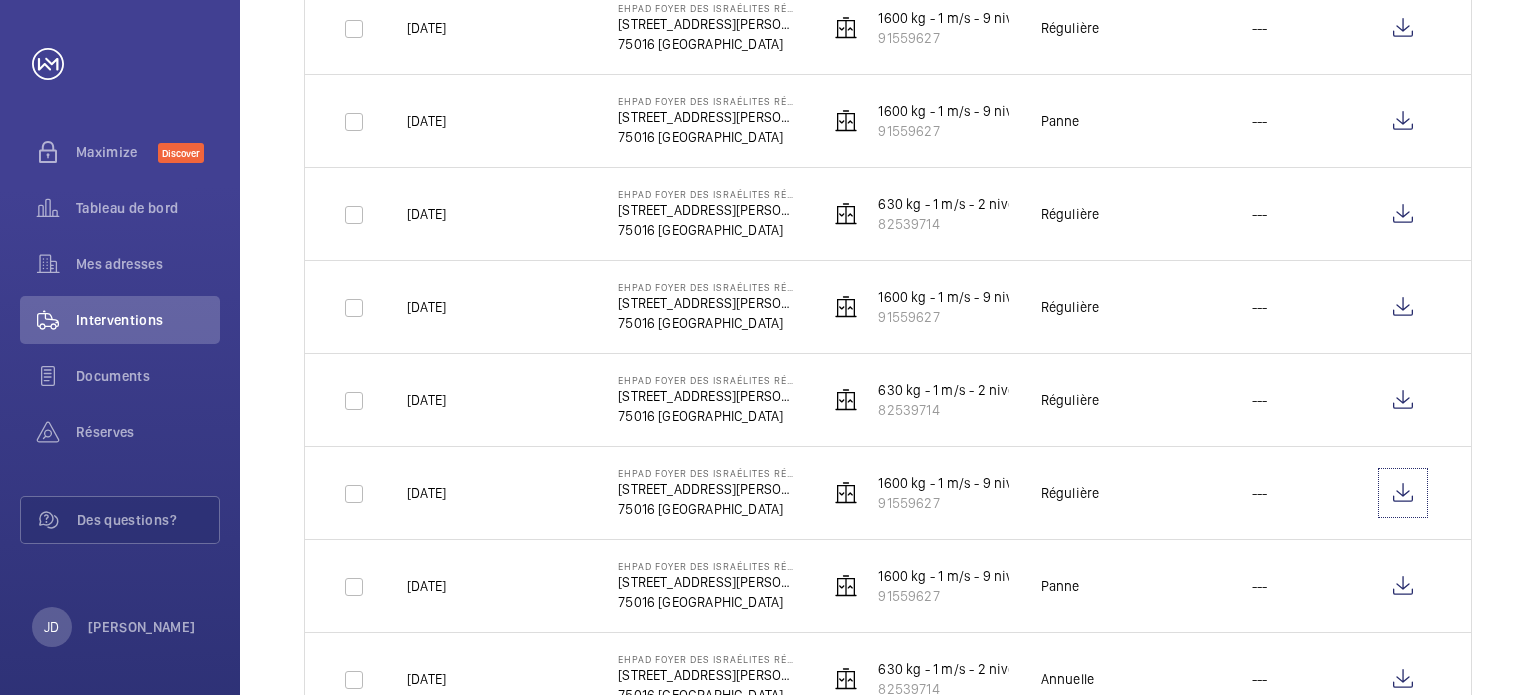 scroll, scrollTop: 718, scrollLeft: 0, axis: vertical 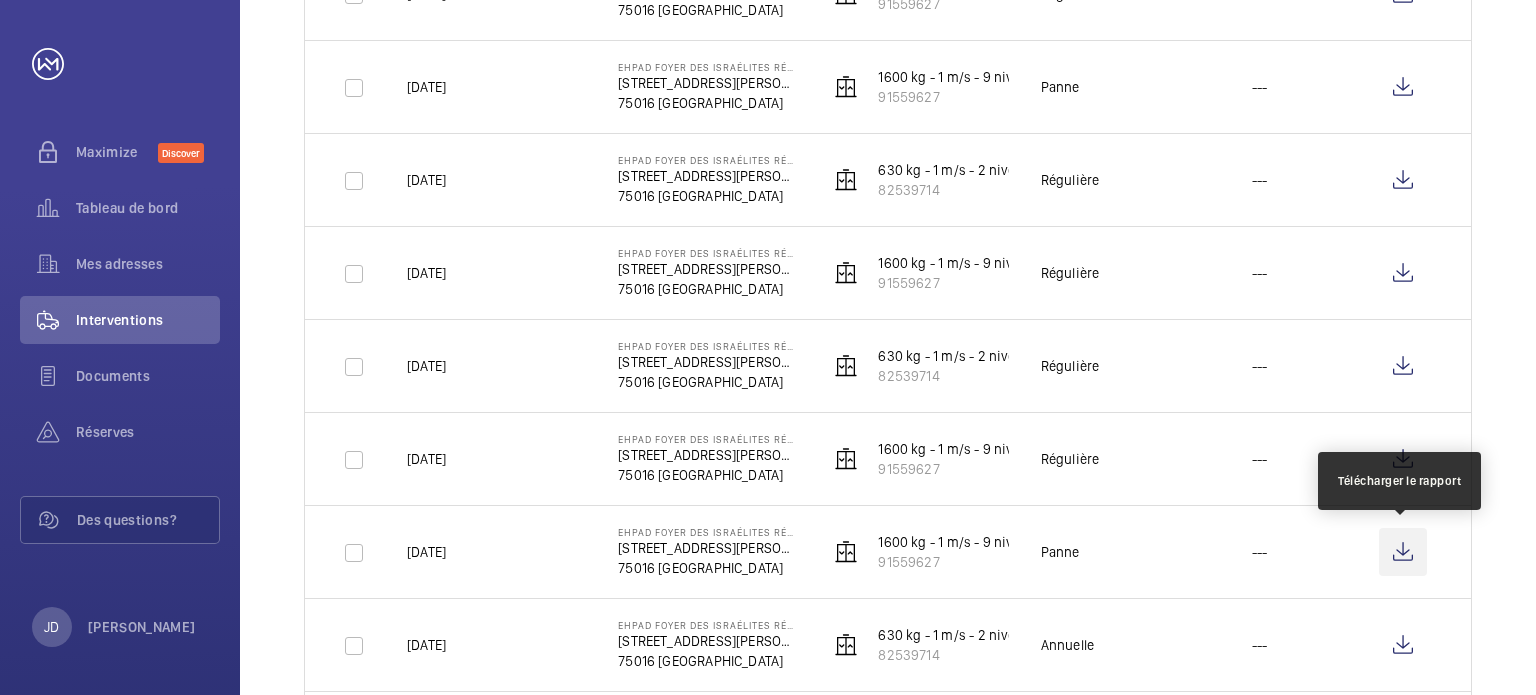 click 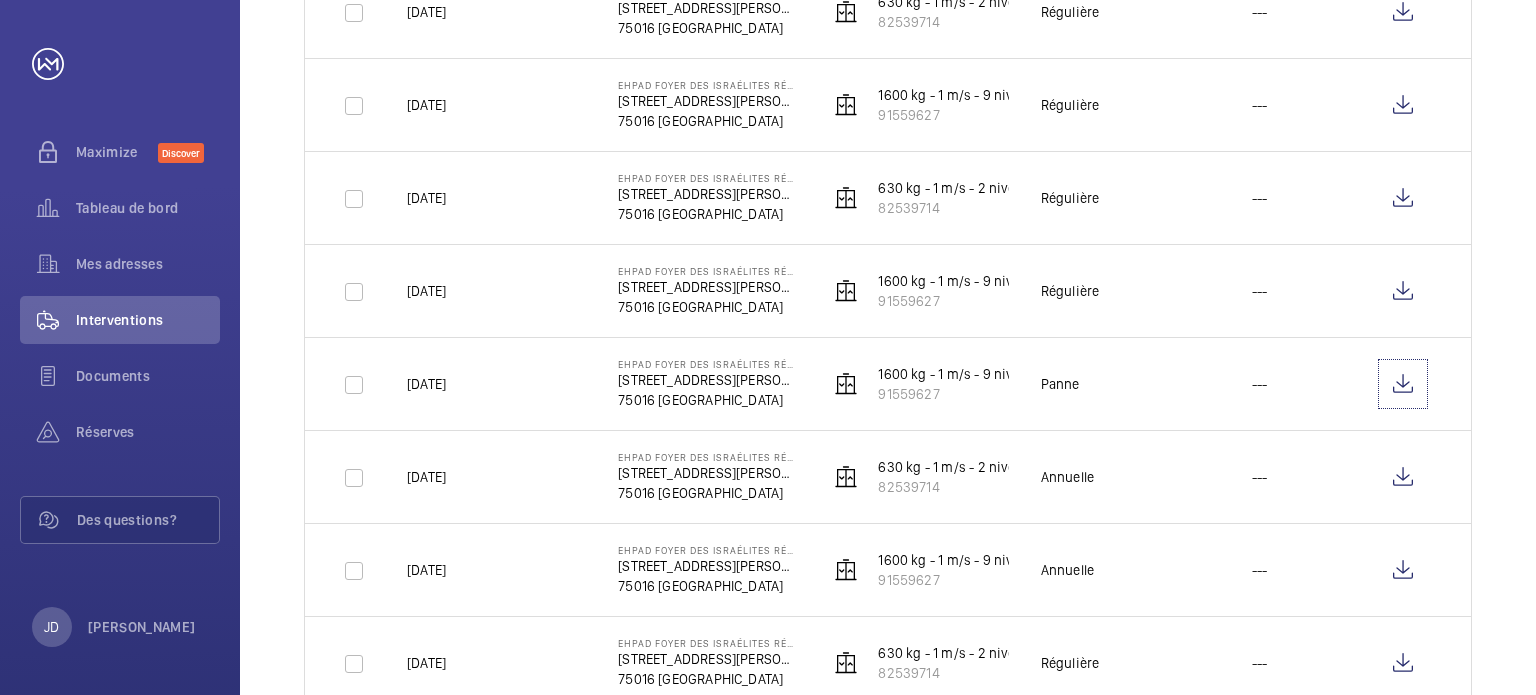 scroll, scrollTop: 918, scrollLeft: 0, axis: vertical 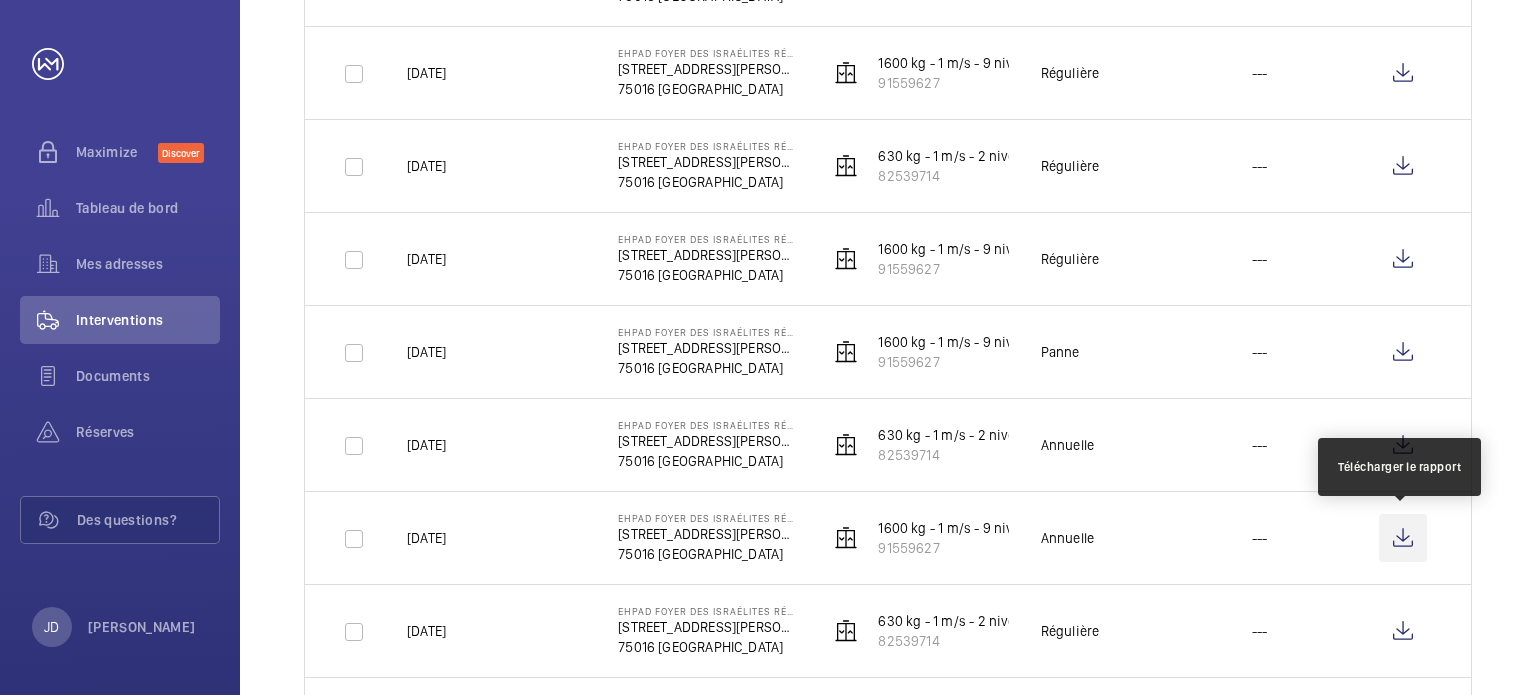 click 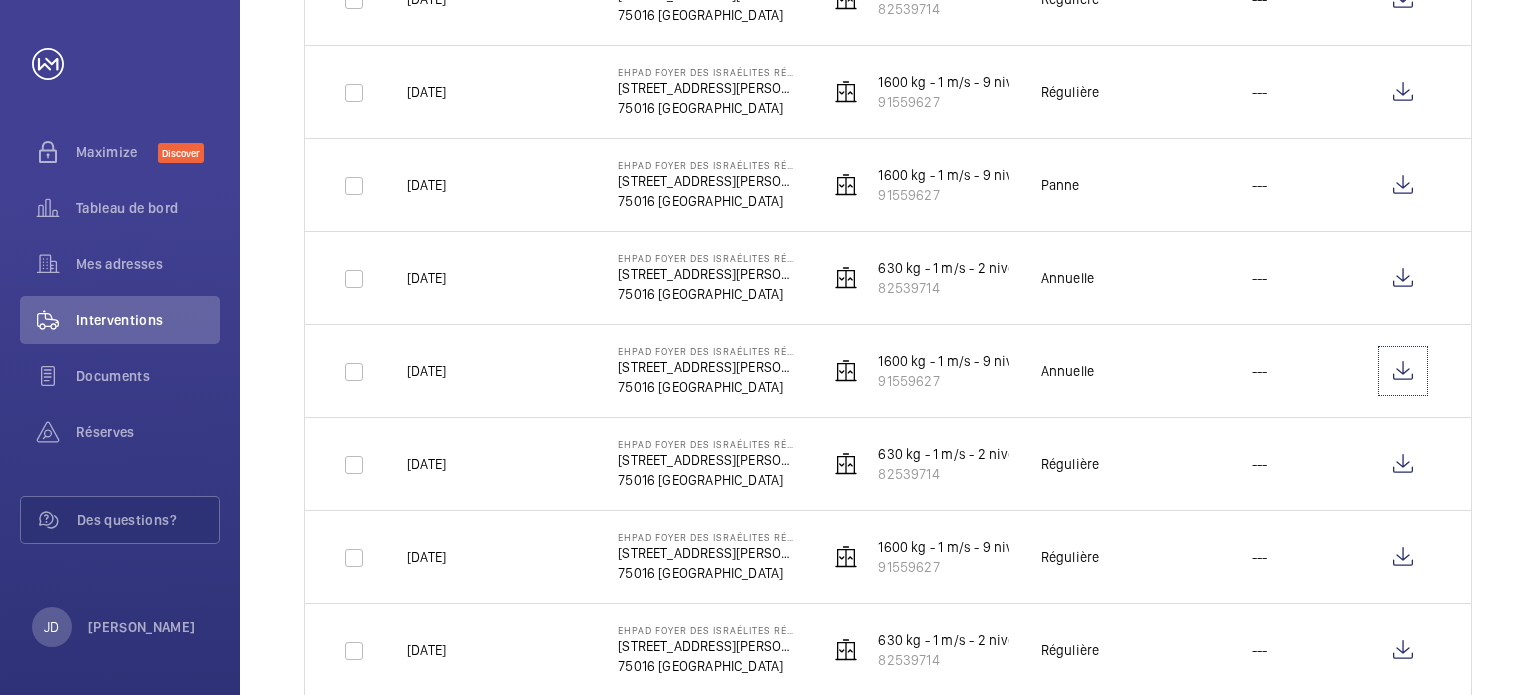 scroll, scrollTop: 1118, scrollLeft: 0, axis: vertical 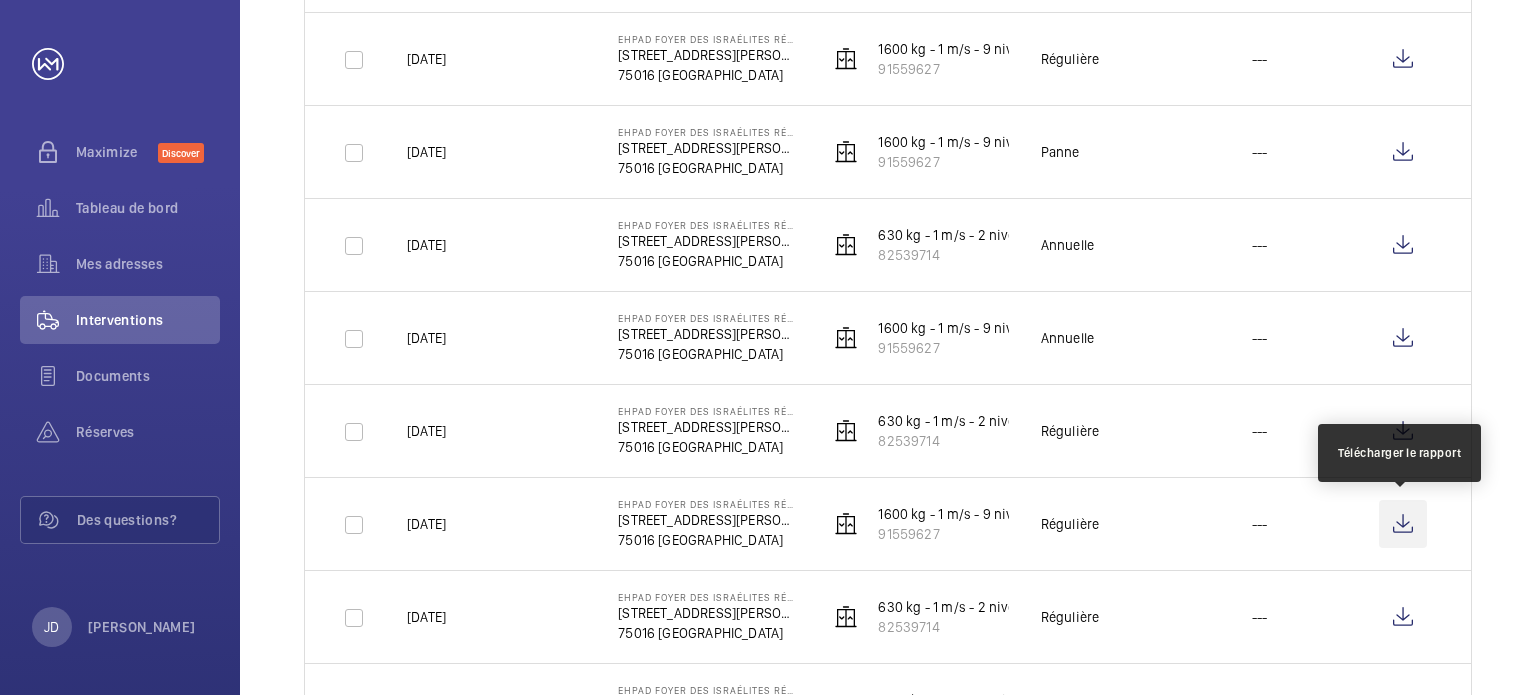 click 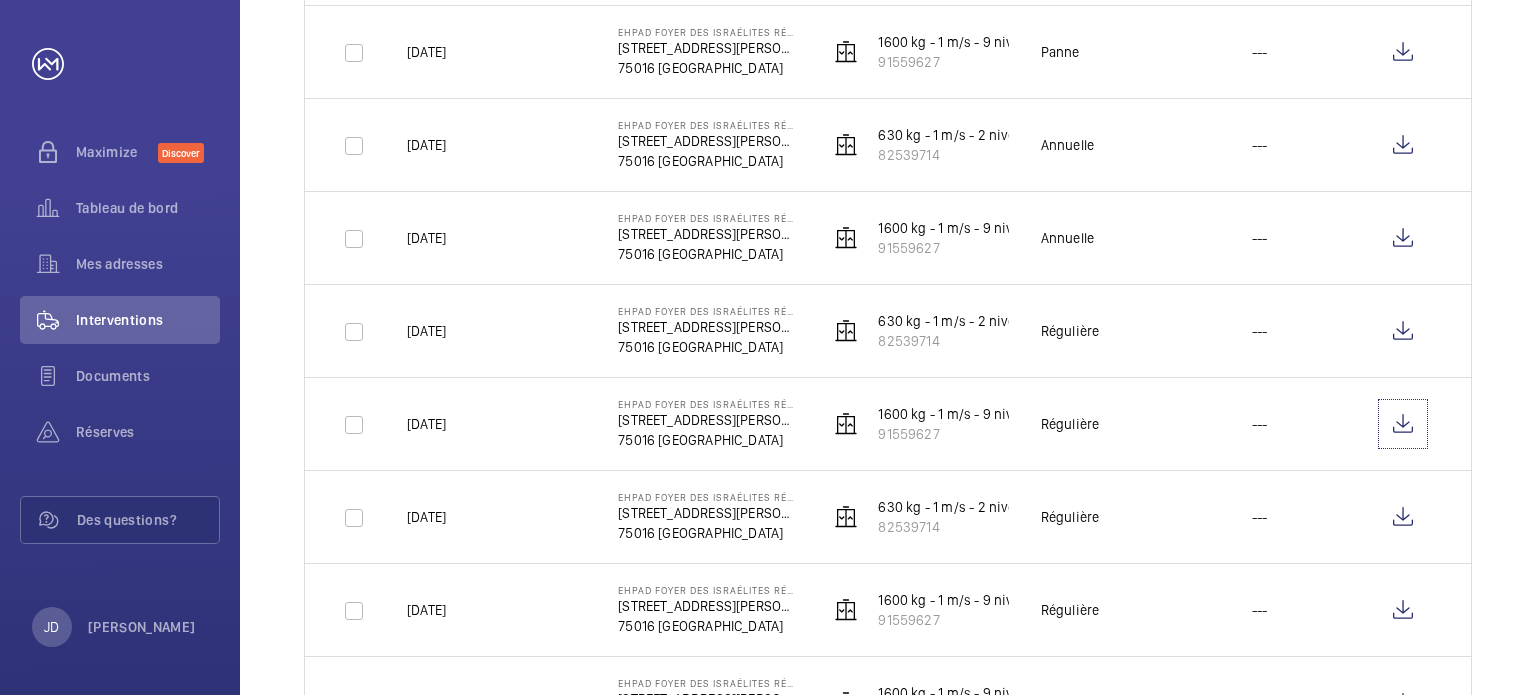 scroll, scrollTop: 1318, scrollLeft: 0, axis: vertical 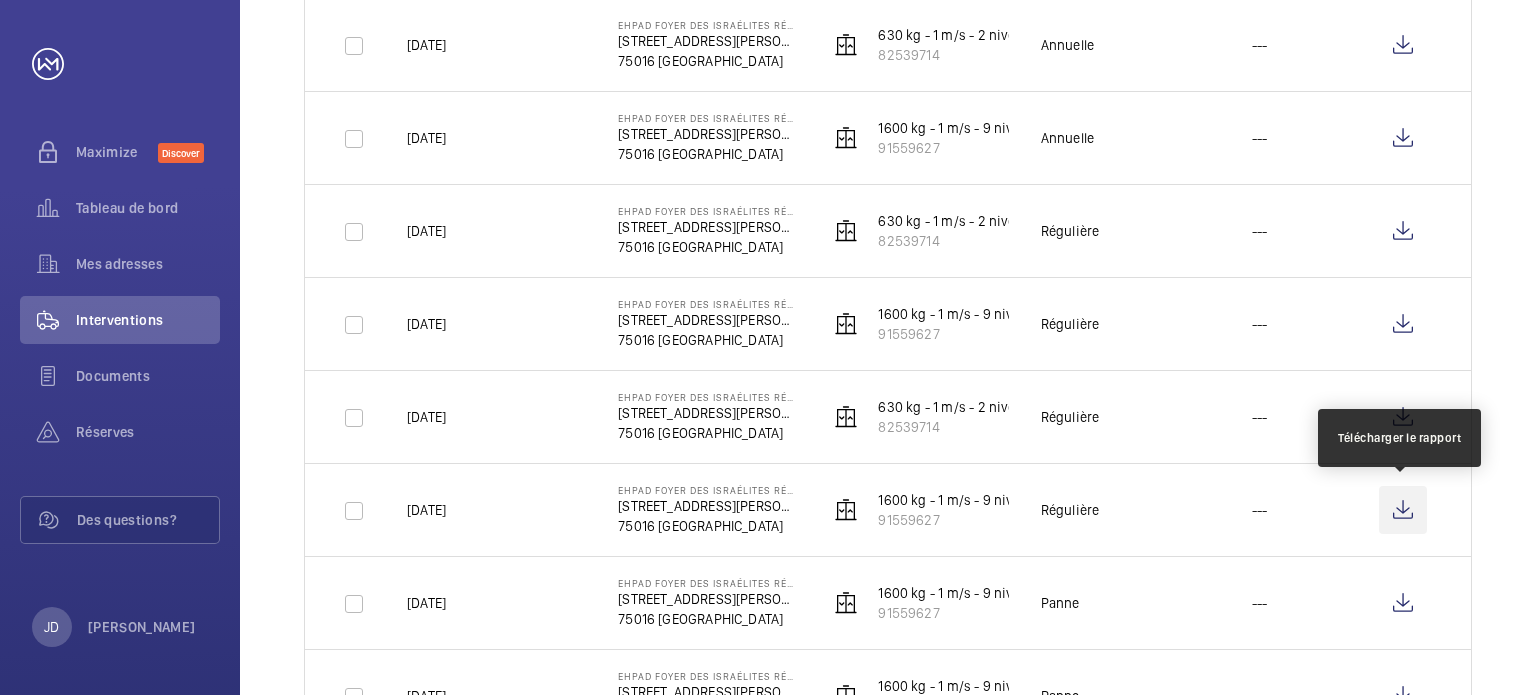 click 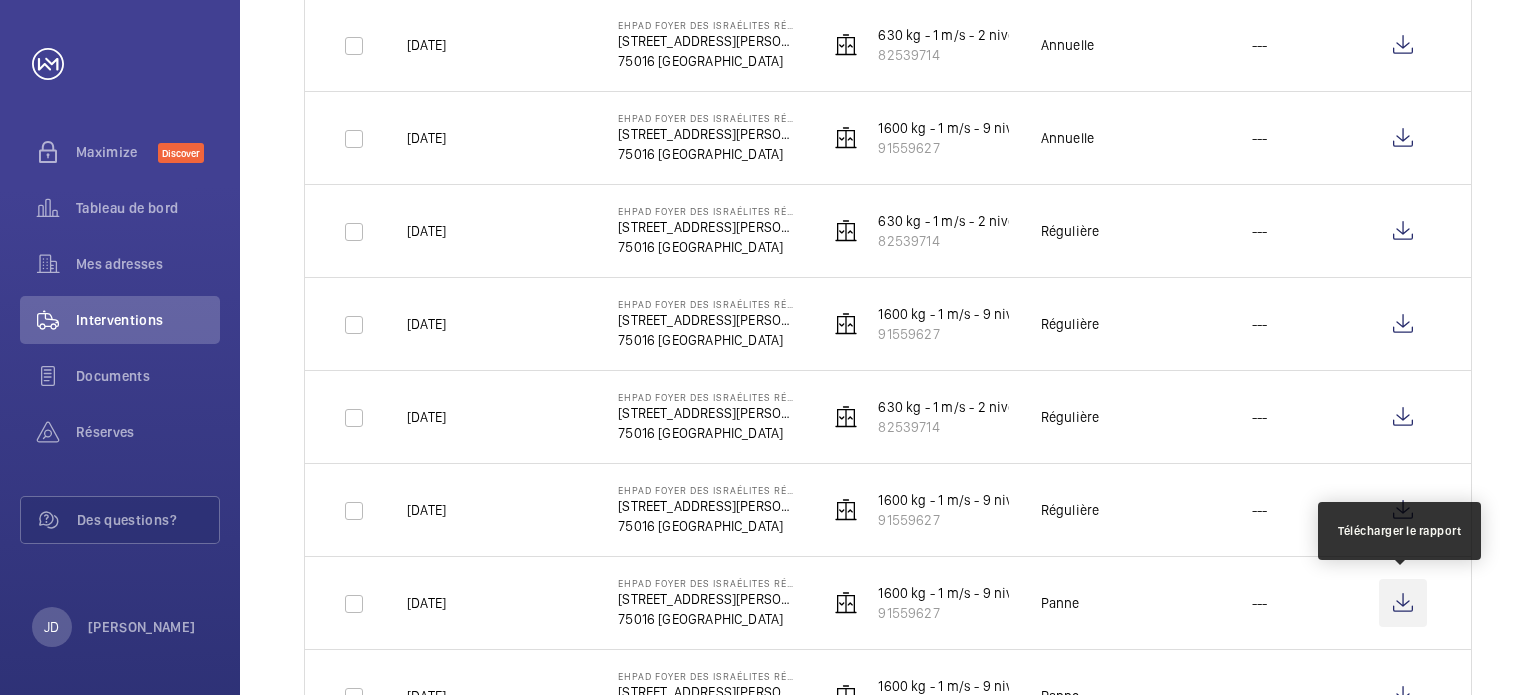 click 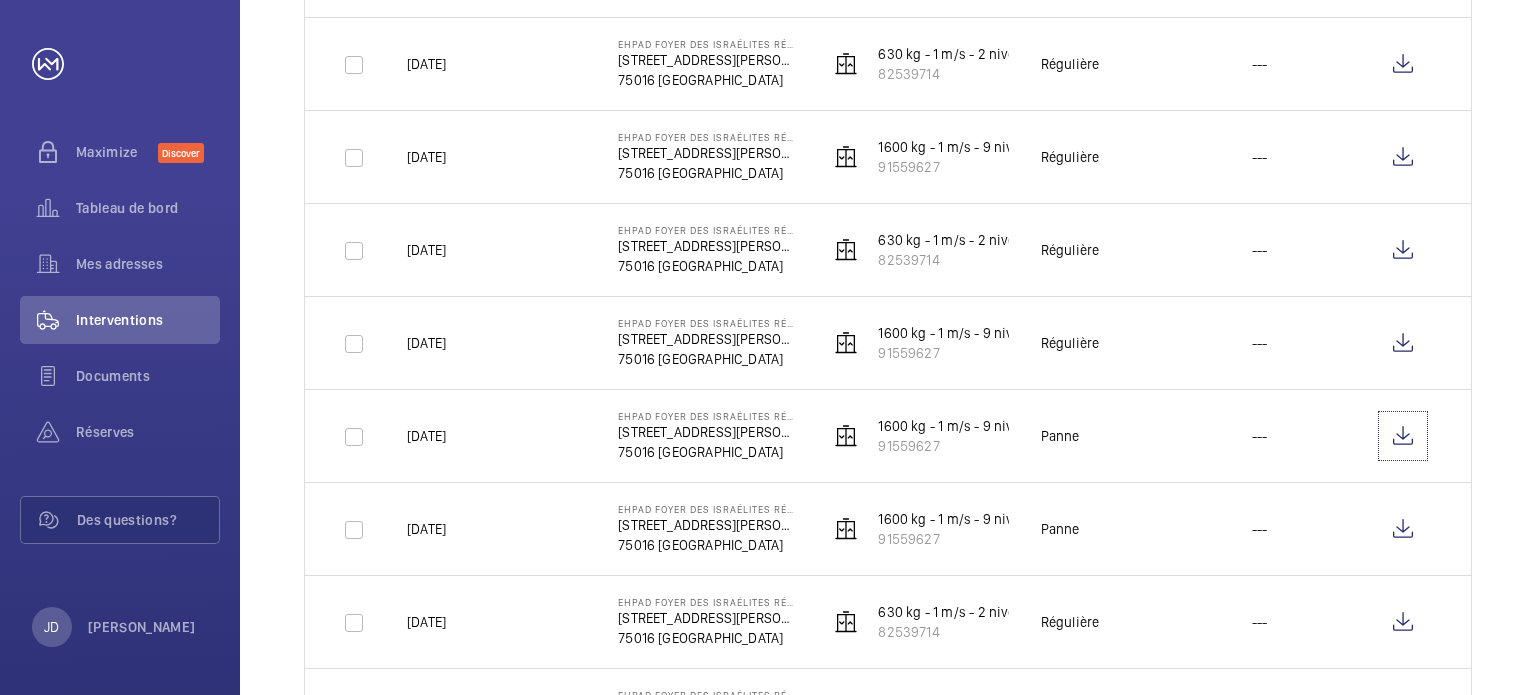 scroll, scrollTop: 1518, scrollLeft: 0, axis: vertical 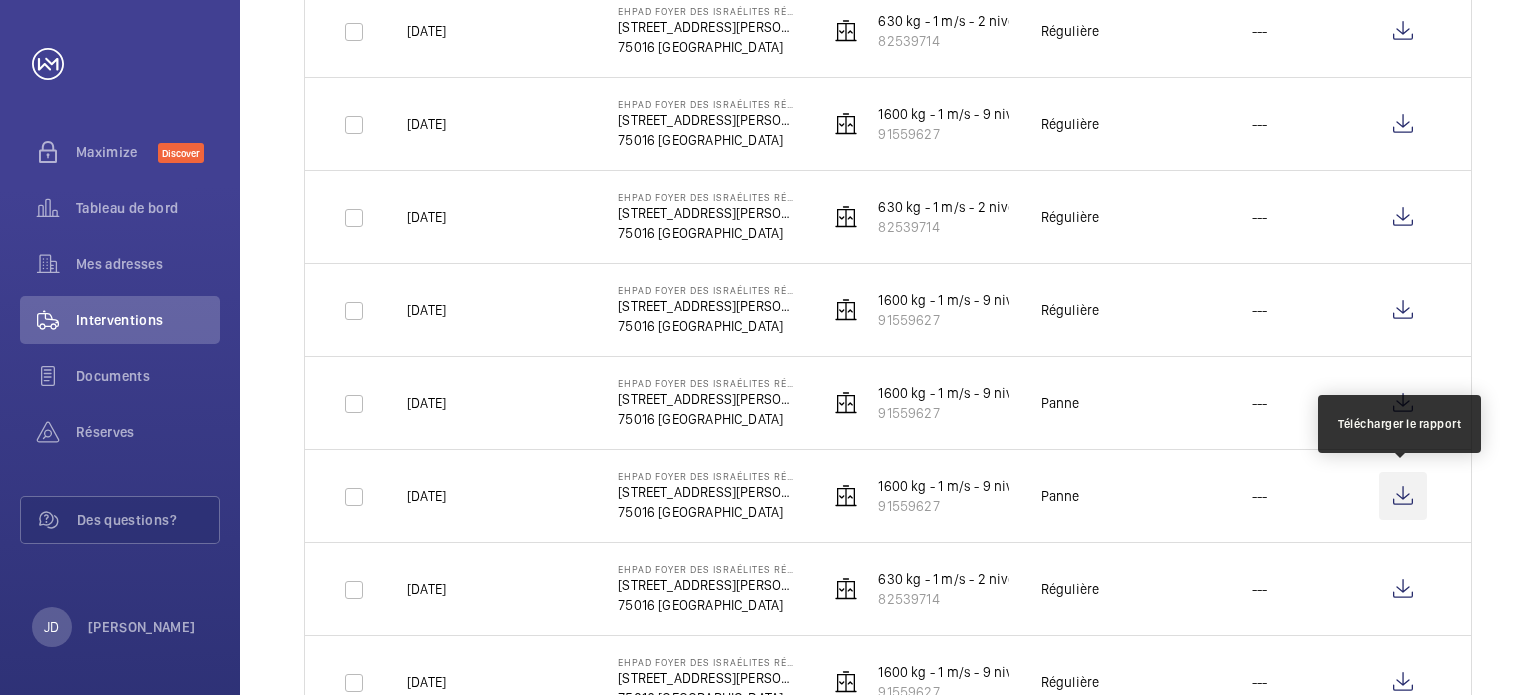 click 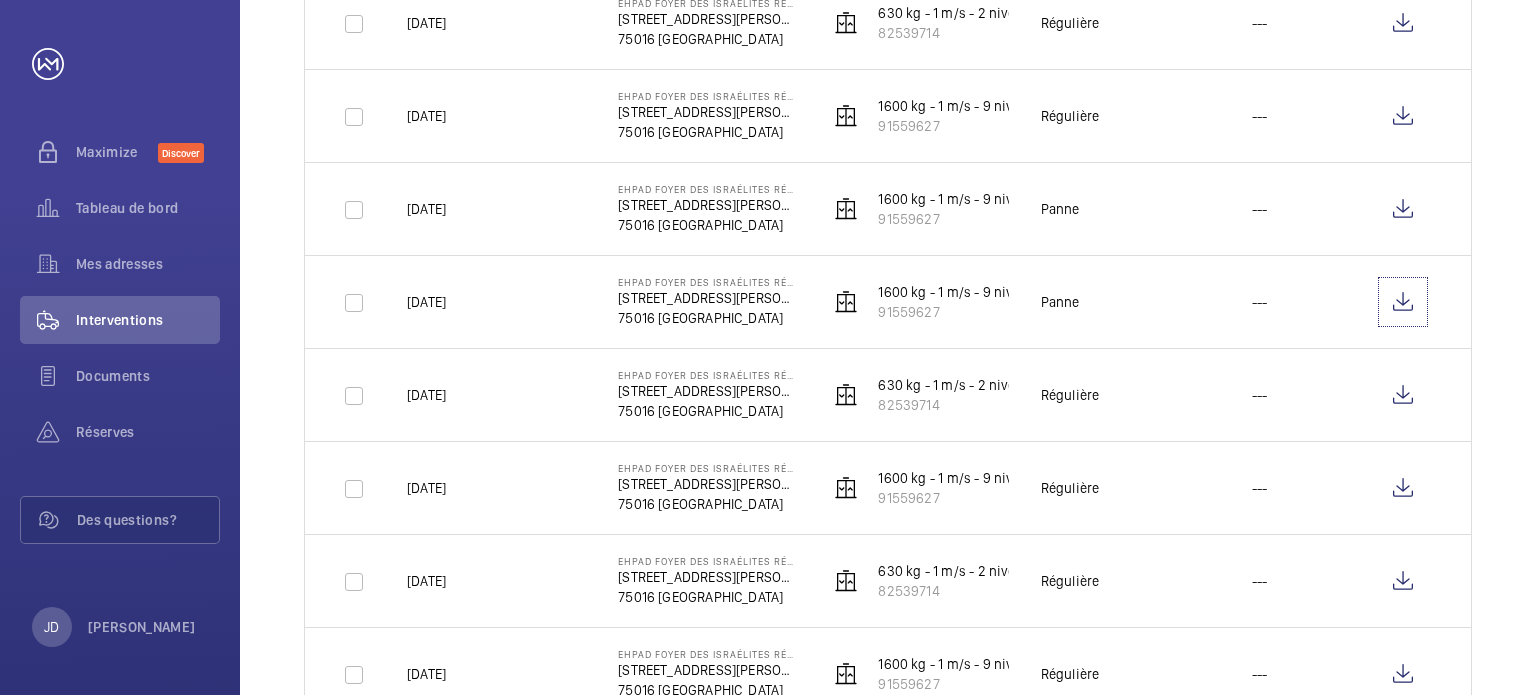scroll, scrollTop: 1818, scrollLeft: 0, axis: vertical 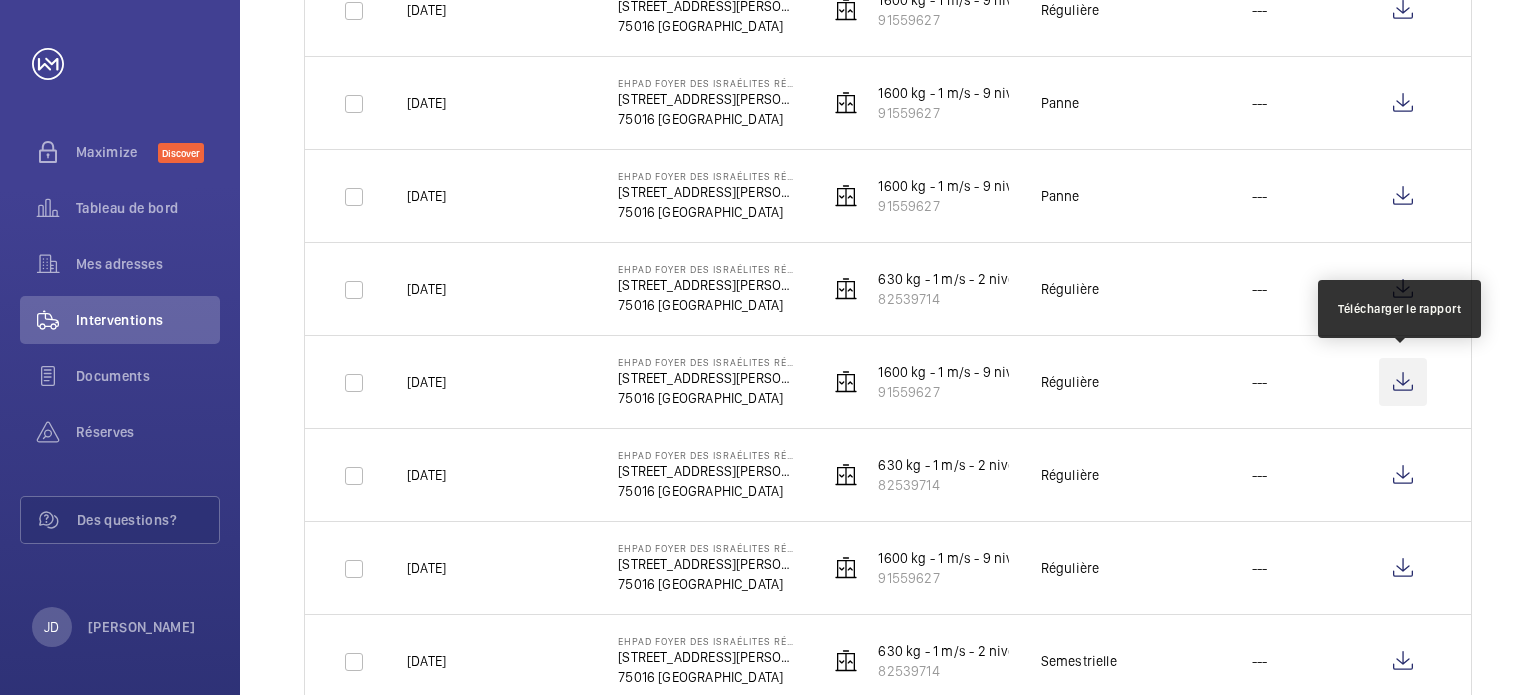click 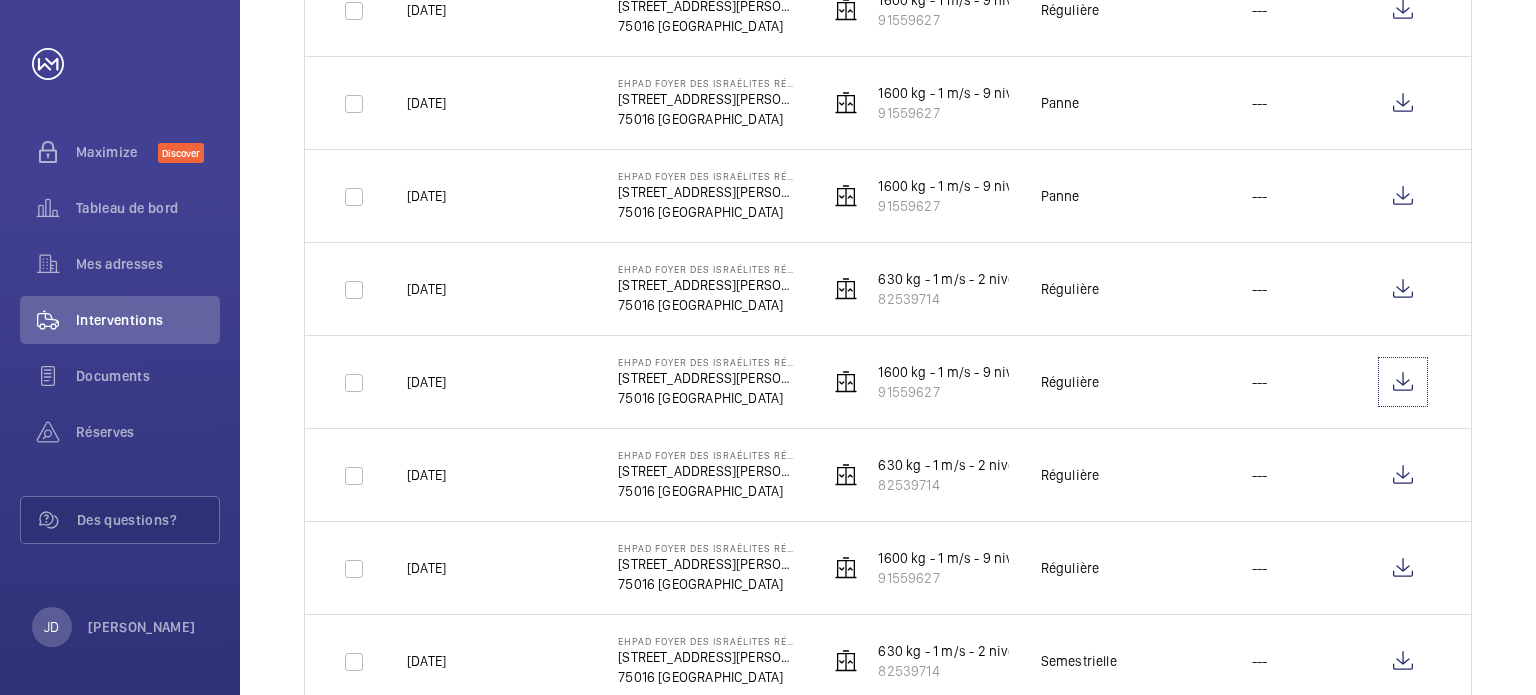 scroll, scrollTop: 1918, scrollLeft: 0, axis: vertical 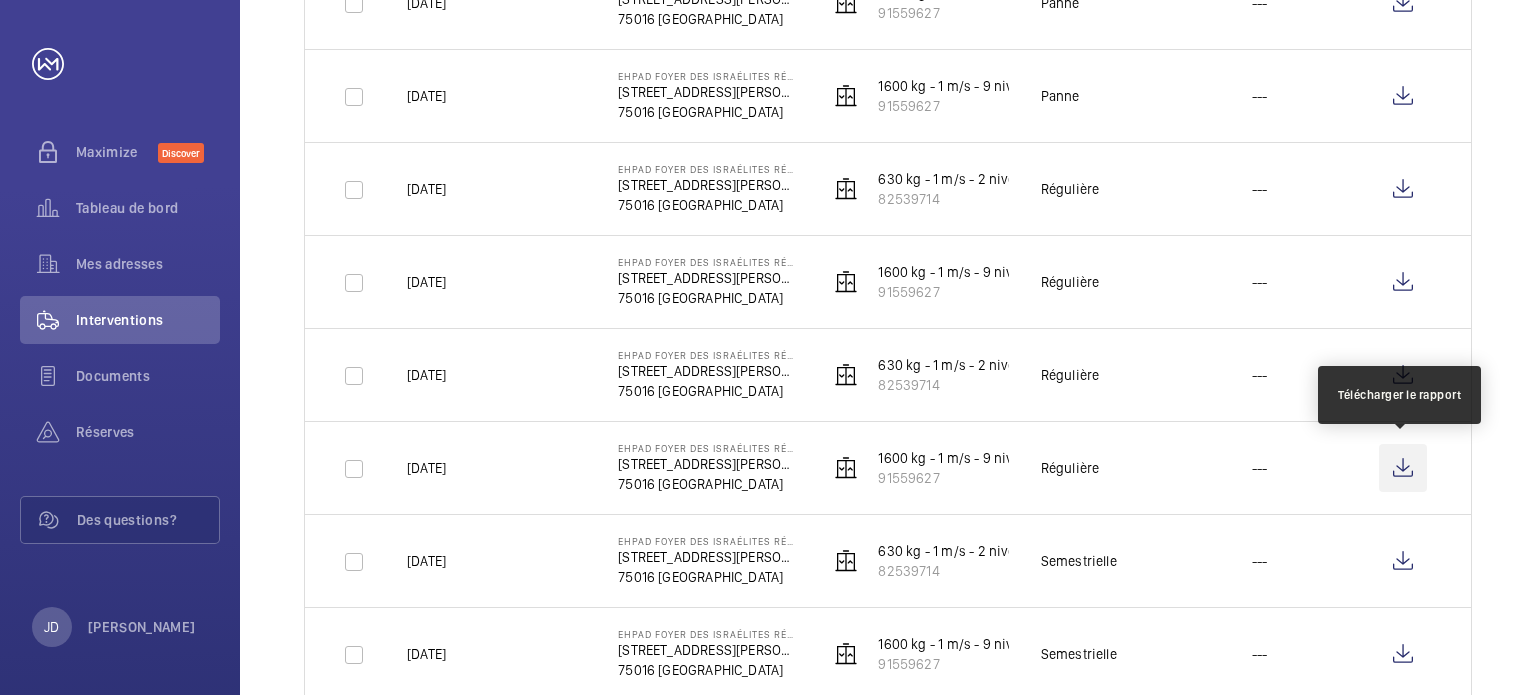 click 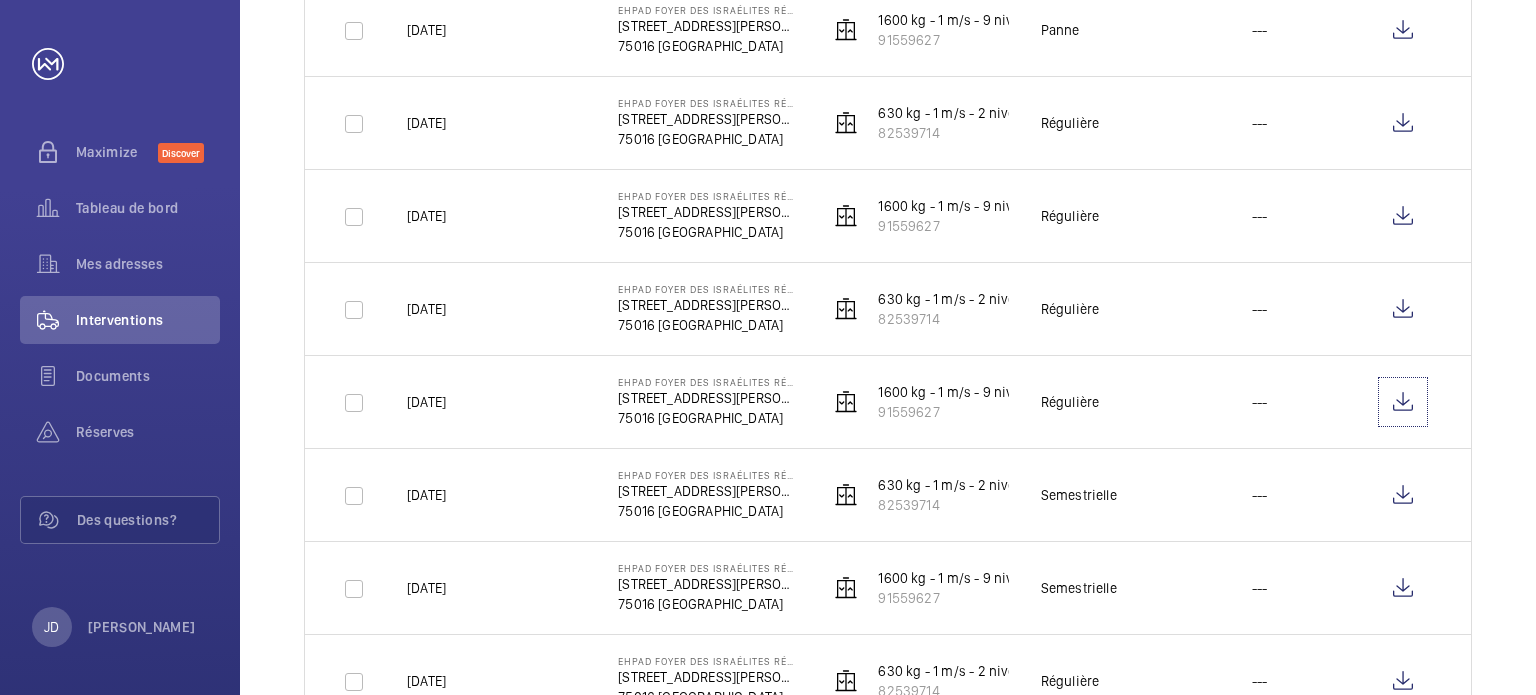 scroll, scrollTop: 2018, scrollLeft: 0, axis: vertical 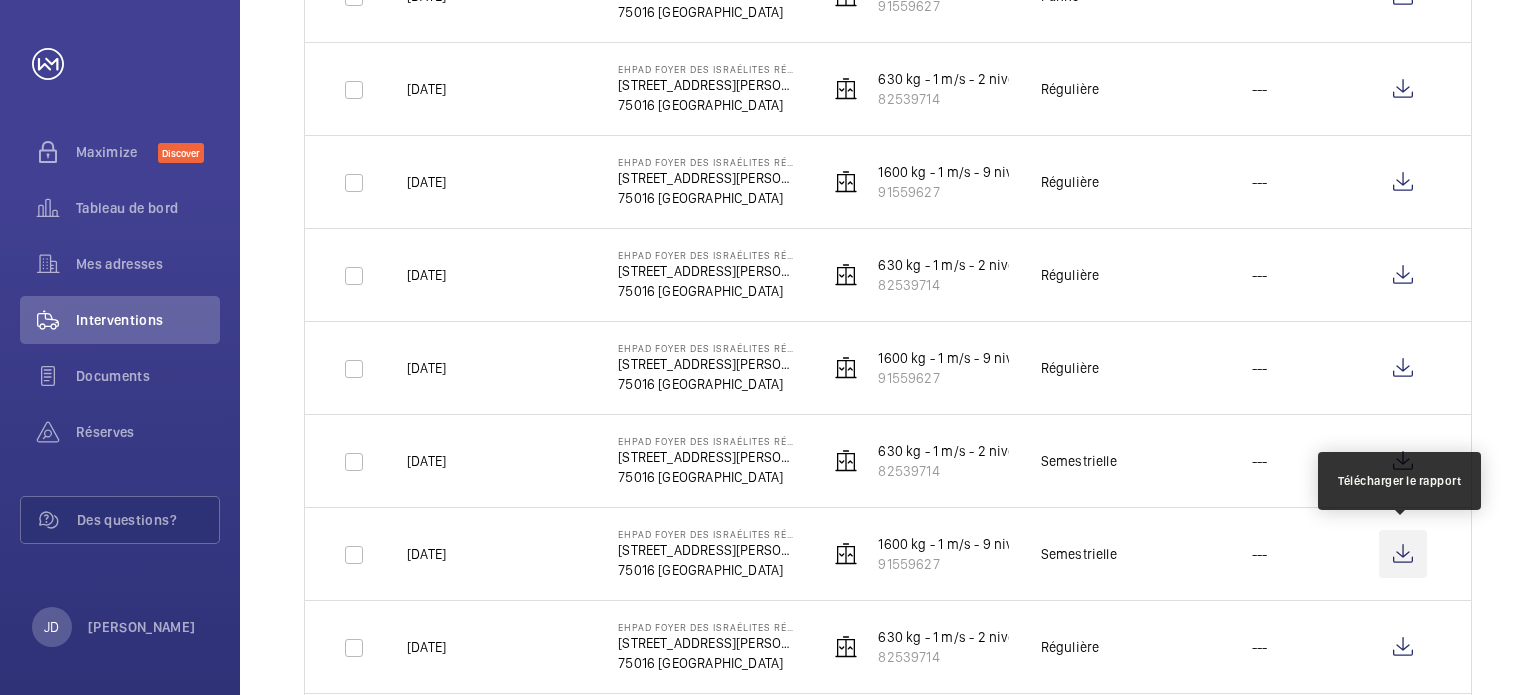 click 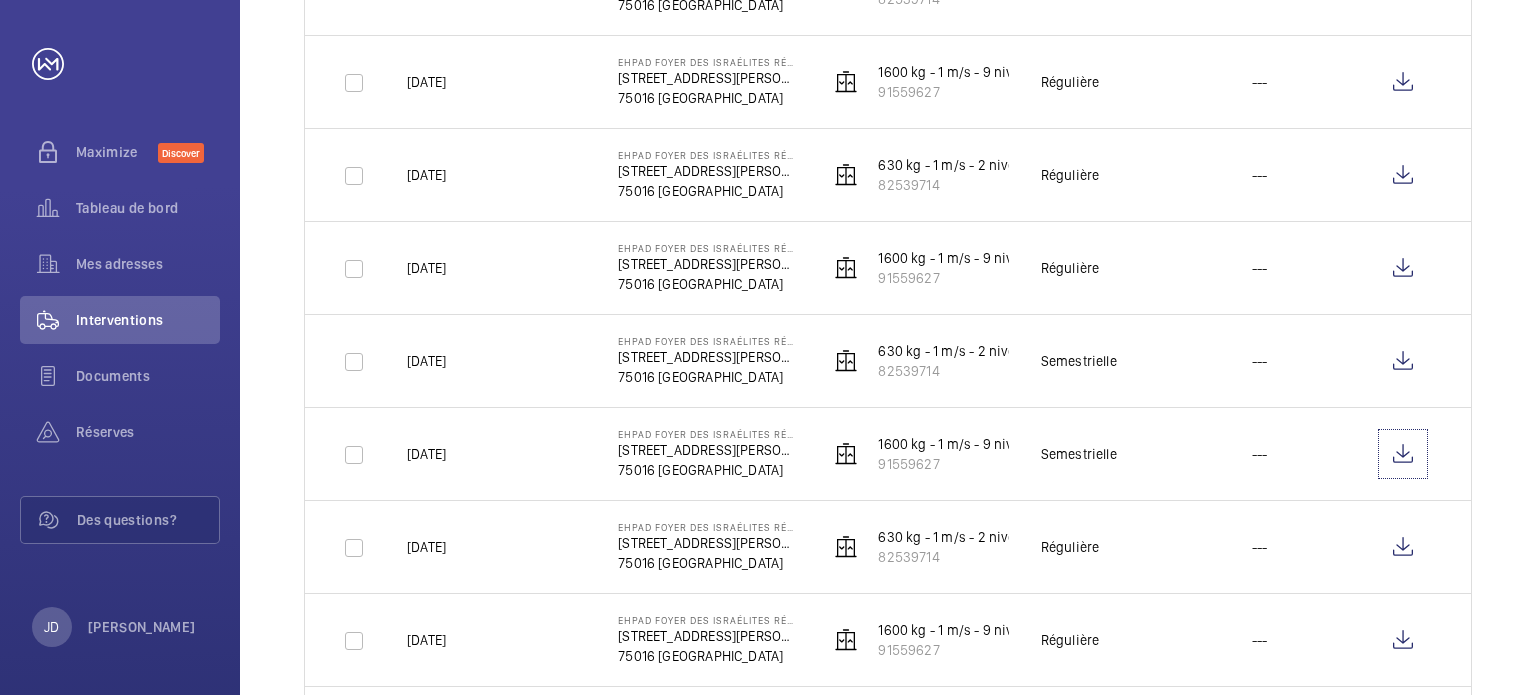 scroll, scrollTop: 2218, scrollLeft: 0, axis: vertical 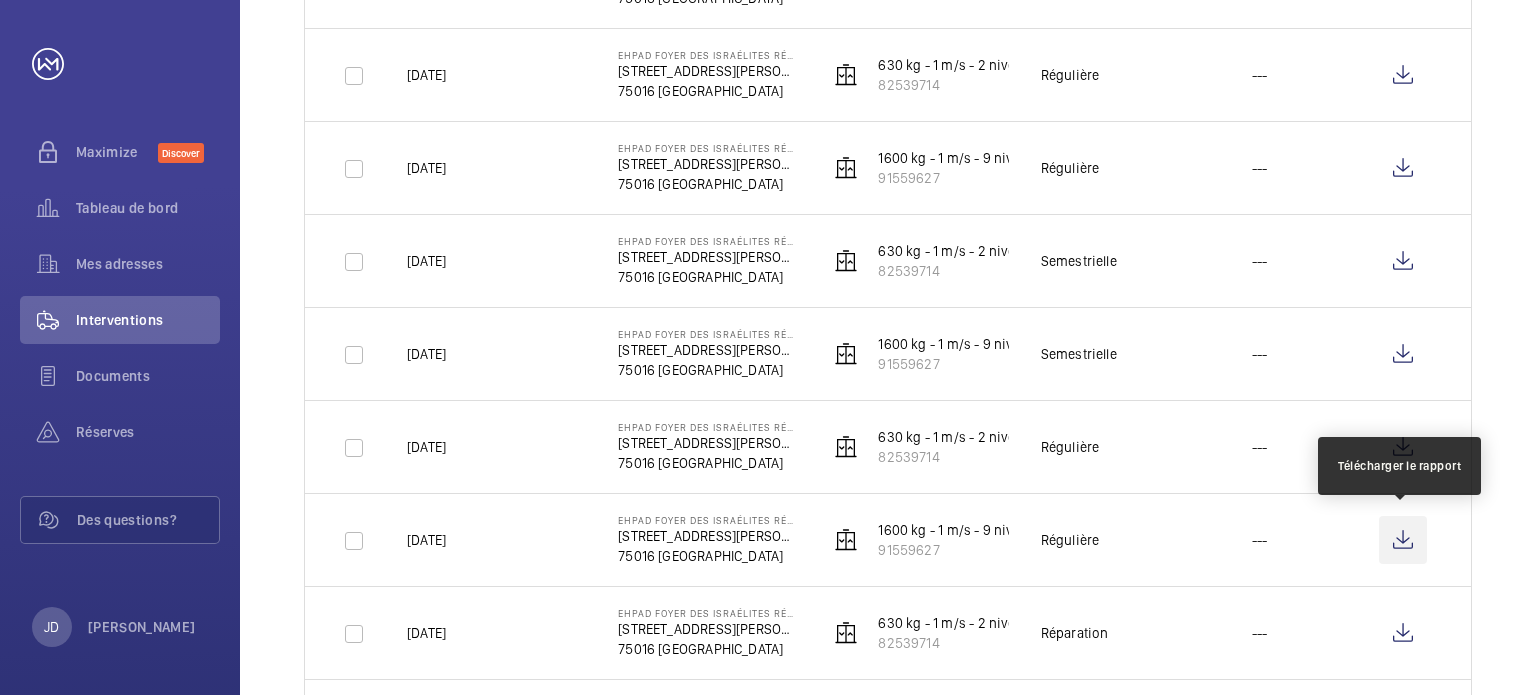 click 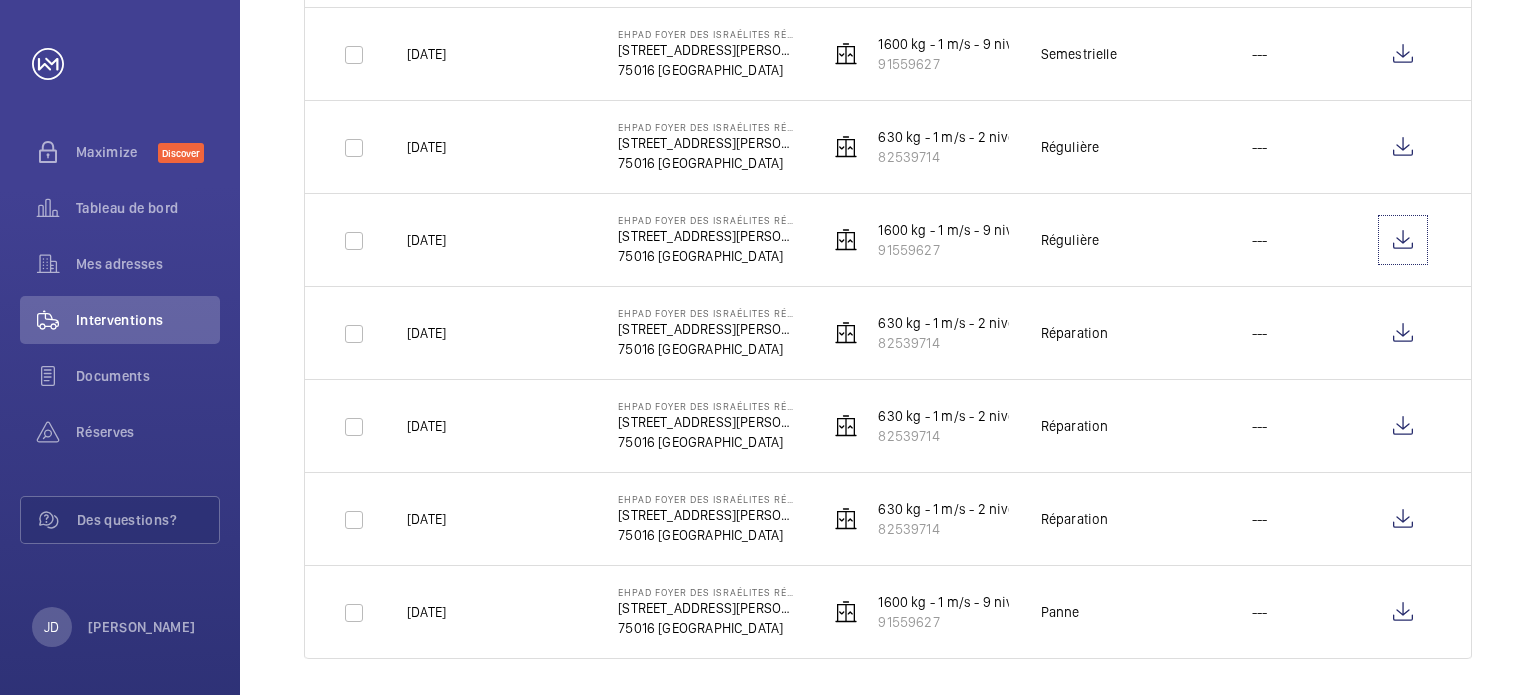 scroll, scrollTop: 2523, scrollLeft: 0, axis: vertical 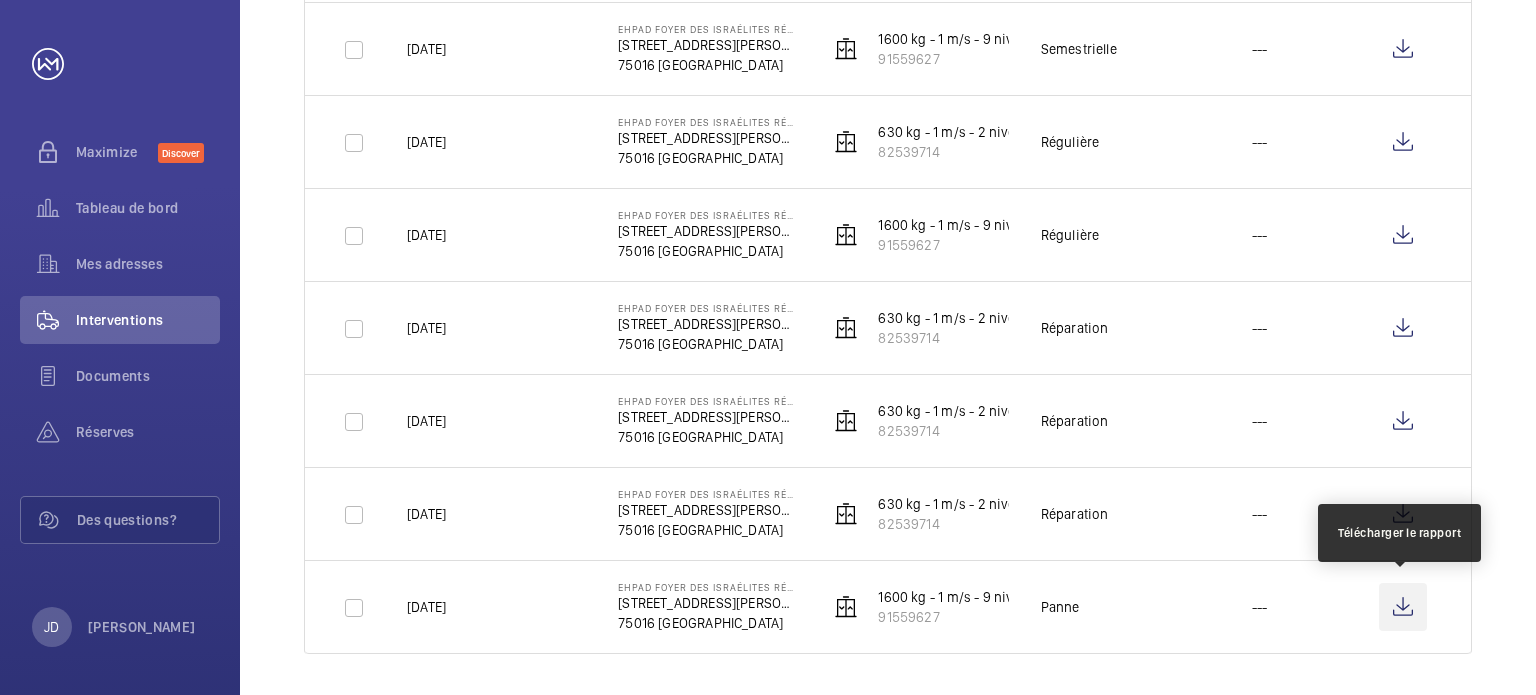 click 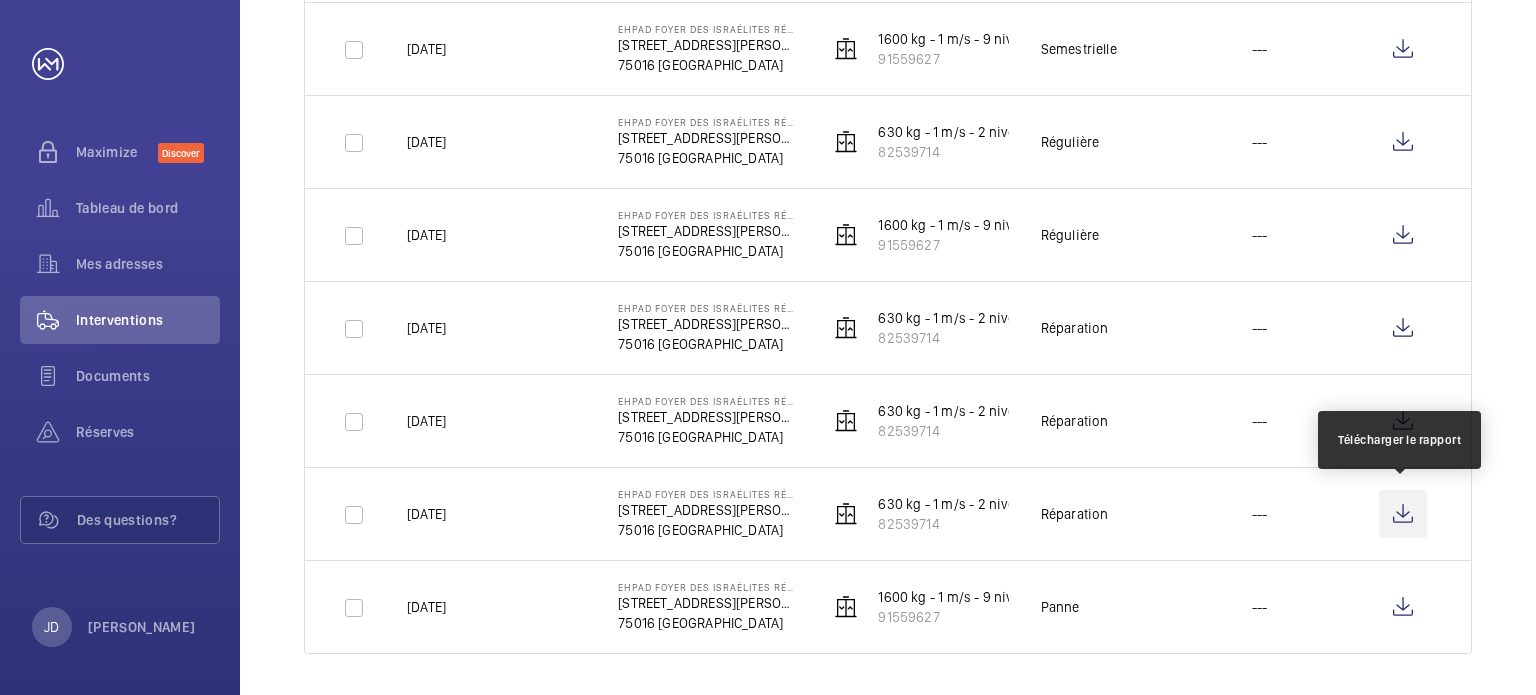 click 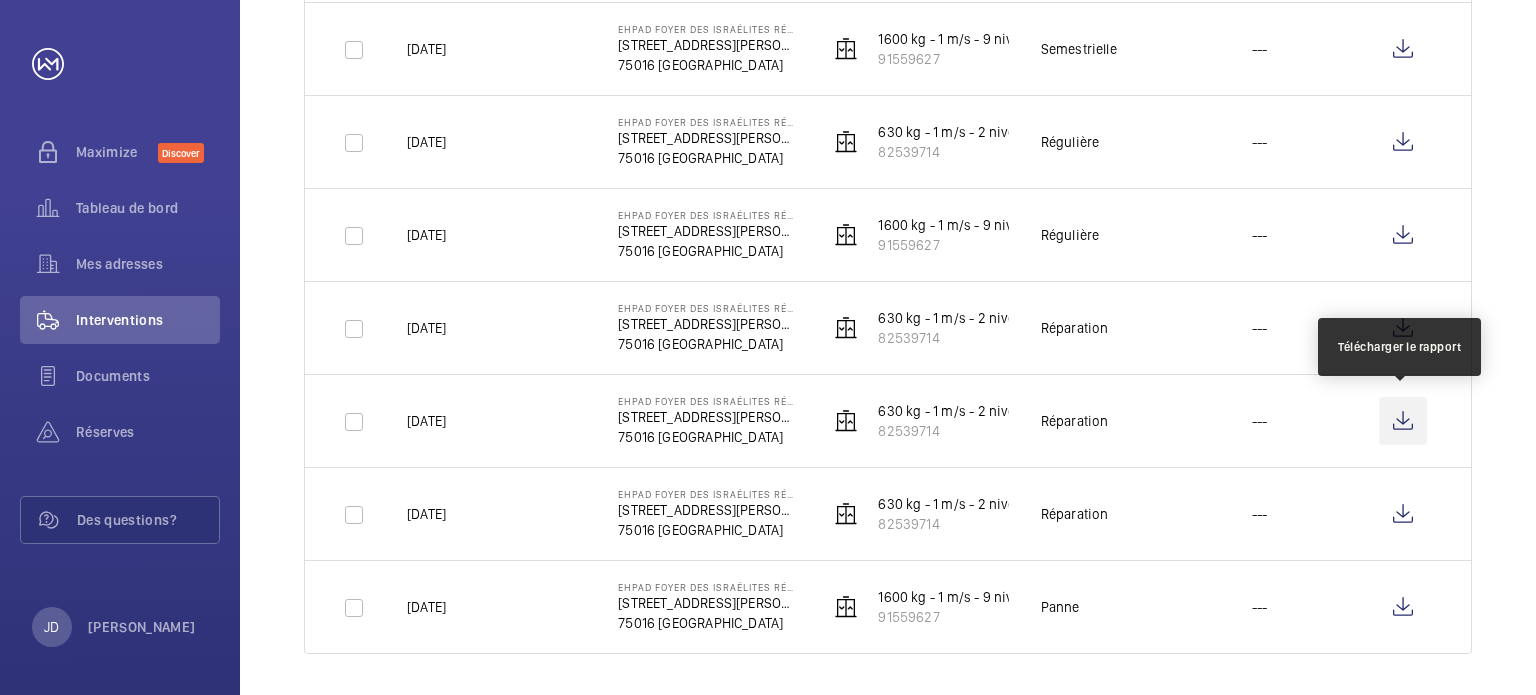click 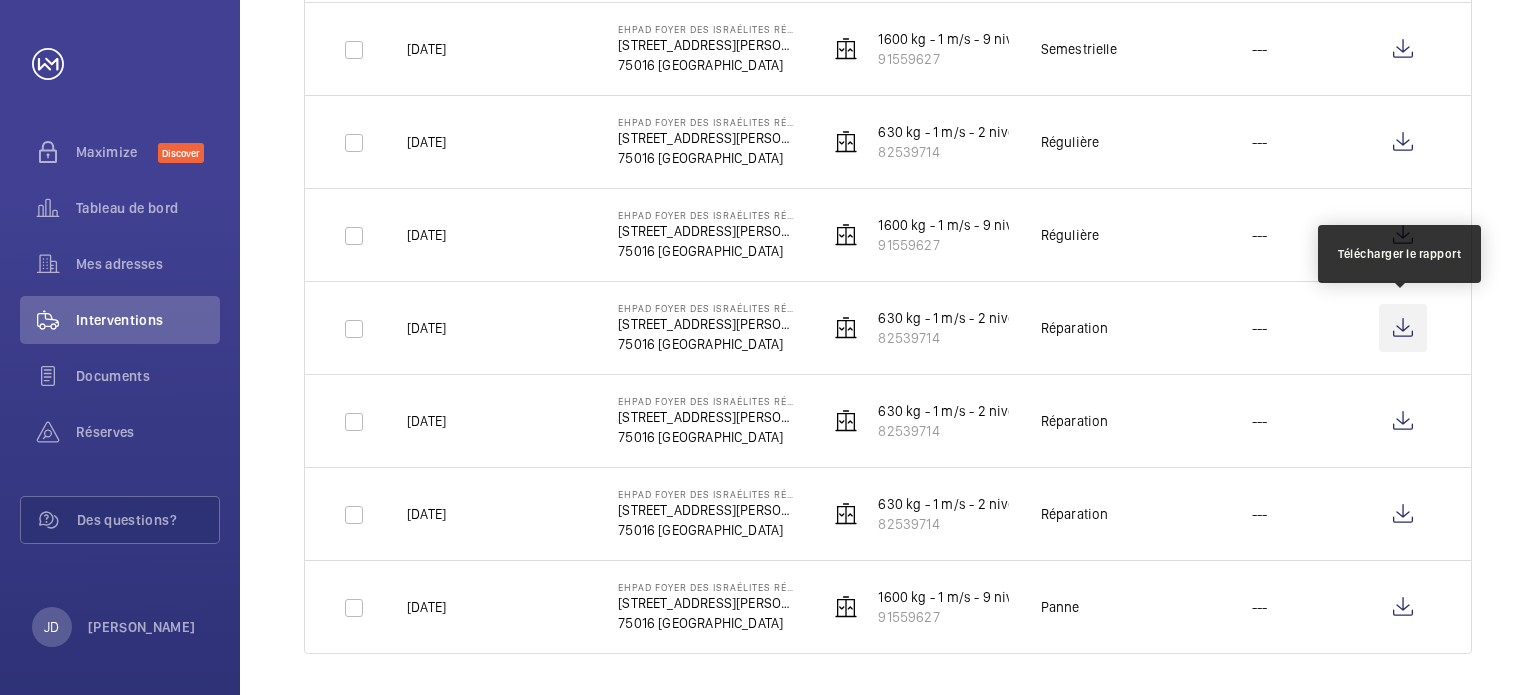 click 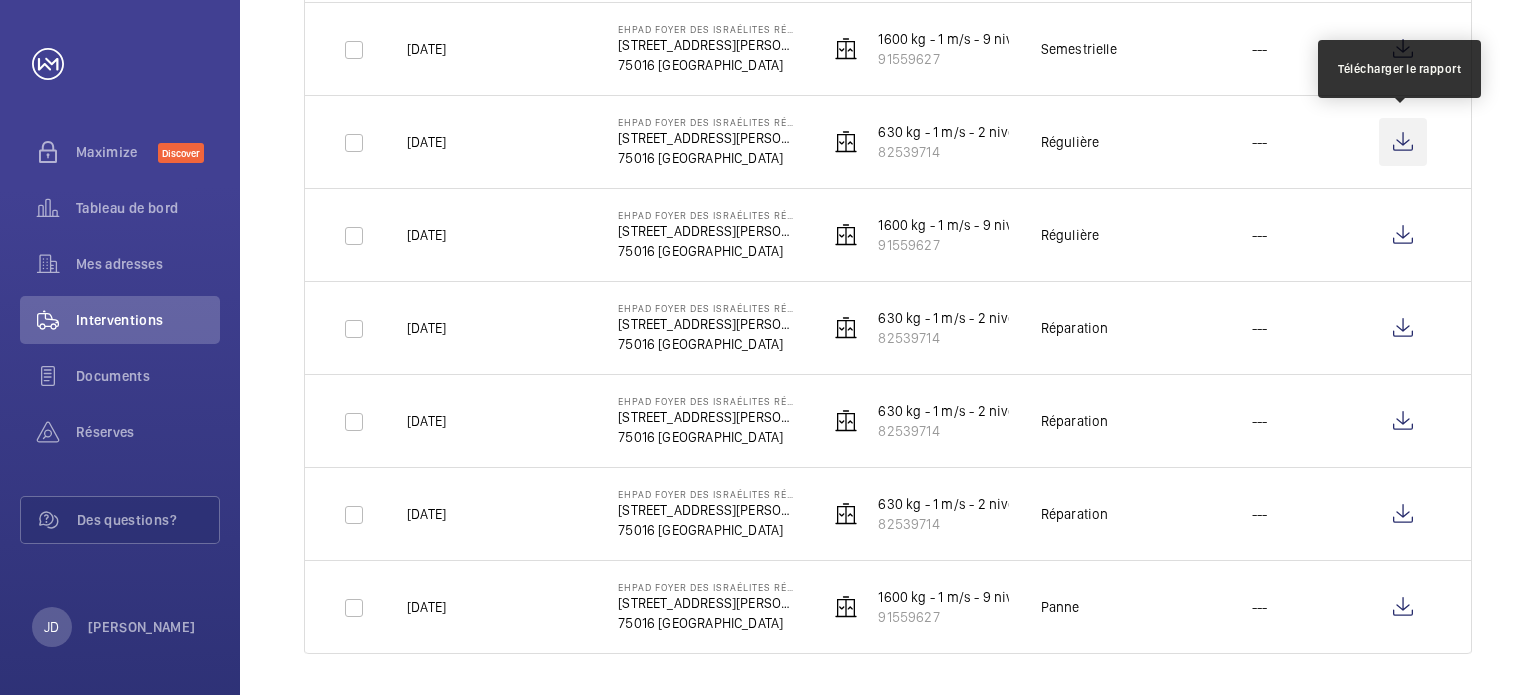 click 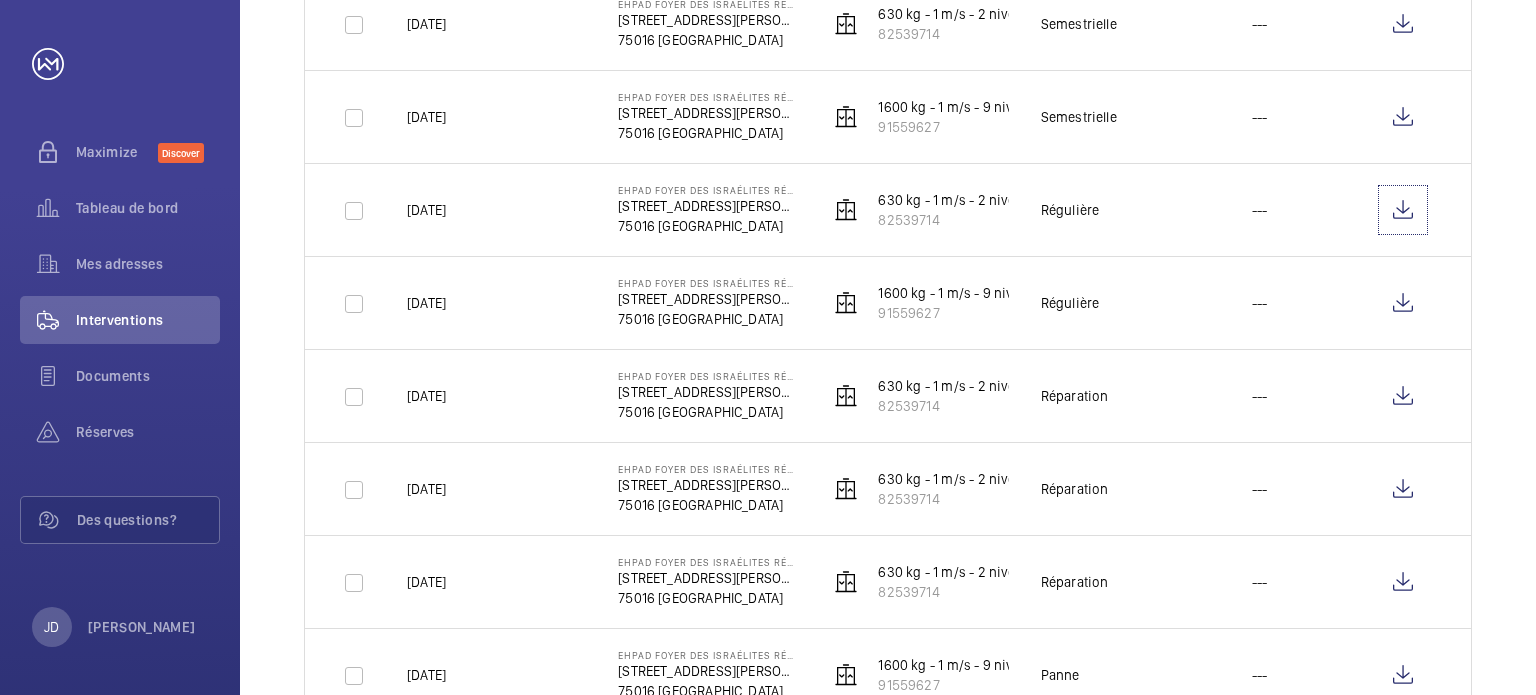 scroll, scrollTop: 2423, scrollLeft: 0, axis: vertical 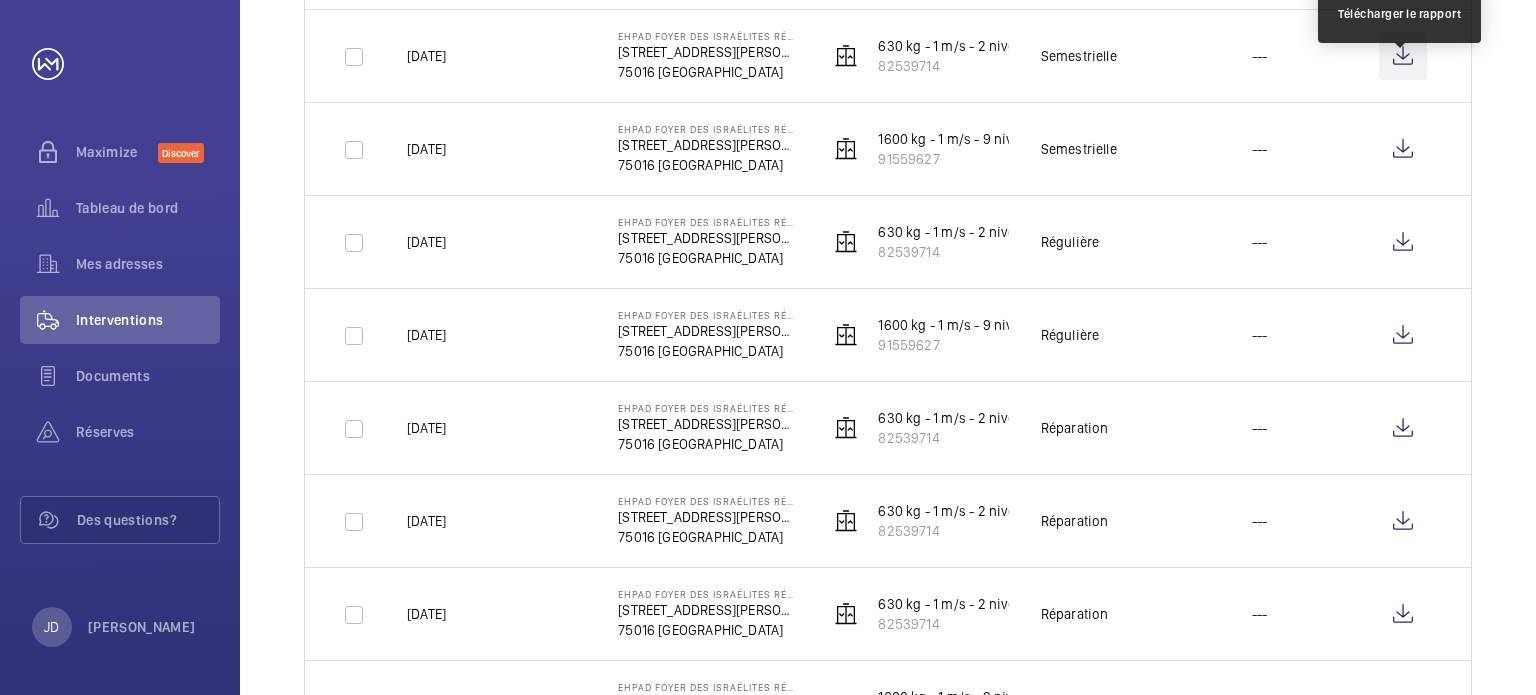 click 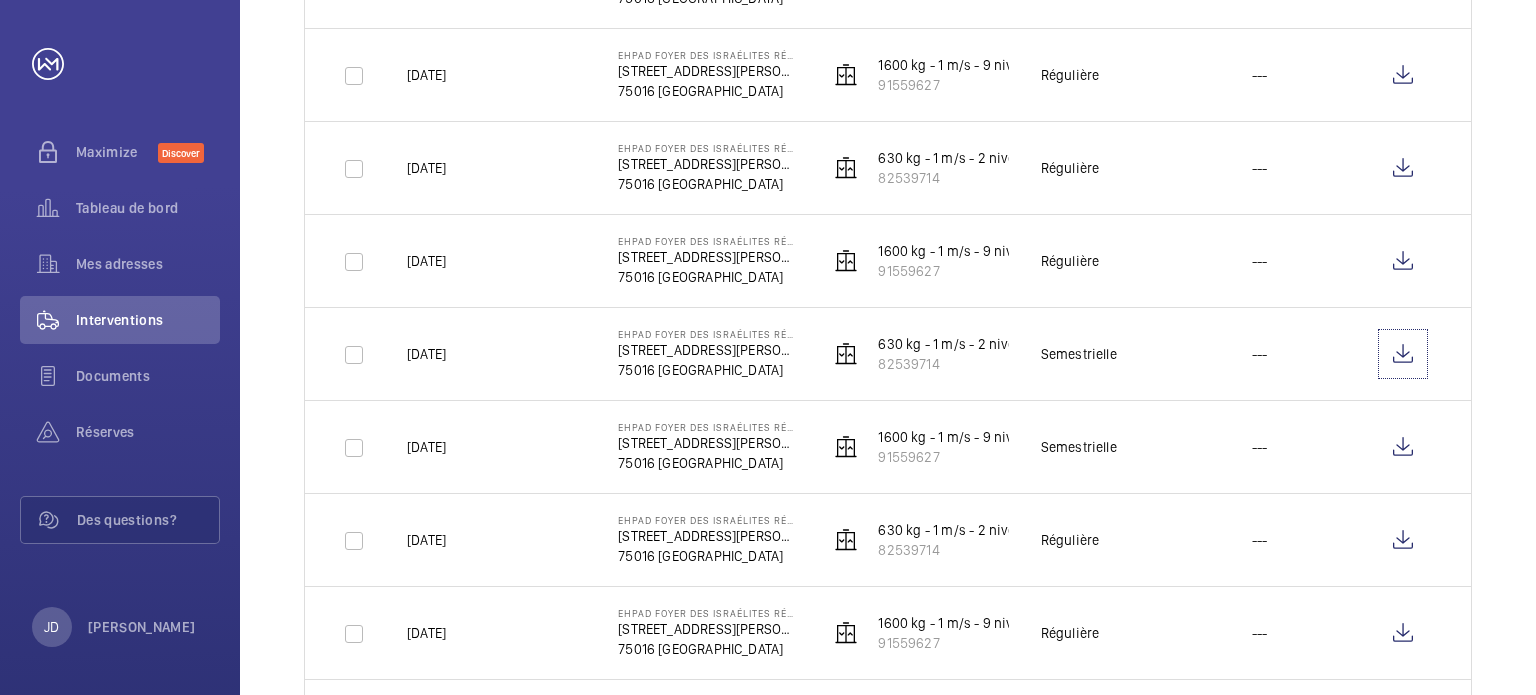 scroll, scrollTop: 2123, scrollLeft: 0, axis: vertical 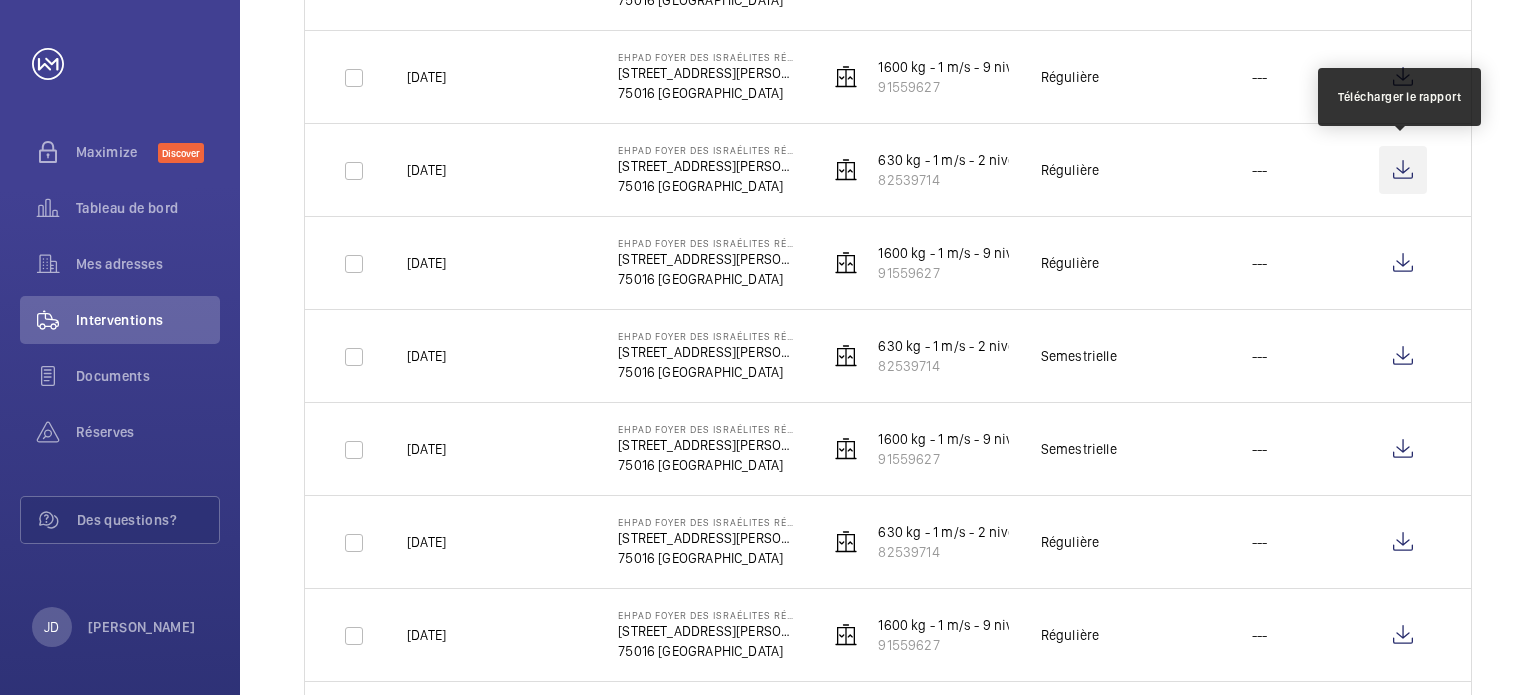 click 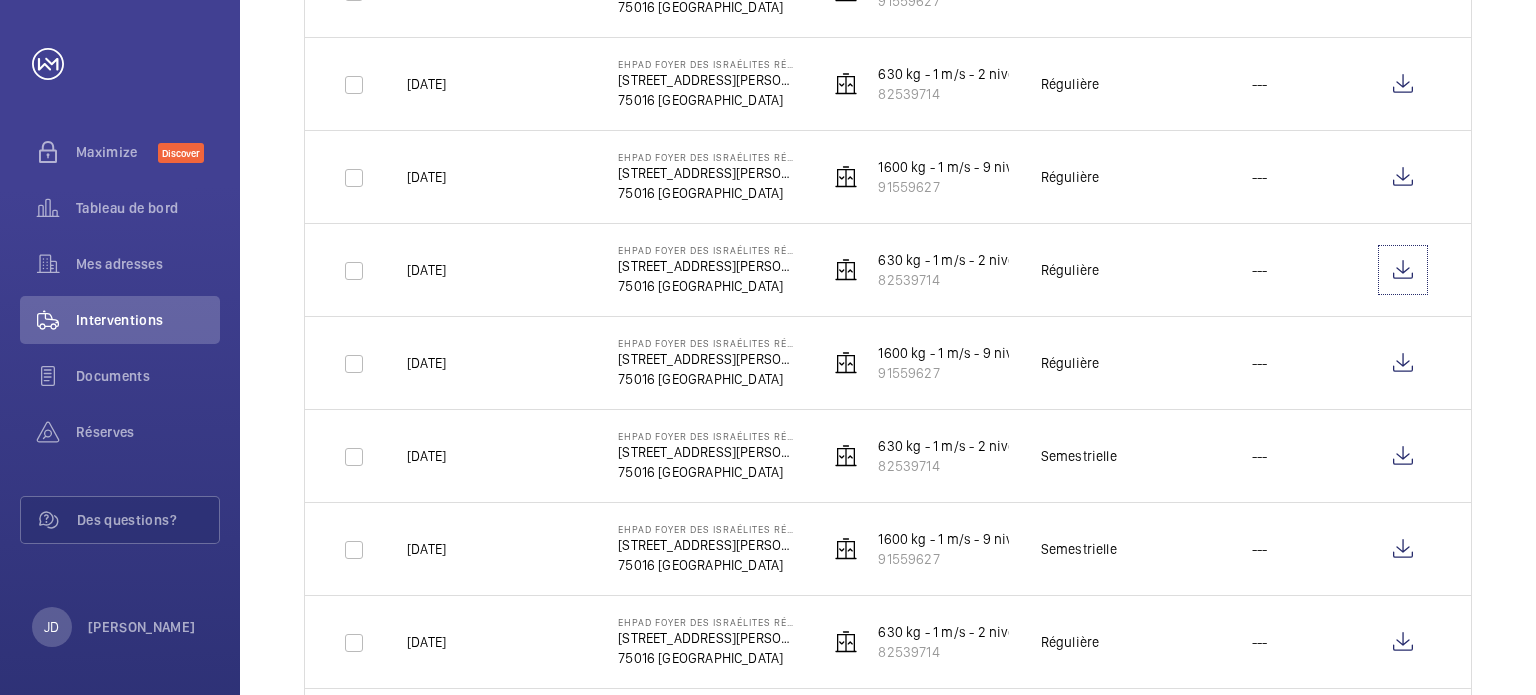 scroll, scrollTop: 1923, scrollLeft: 0, axis: vertical 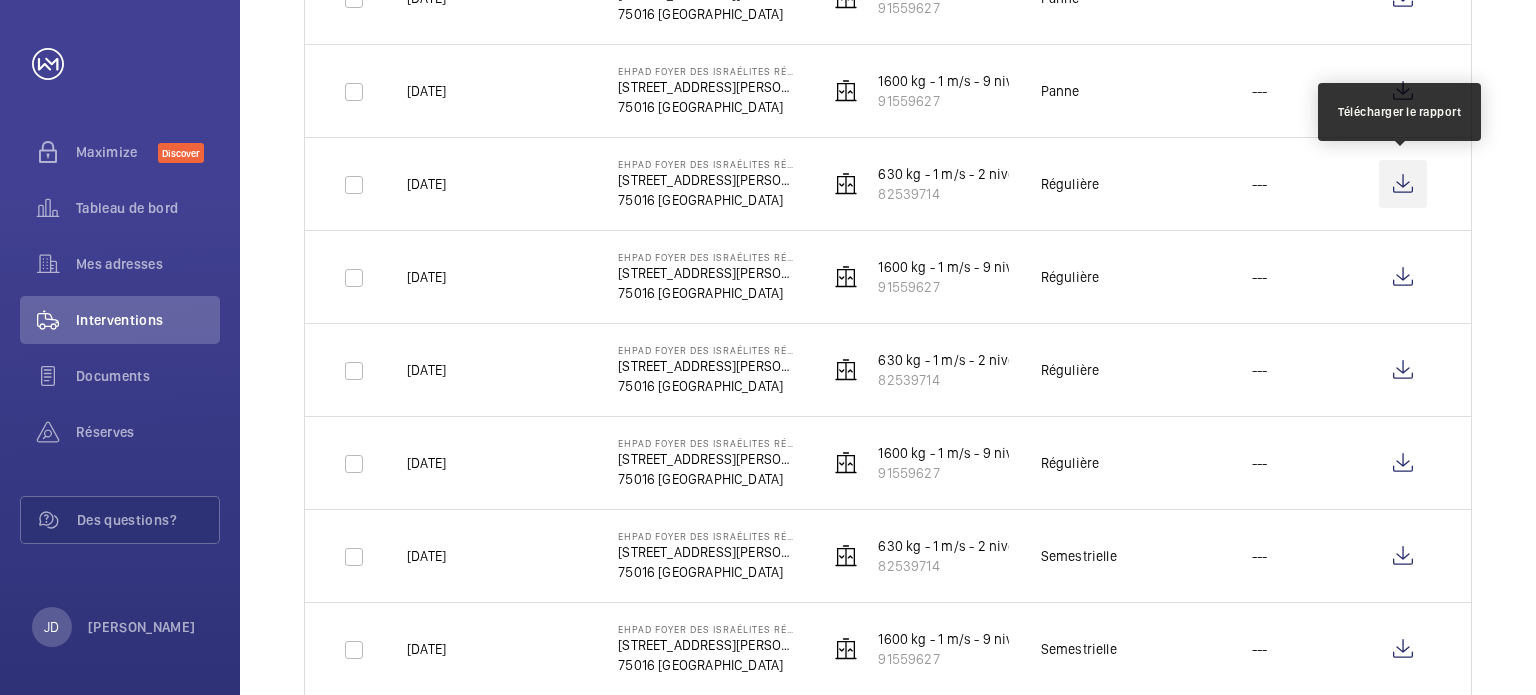 click 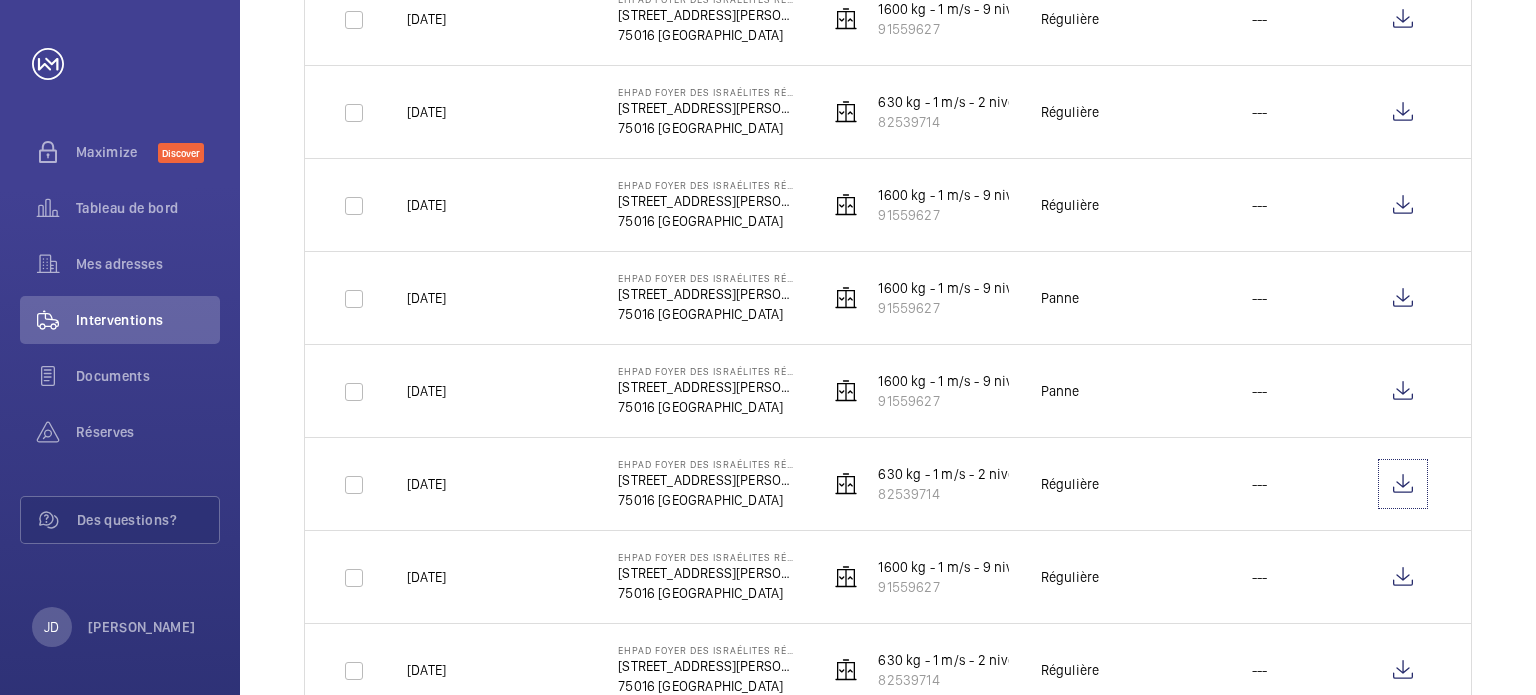 scroll, scrollTop: 1523, scrollLeft: 0, axis: vertical 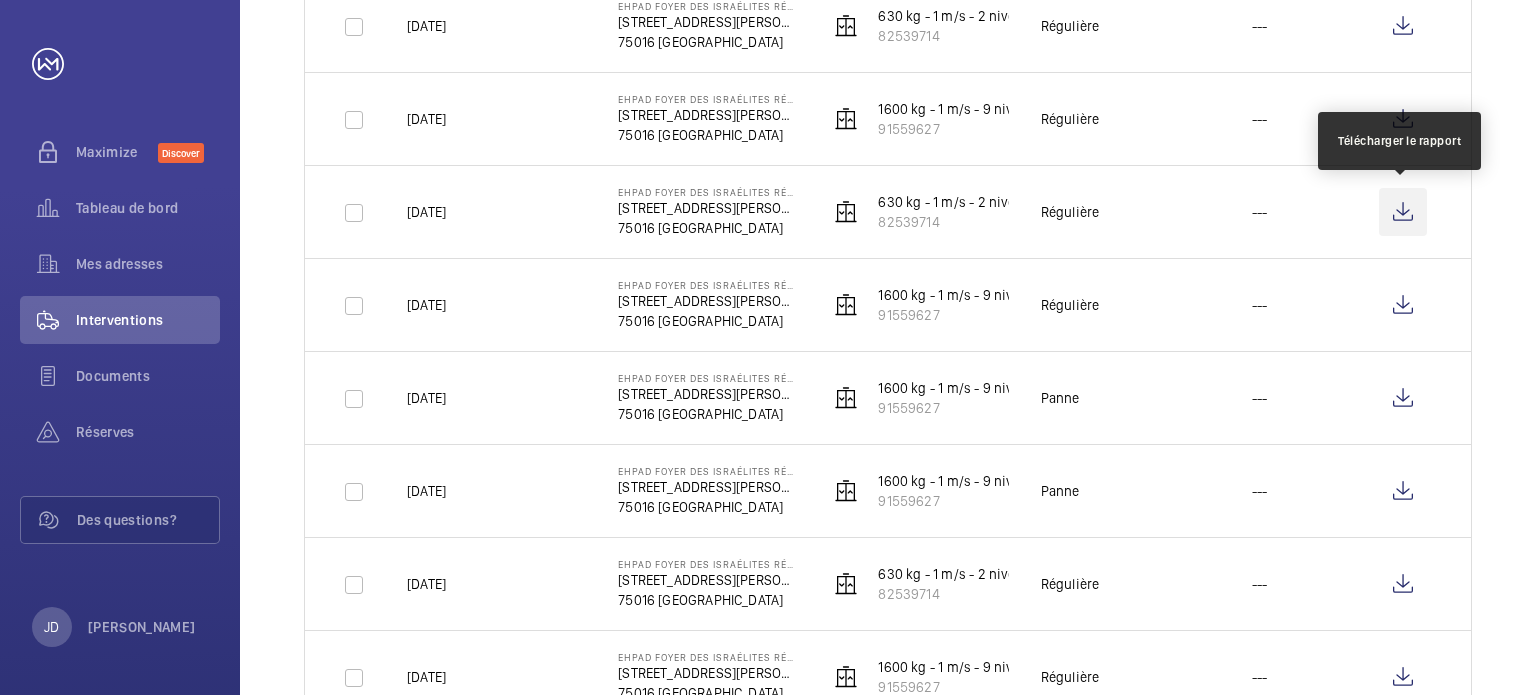 click 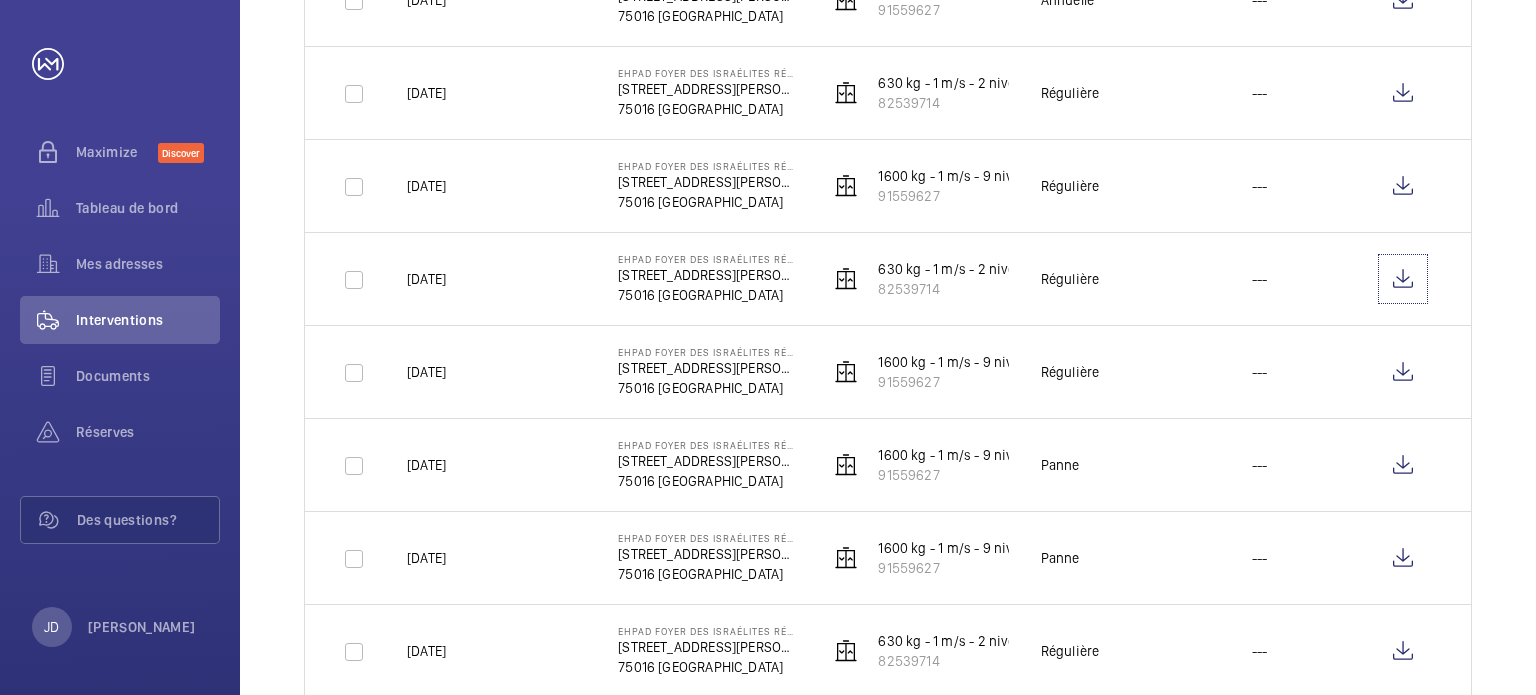 scroll, scrollTop: 1423, scrollLeft: 0, axis: vertical 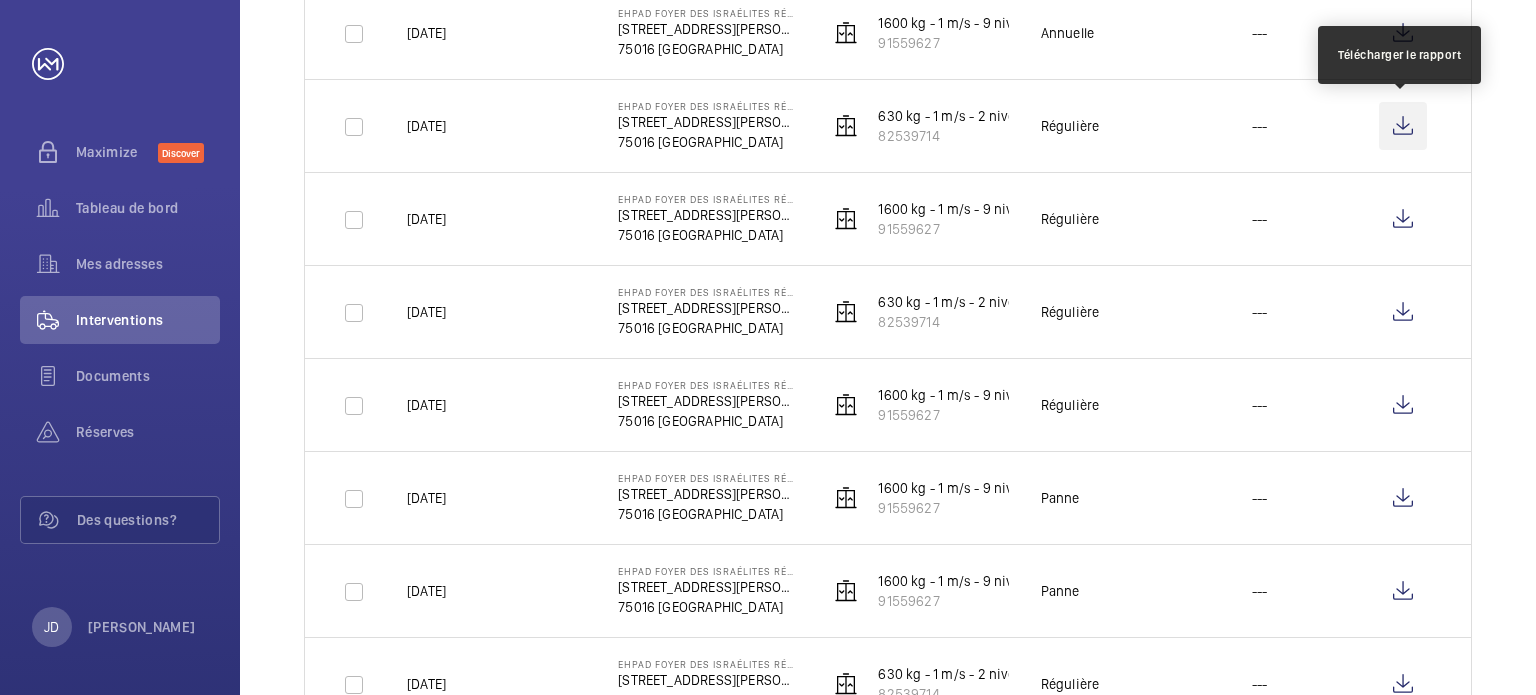 click 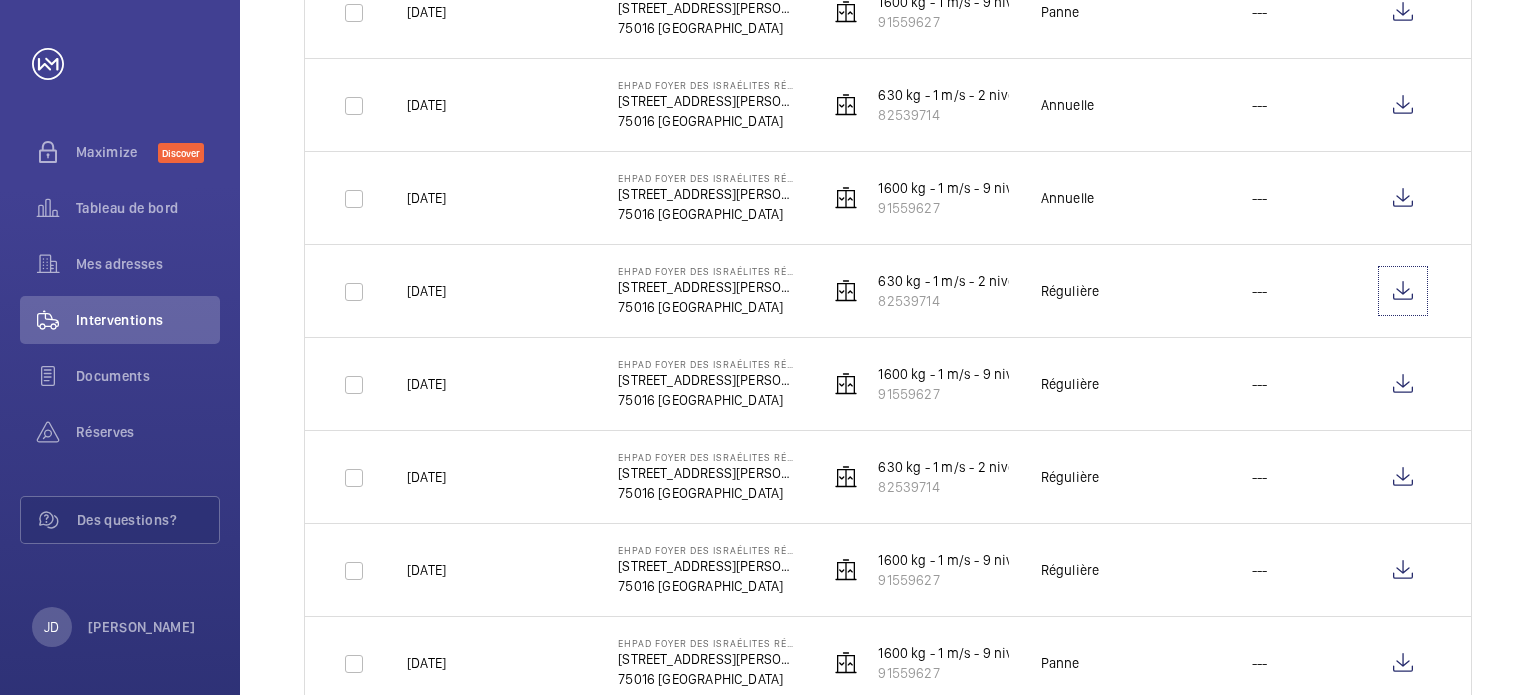scroll, scrollTop: 1223, scrollLeft: 0, axis: vertical 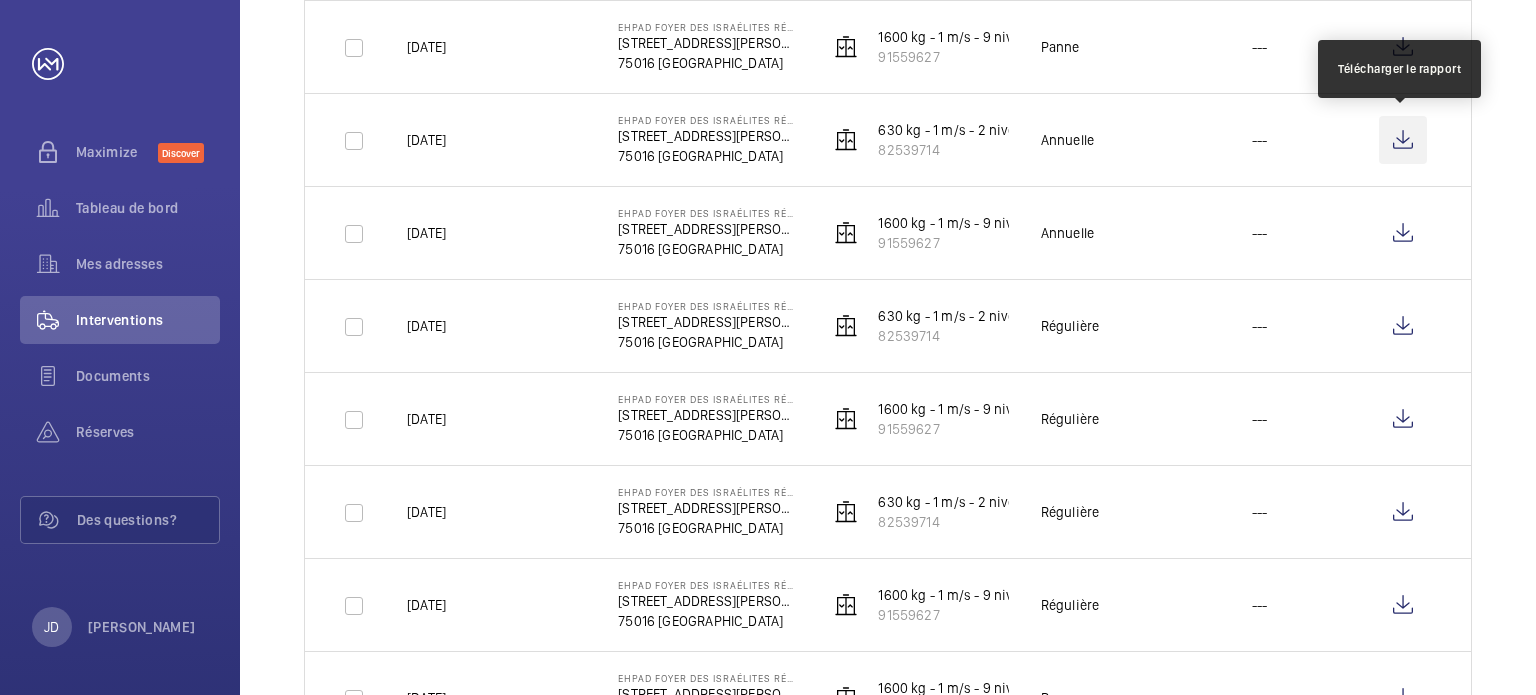 click 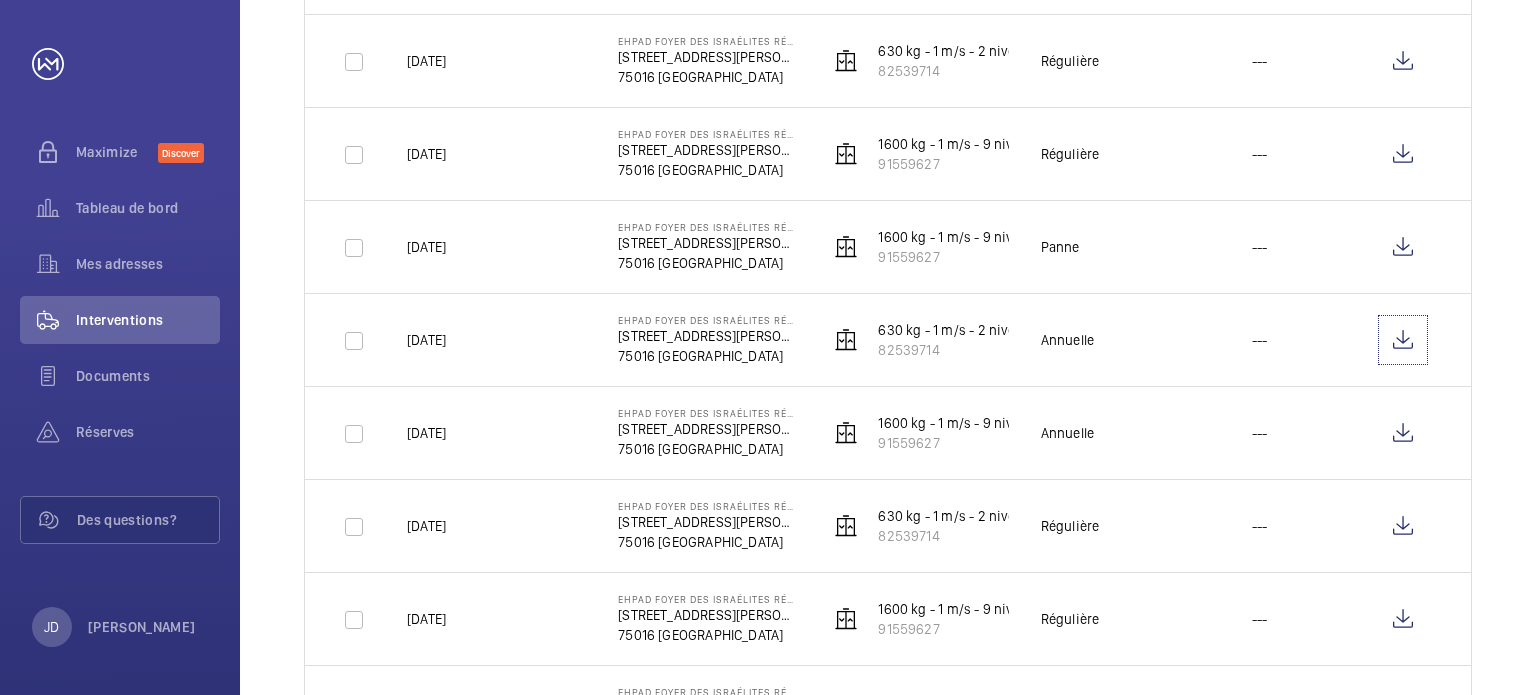 scroll, scrollTop: 923, scrollLeft: 0, axis: vertical 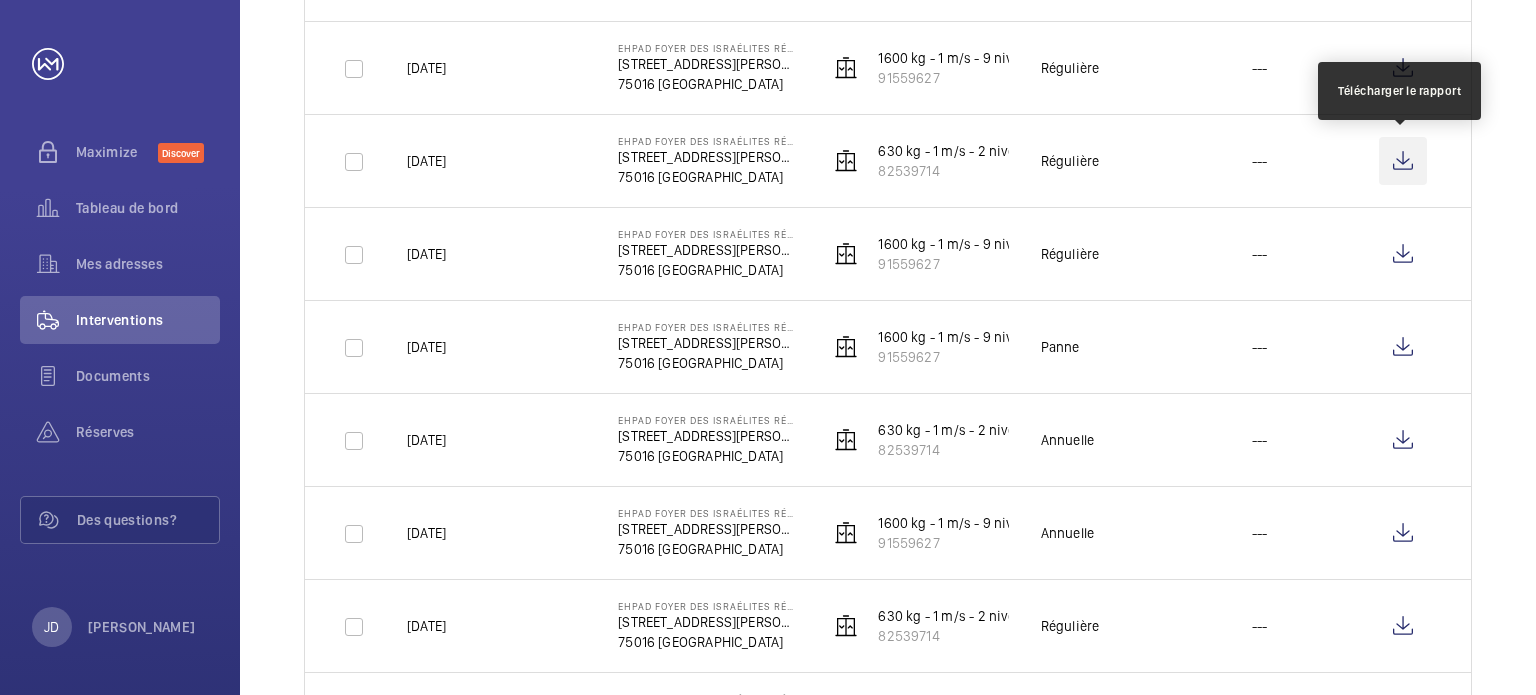 click 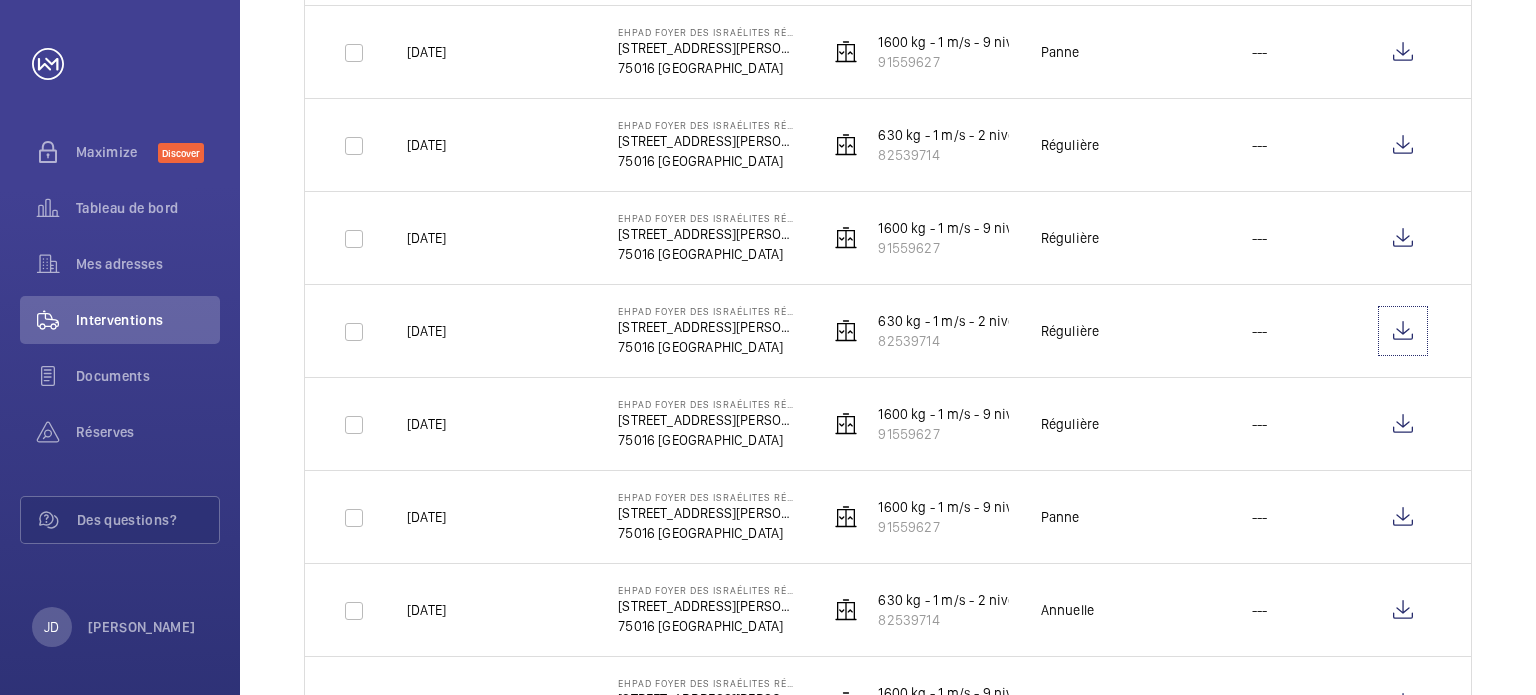 scroll, scrollTop: 723, scrollLeft: 0, axis: vertical 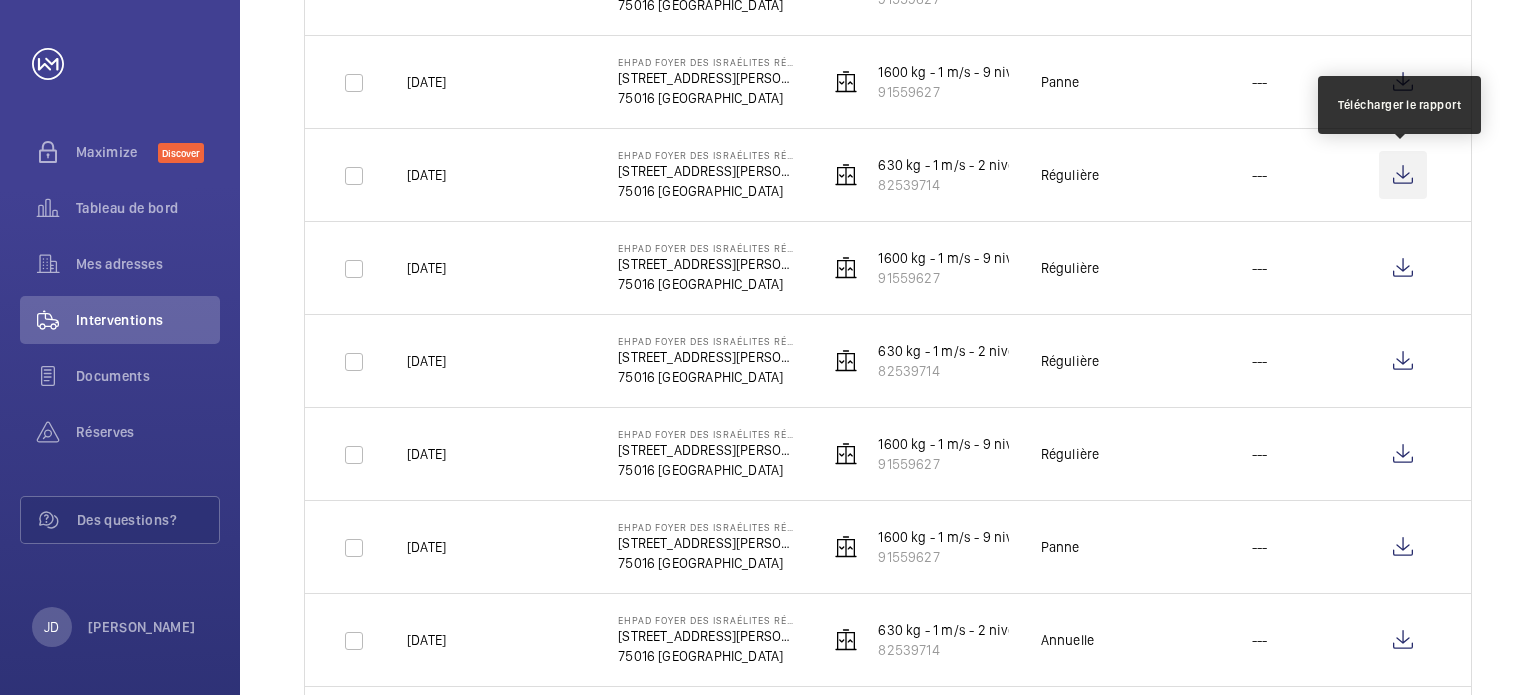 click 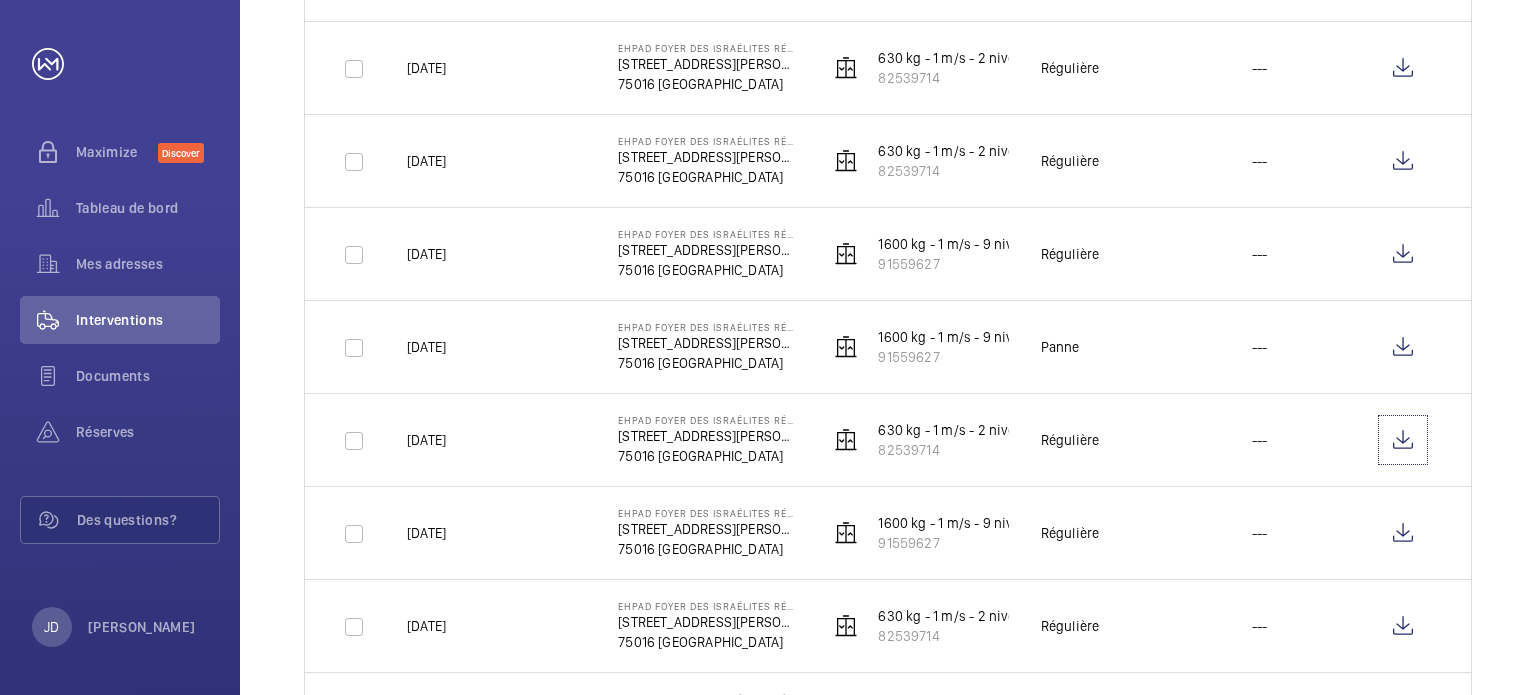 scroll, scrollTop: 423, scrollLeft: 0, axis: vertical 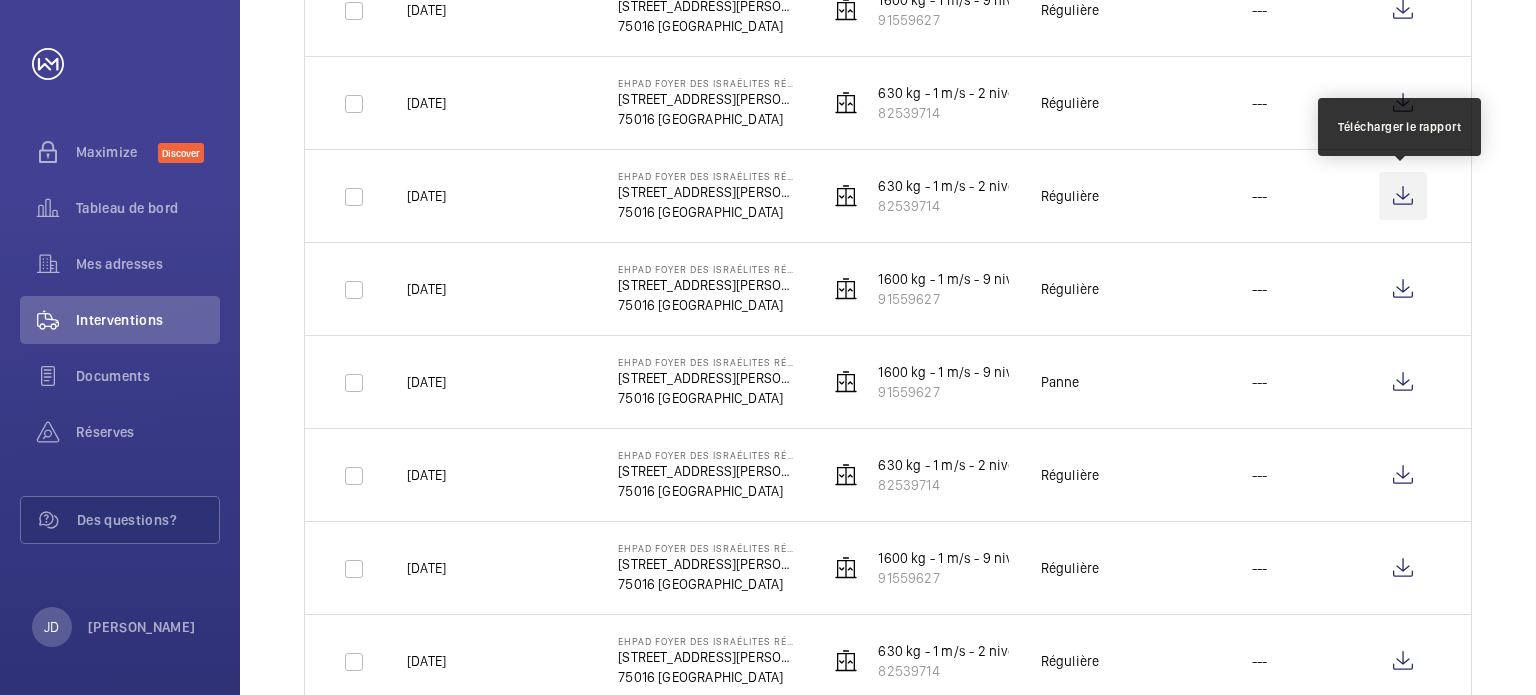 click 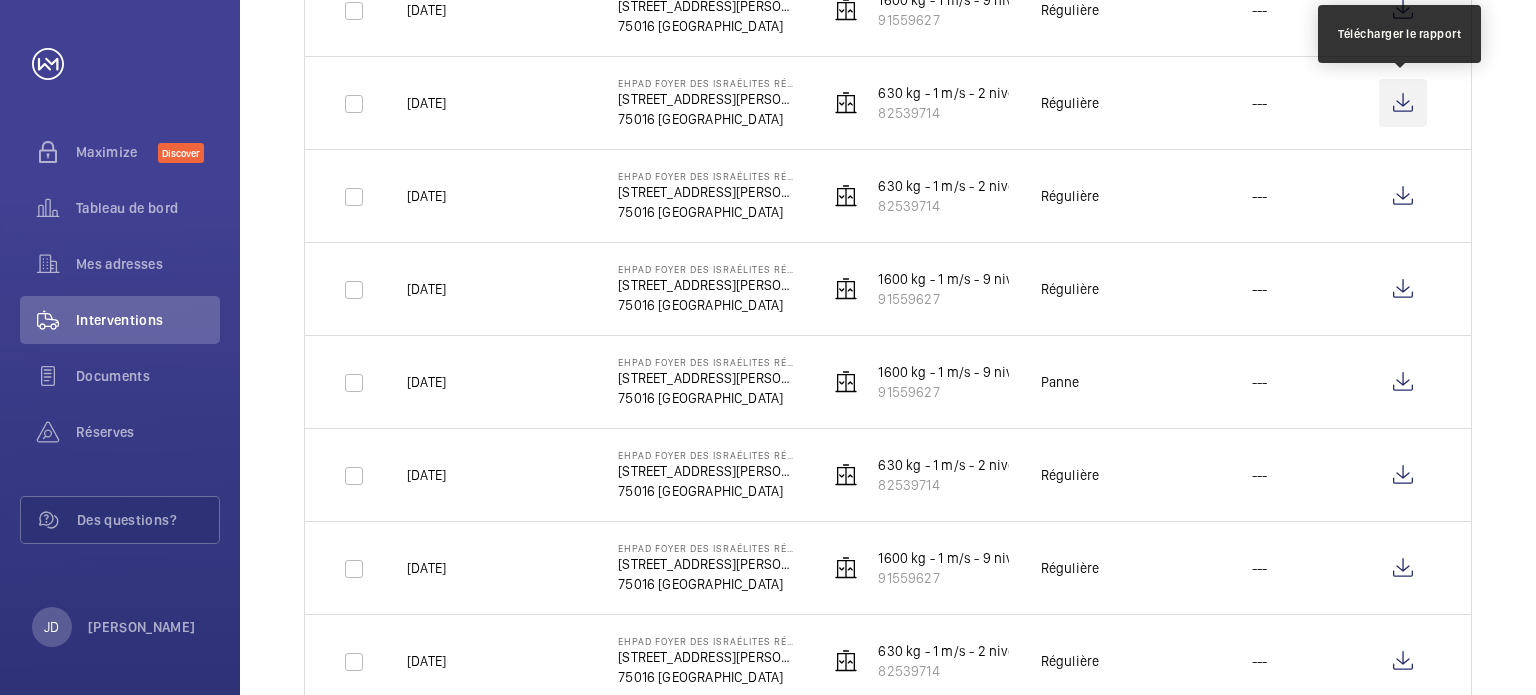 click 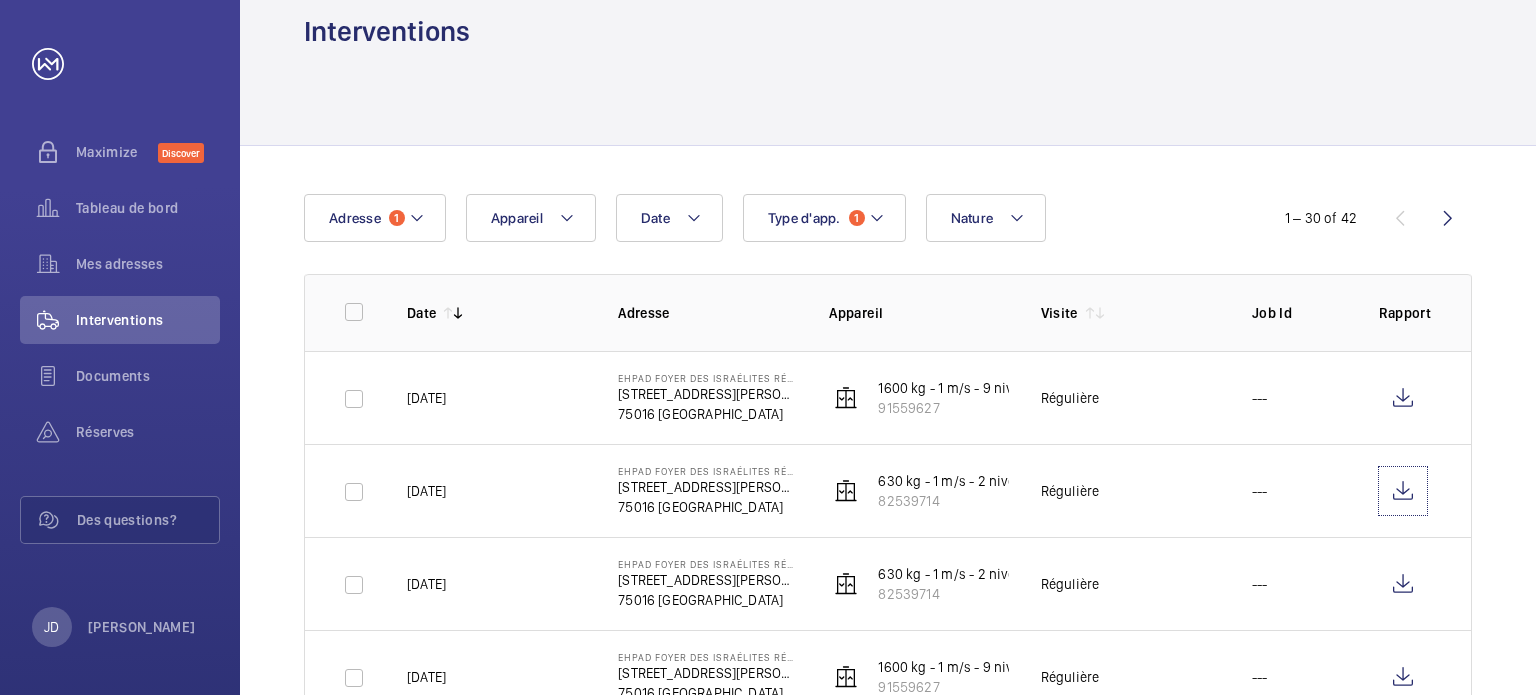 scroll, scrollTop: 23, scrollLeft: 0, axis: vertical 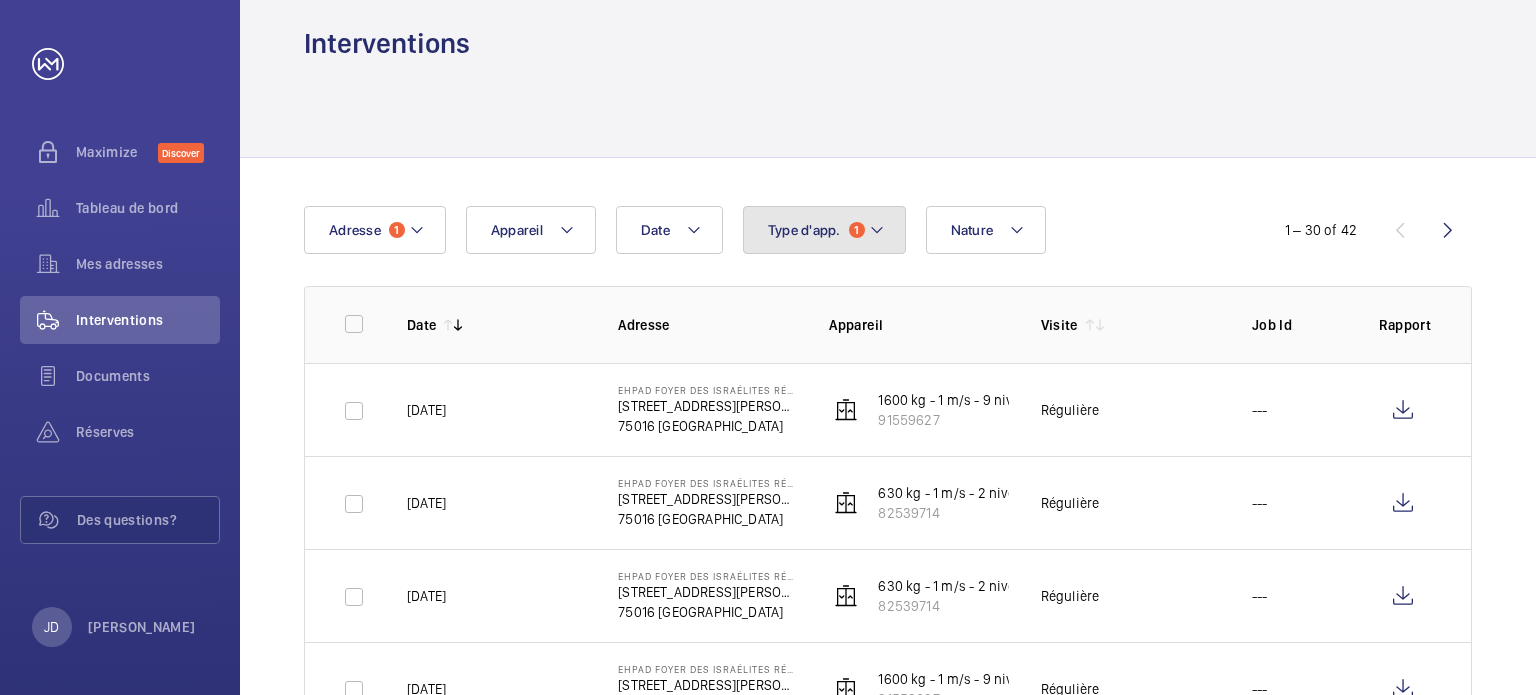 click on "Type d'app.  1" 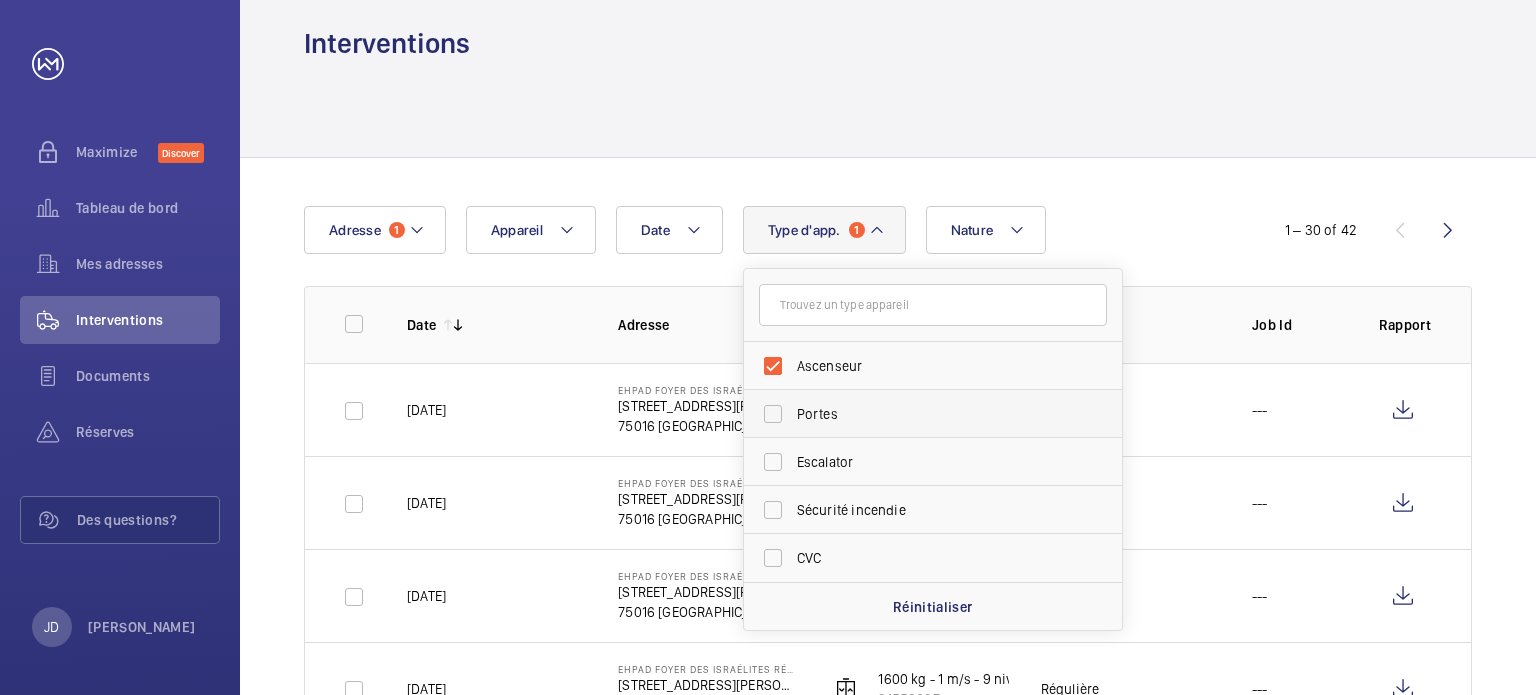 click on "Portes" at bounding box center (918, 414) 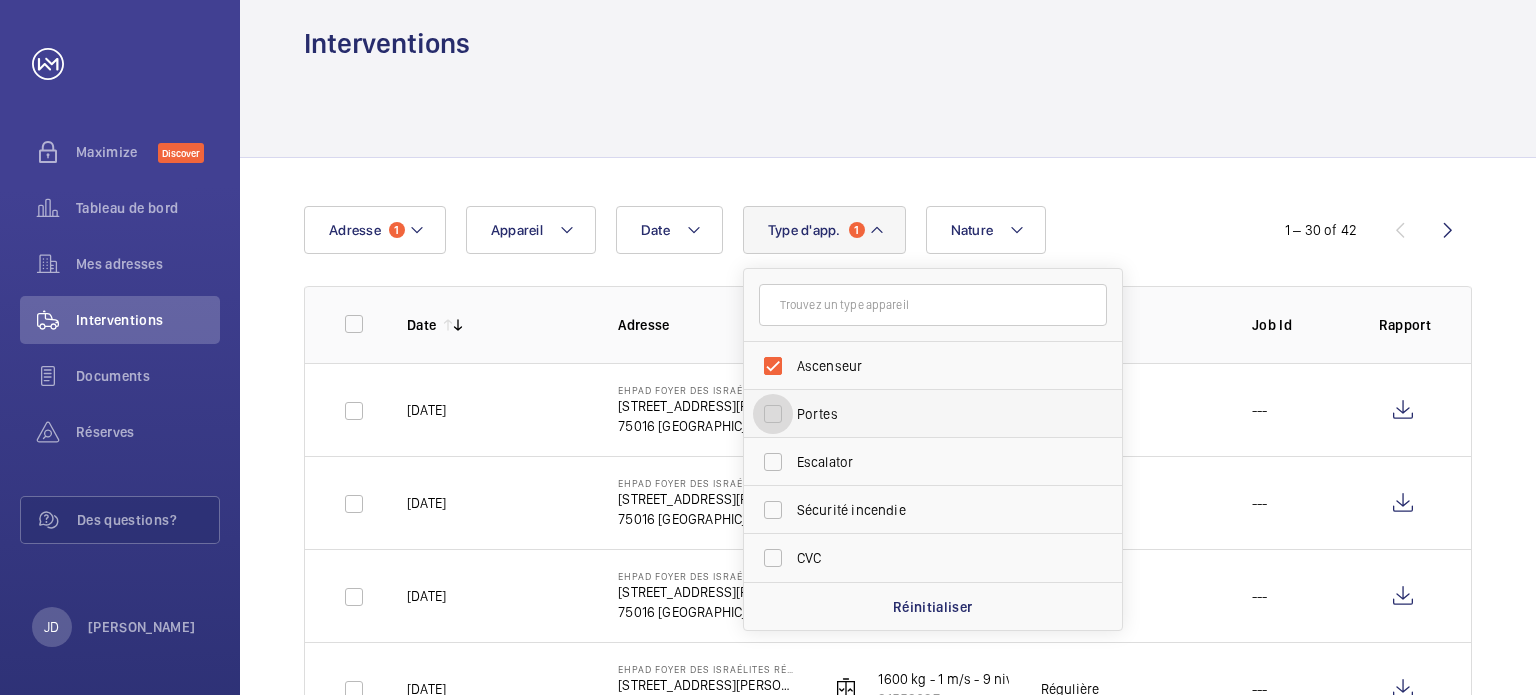 click on "Portes" at bounding box center (773, 414) 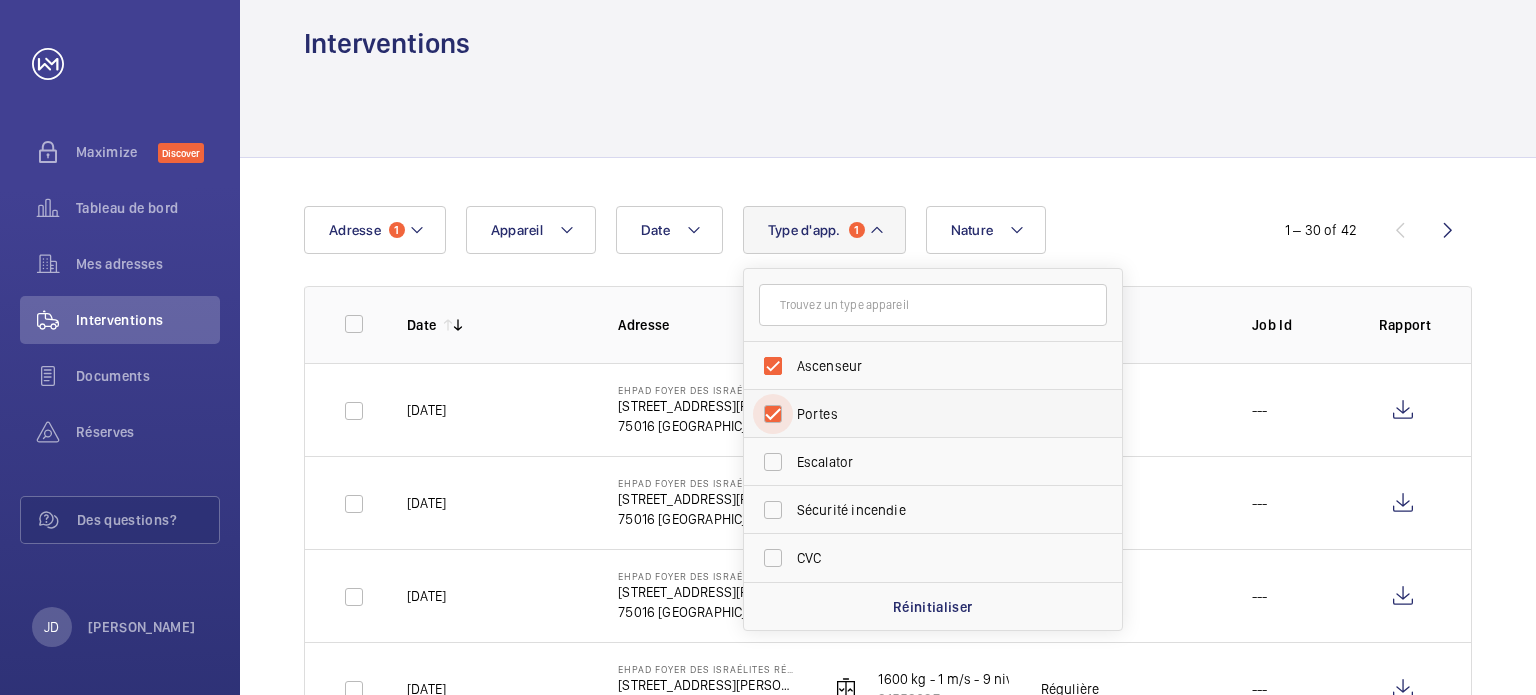 checkbox on "true" 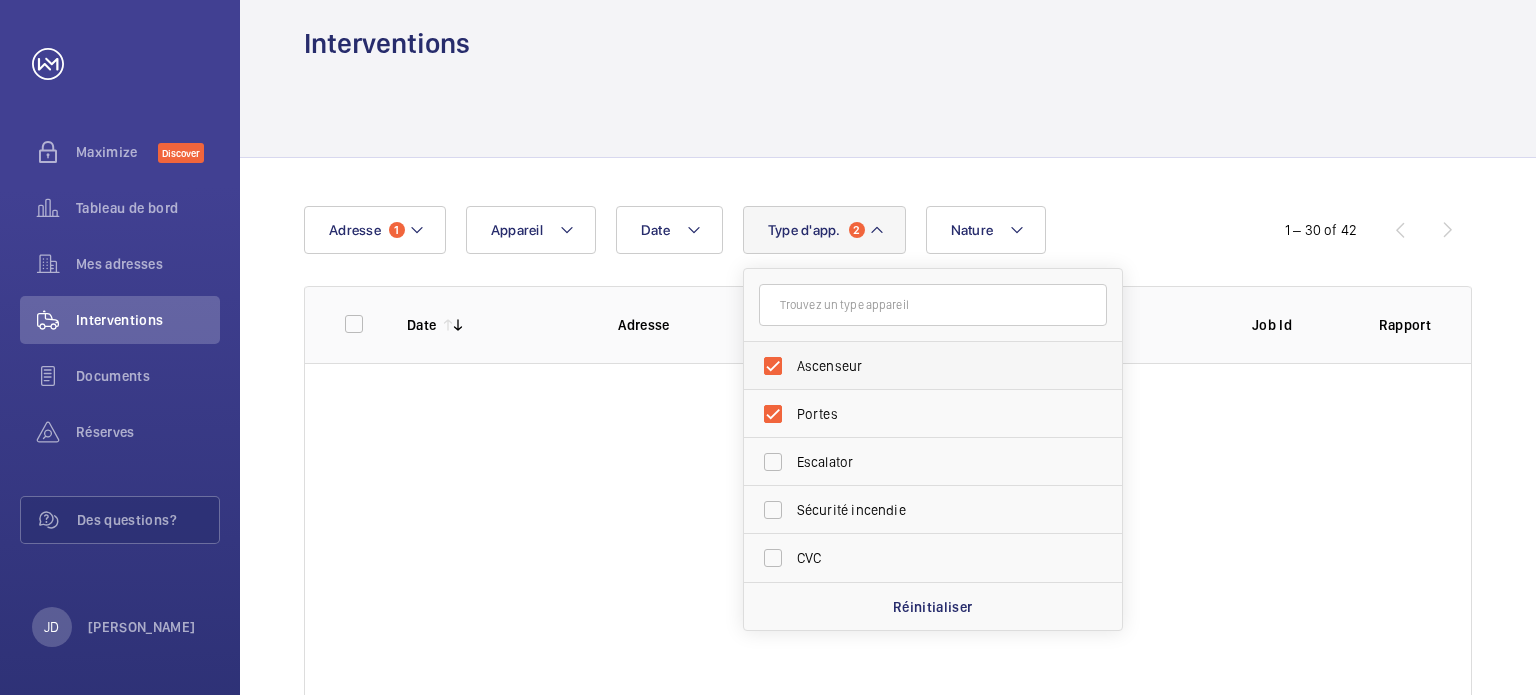 click on "Ascenseur" at bounding box center [918, 366] 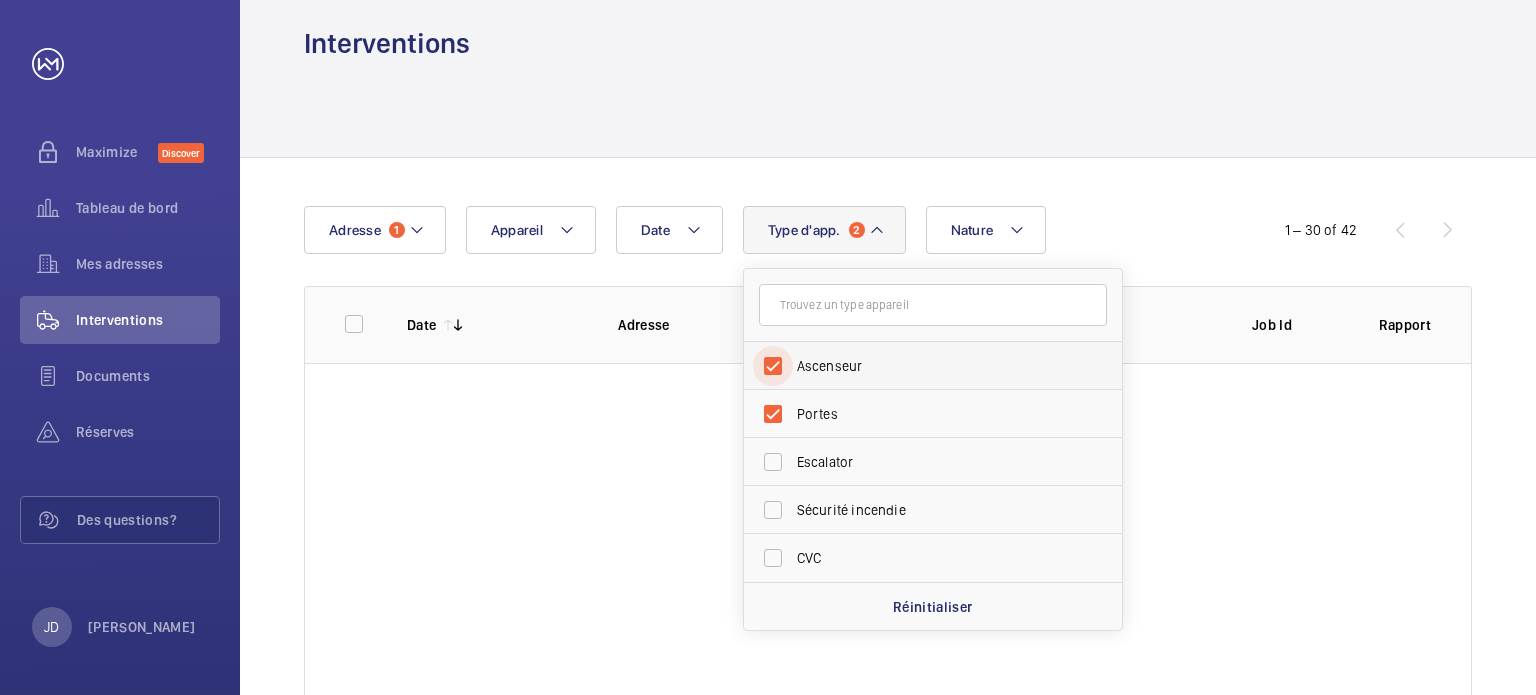 click on "Ascenseur" at bounding box center (773, 366) 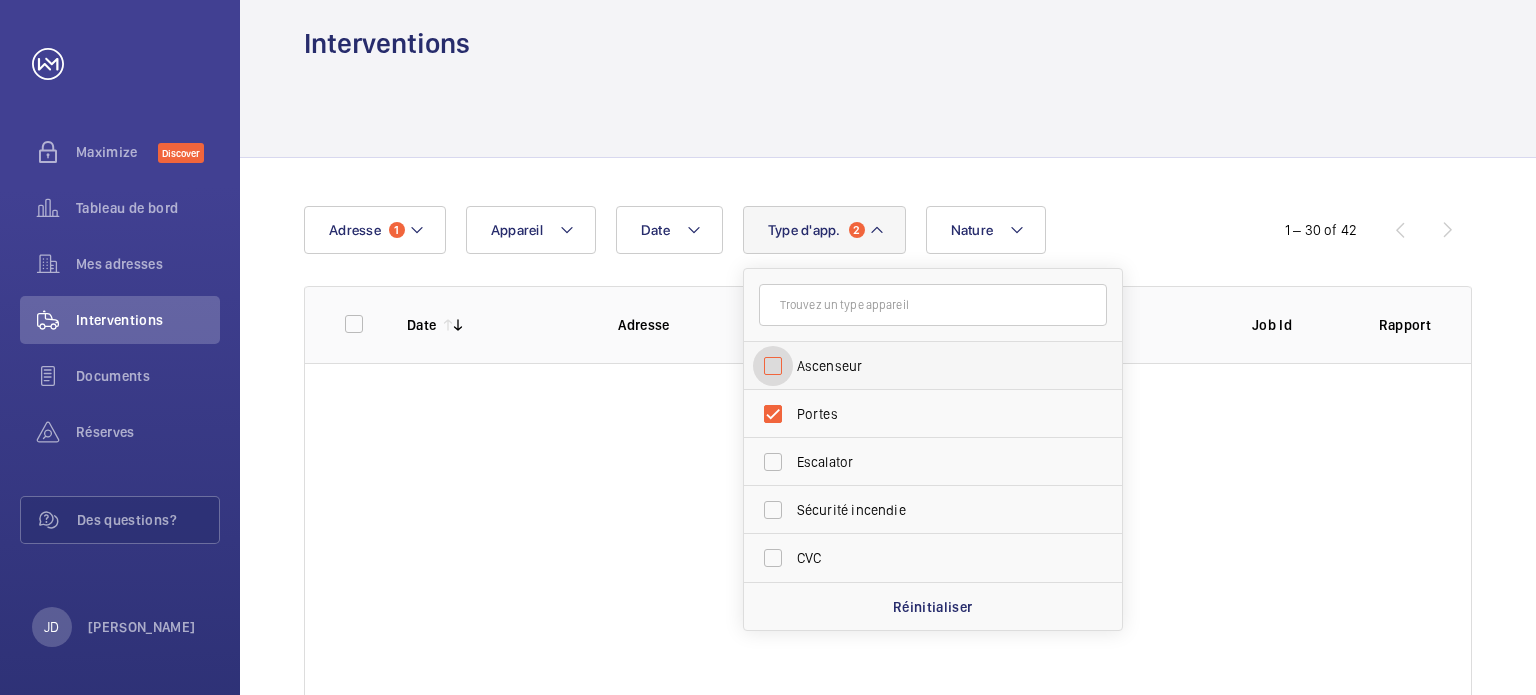 checkbox on "false" 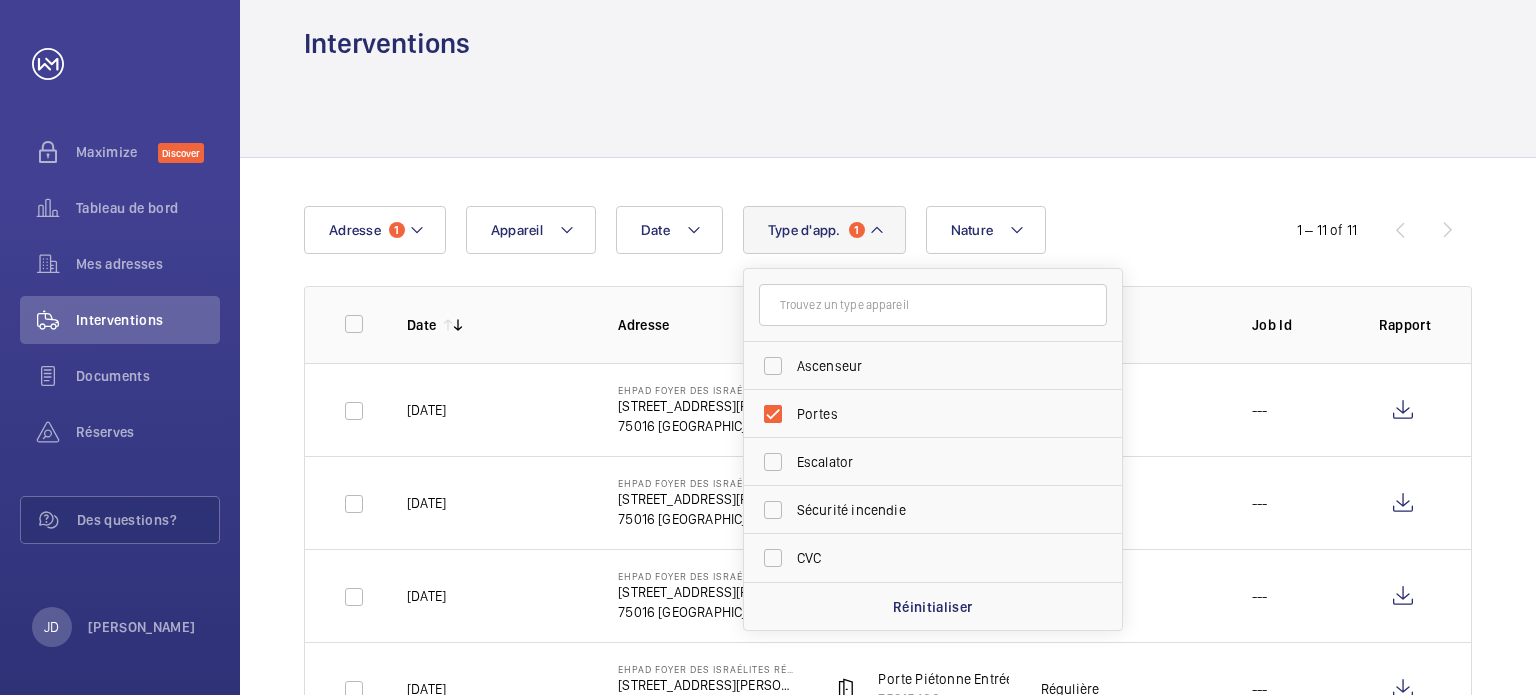 click on "Date Adresse 1  Appareil  Type d'app.  1 Ascenseur Portes Escalator Sécurité incendie CVC  Réinitialiser   Nature   1 – 11 of 11   Date  Adresse   Appareil  Visite Job Id Rapport   09/07/2025   EHPAD Foyer des Israélites Réfugiés   5 Rue de Varize   75016 PARIS   Porte Piétonne Terrasse    19403369    Régulière   ---   09/07/2025   EHPAD Foyer des Israélites Réfugiés   5 Rue de Varize   75016 PARIS   Porte Piétonne Entrée Bâtiment    75315480    Régulière   ---   02/01/2025   EHPAD Foyer des Israélites Réfugiés   5 Rue de Varize   75016 PARIS   Porte Piétonne Terrasse    19403369    Régulière   ---   02/01/2025   EHPAD Foyer des Israélites Réfugiés   5 Rue de Varize   75016 PARIS   Porte Piétonne Entrée Bâtiment    75315480    Régulière   ---   31/12/2024   EHPAD Foyer des Israélites Réfugiés   5 Rue de Varize   75016 PARIS   Porte Piétonne Terrasse    19403369    Panne   ---   25/07/2024   EHPAD Foyer des Israélites Réfugiés   5 Rue de Varize   75016 PARIS   75315480" 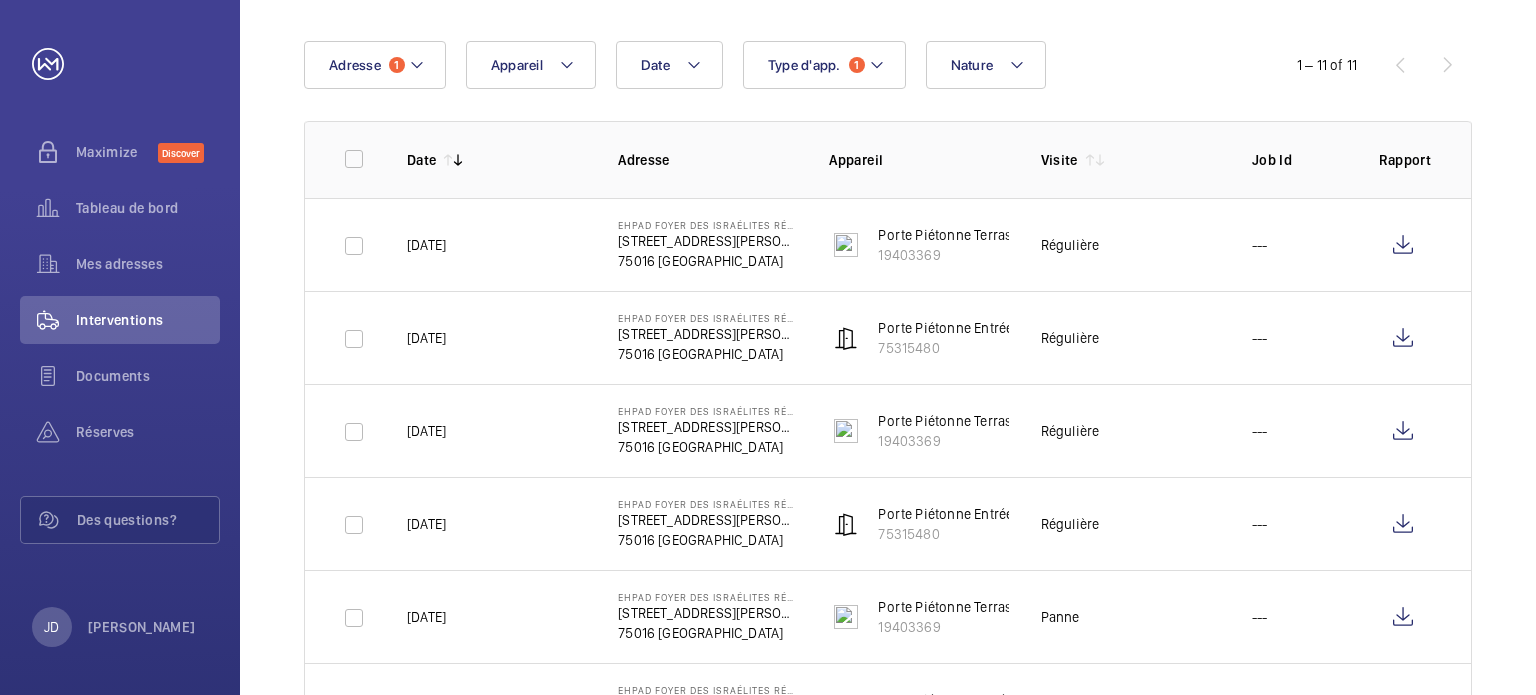 scroll, scrollTop: 223, scrollLeft: 0, axis: vertical 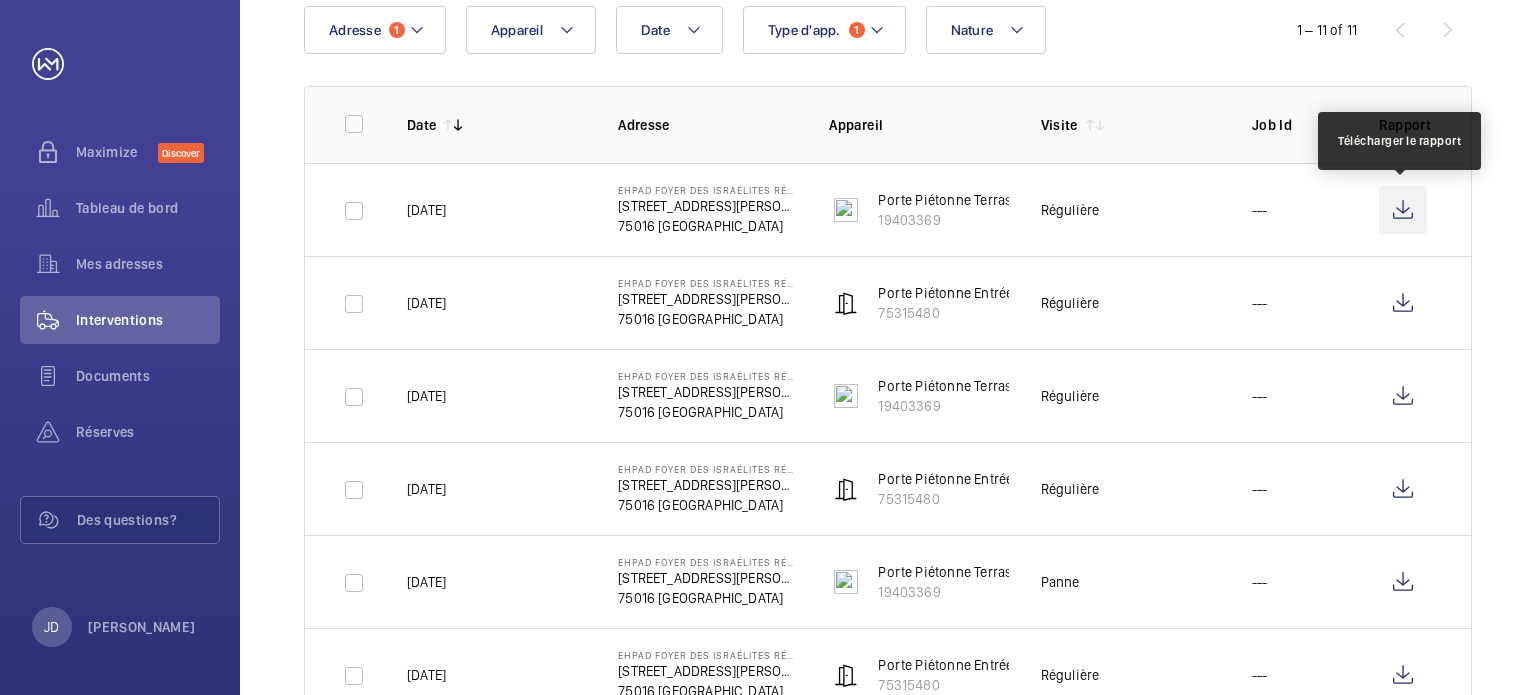 click 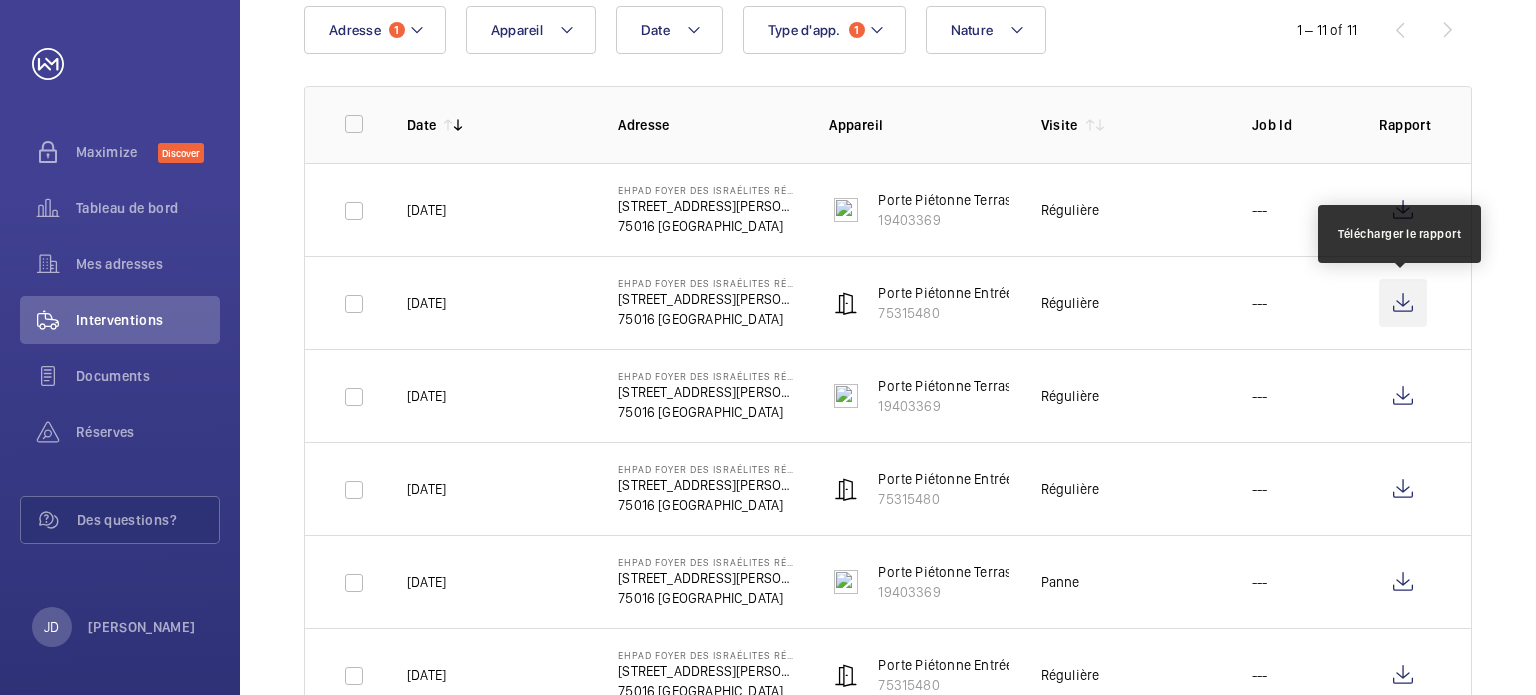 click 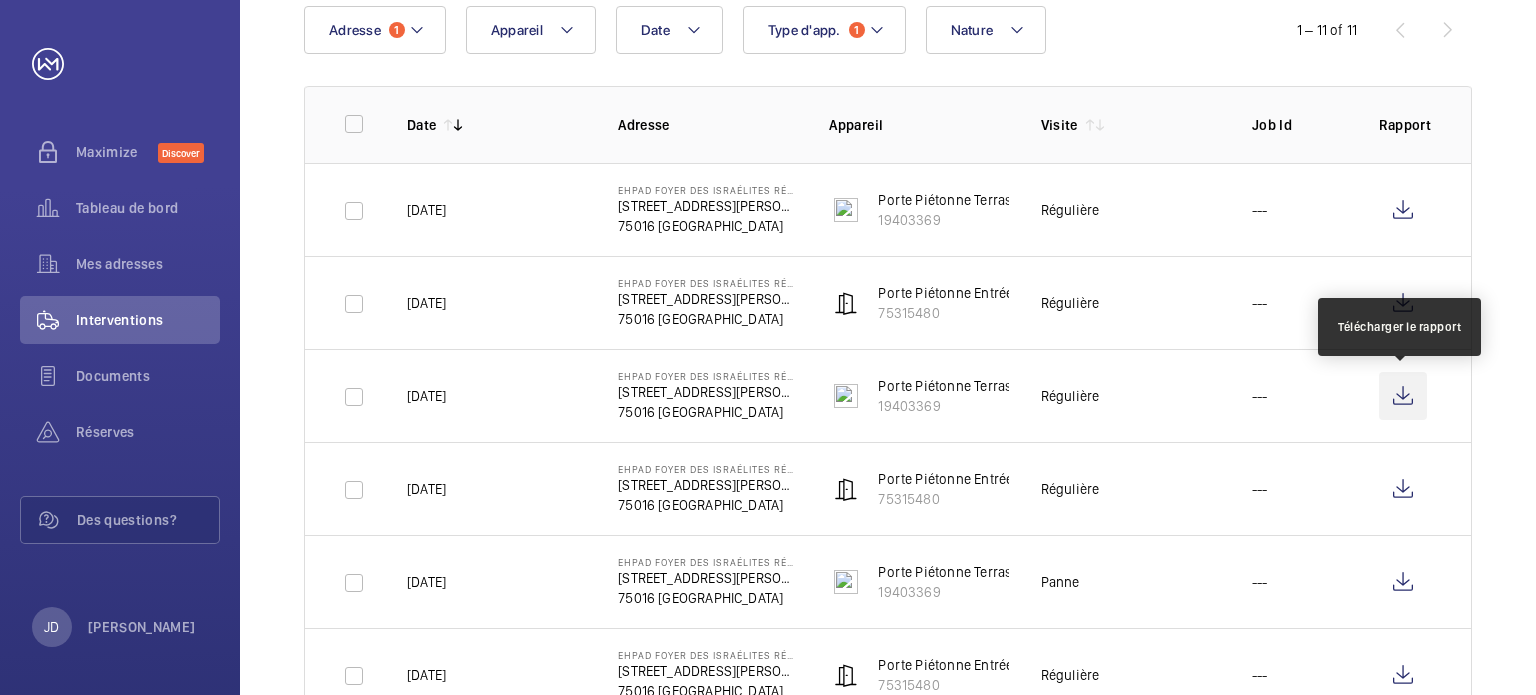 click 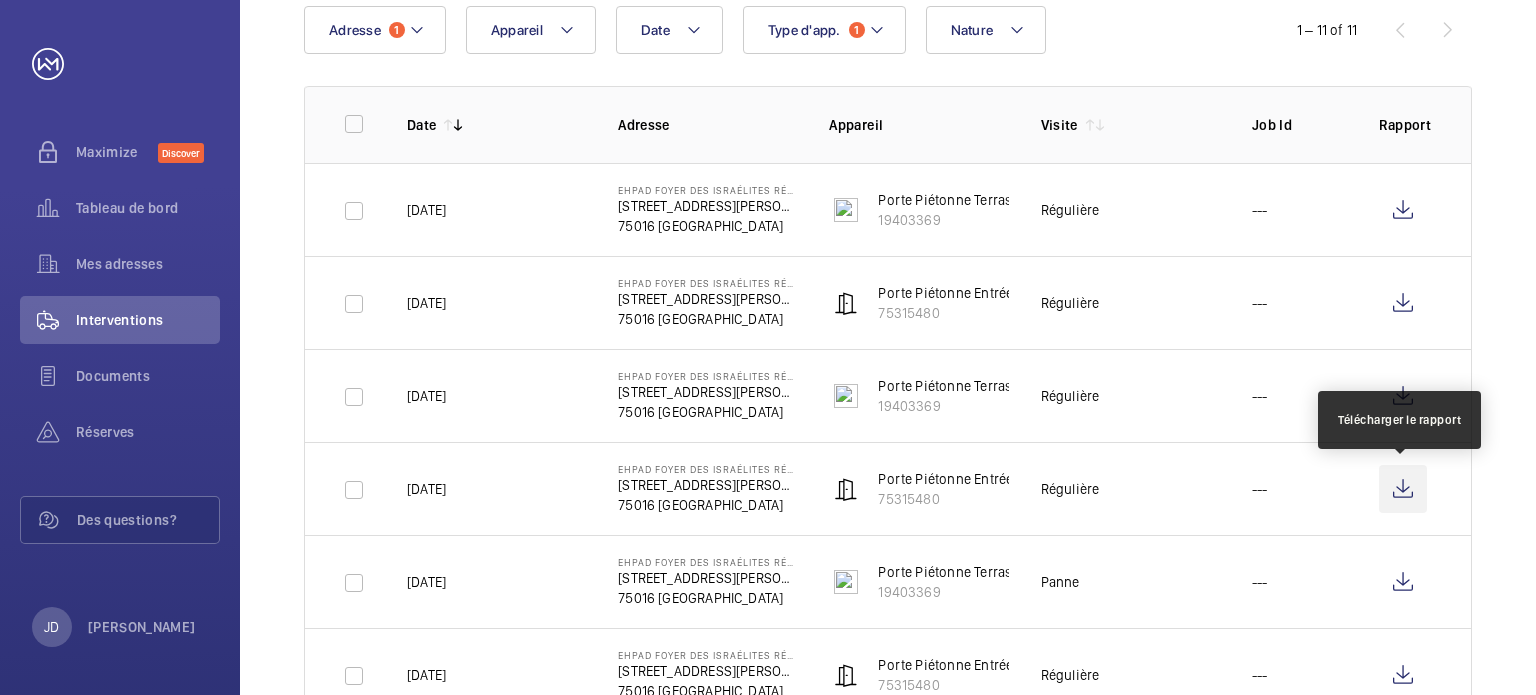 click 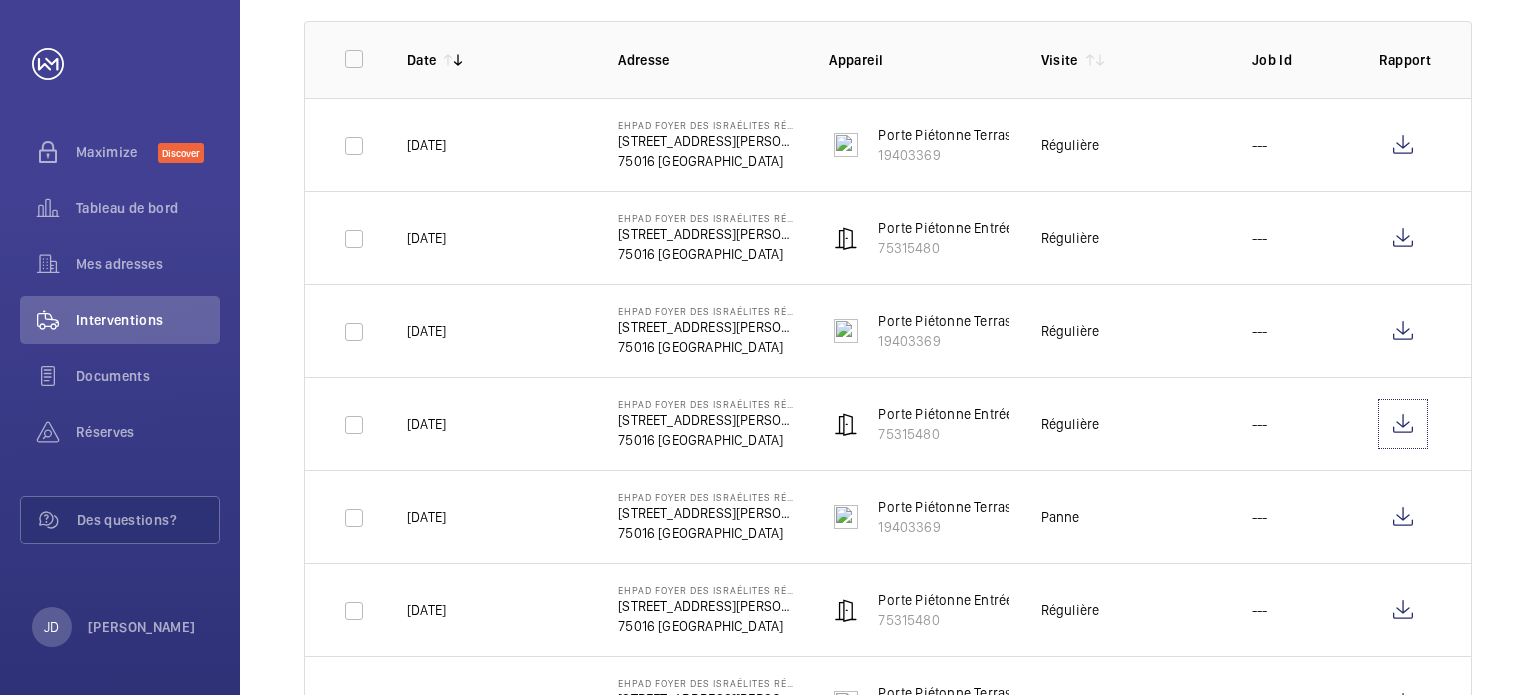 scroll, scrollTop: 323, scrollLeft: 0, axis: vertical 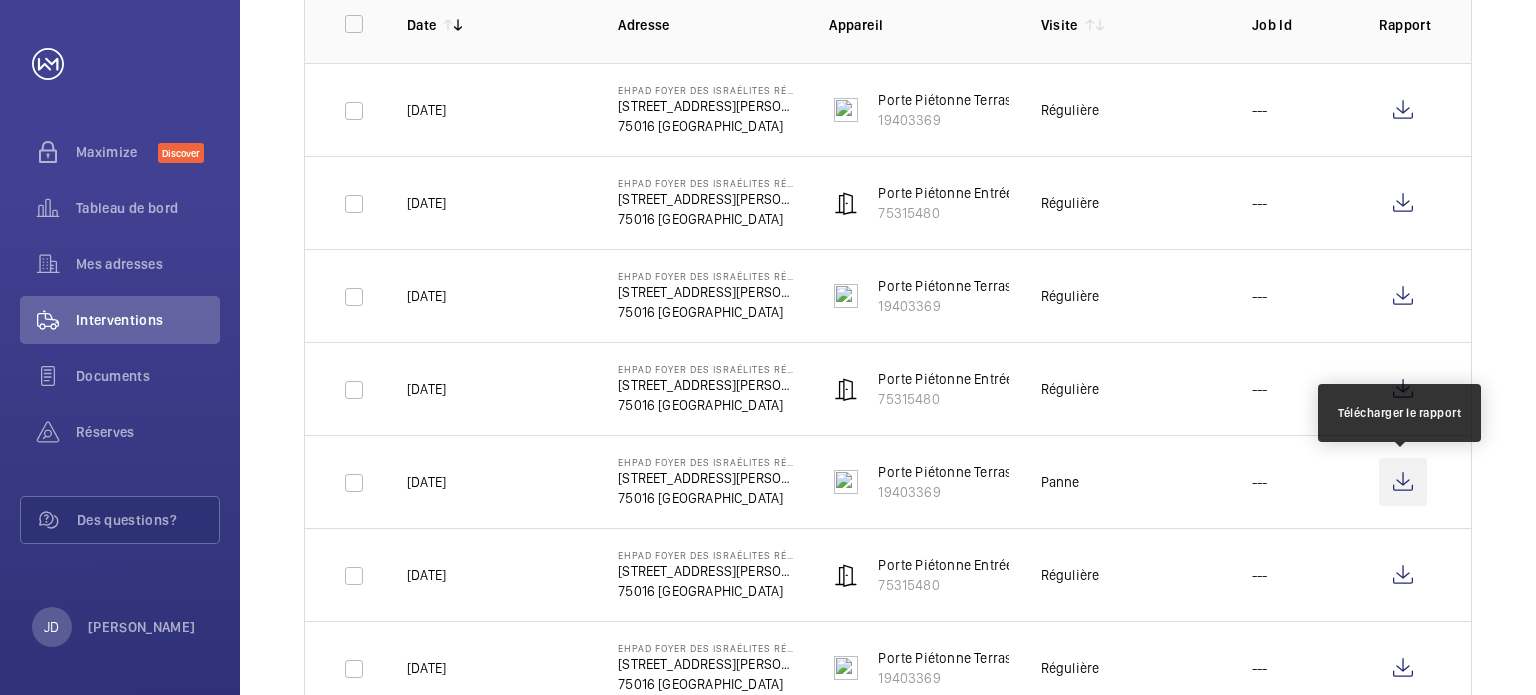 click 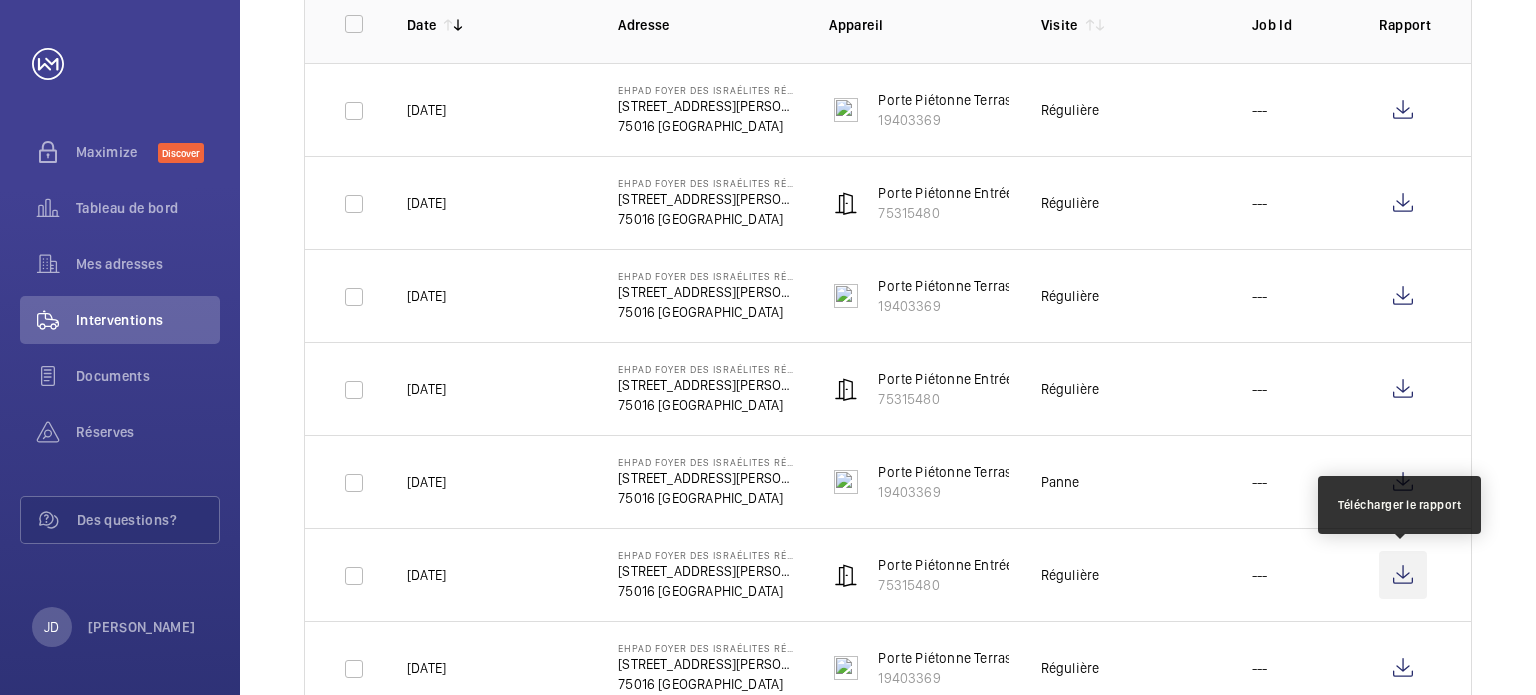 click 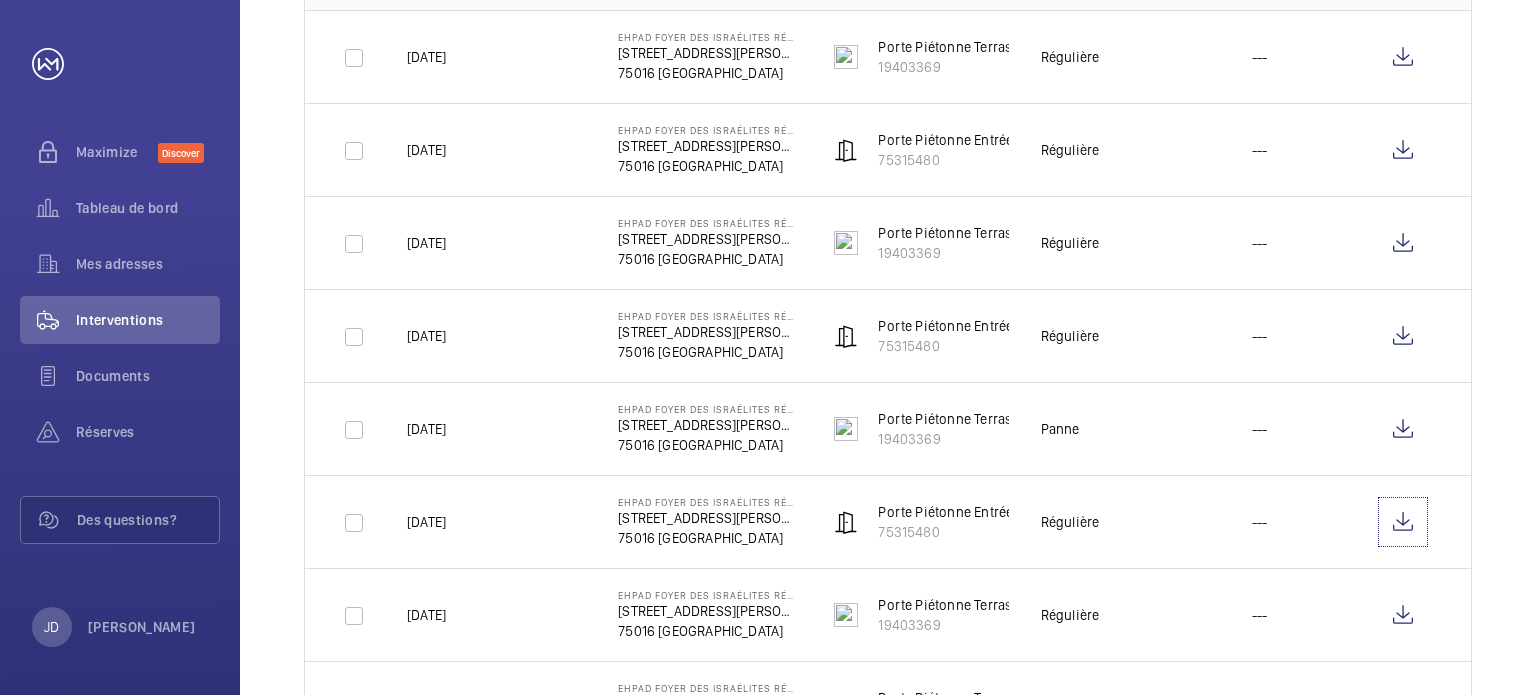scroll, scrollTop: 423, scrollLeft: 0, axis: vertical 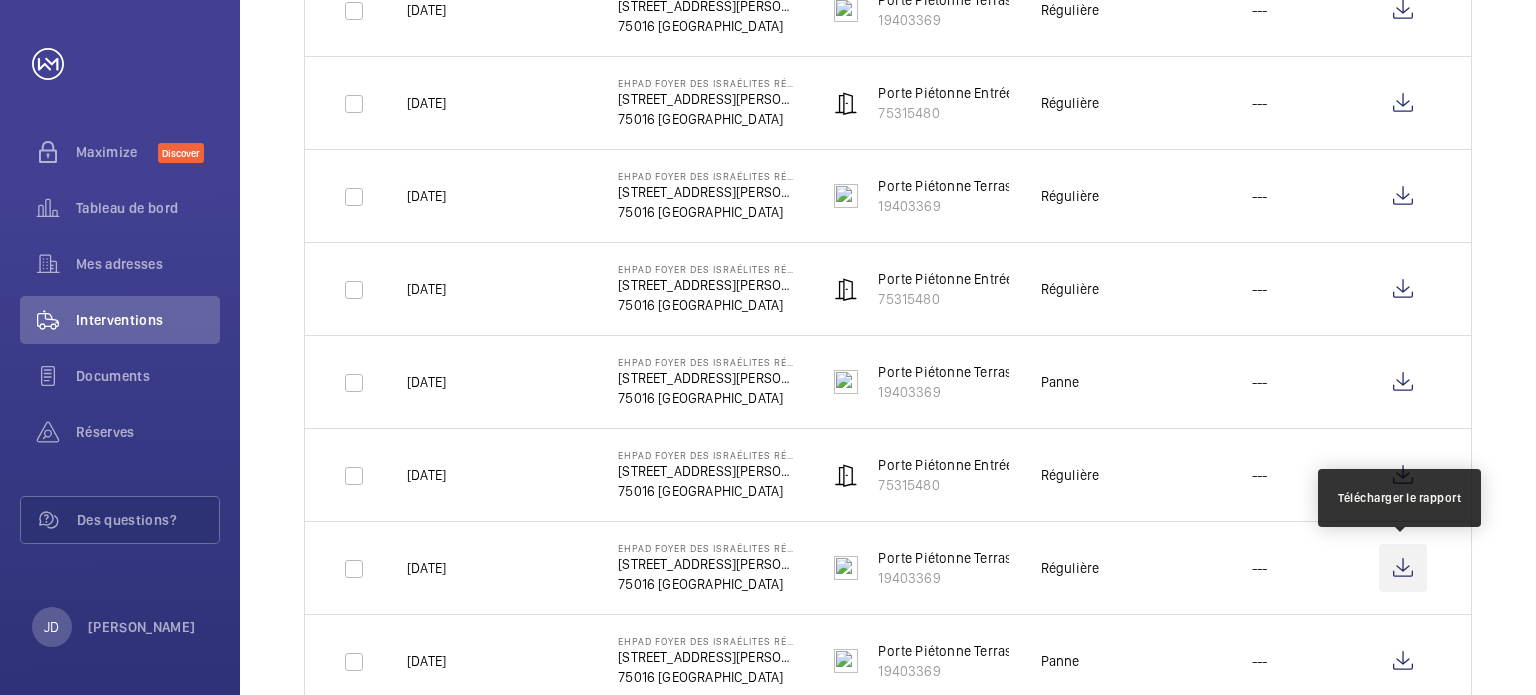 click 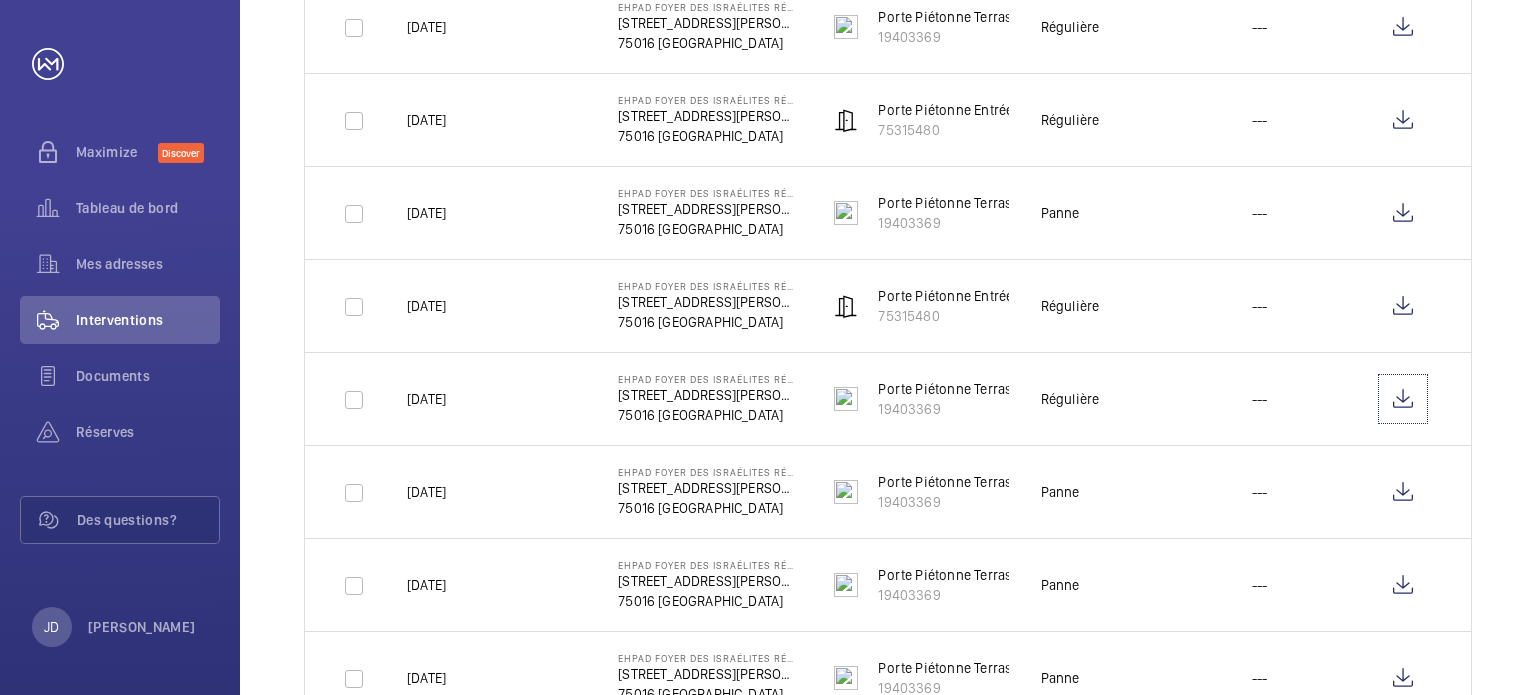 scroll, scrollTop: 623, scrollLeft: 0, axis: vertical 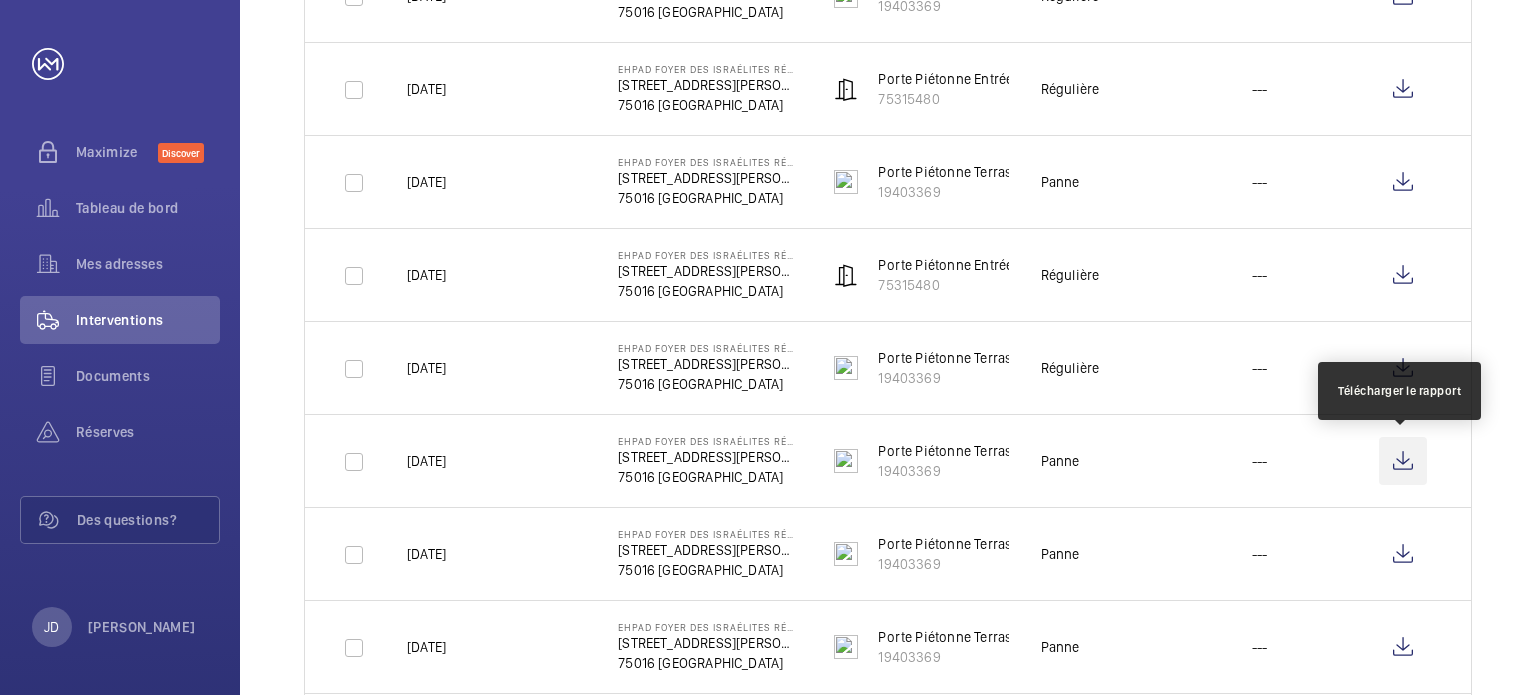 click 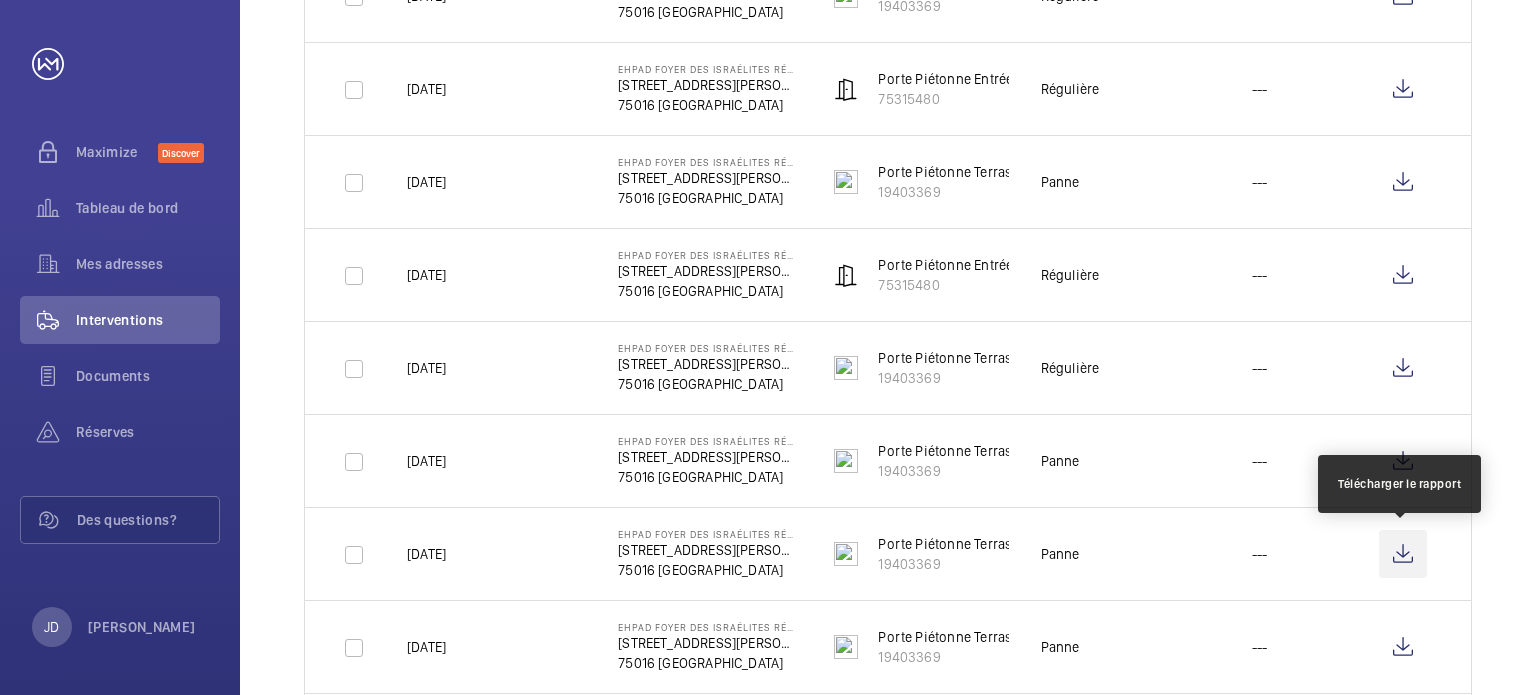 click 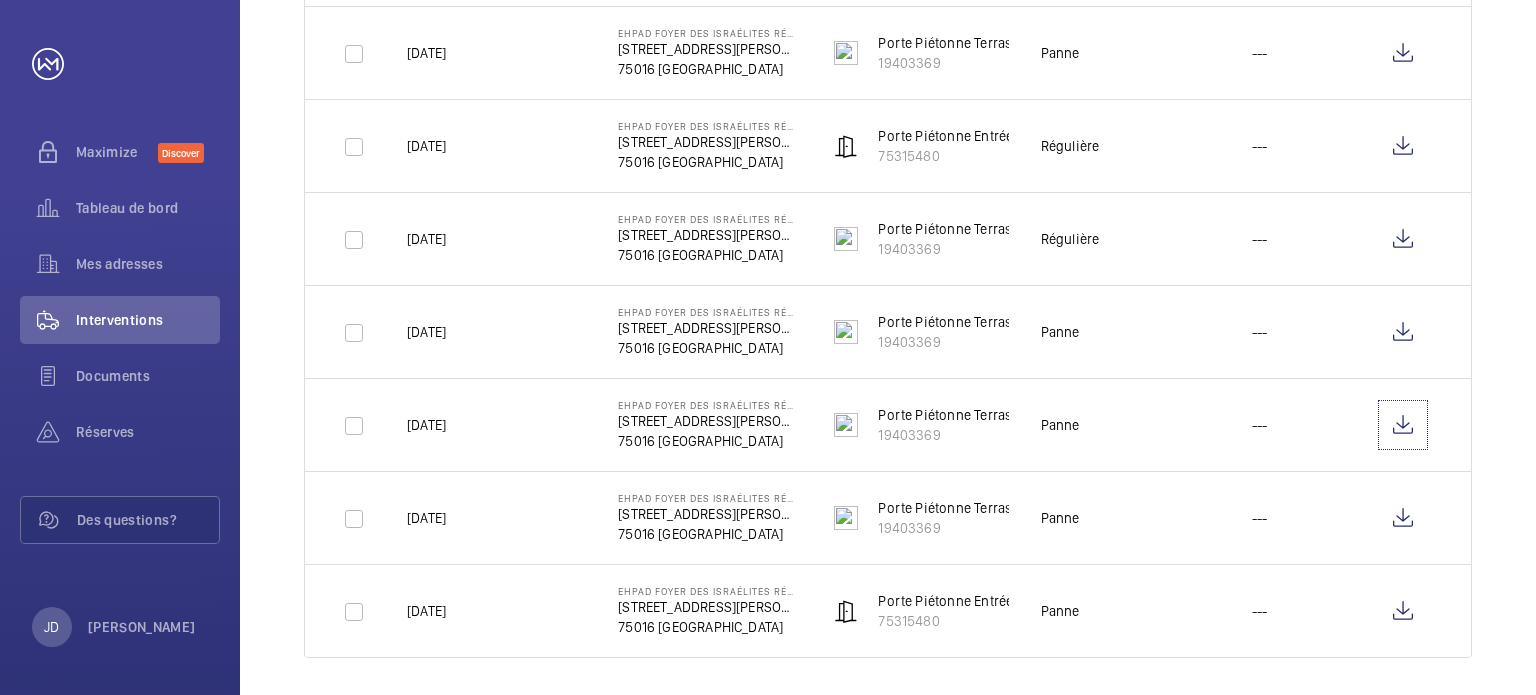 scroll, scrollTop: 760, scrollLeft: 0, axis: vertical 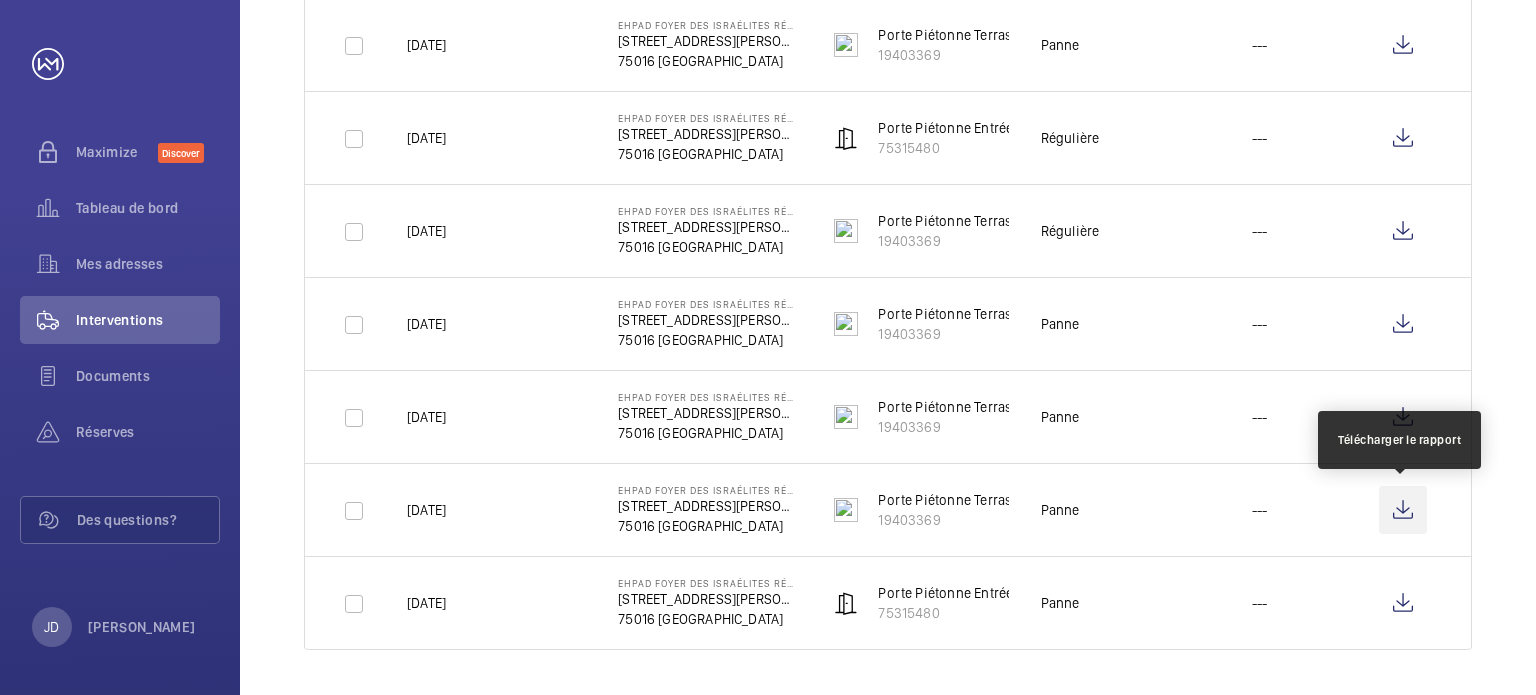 click 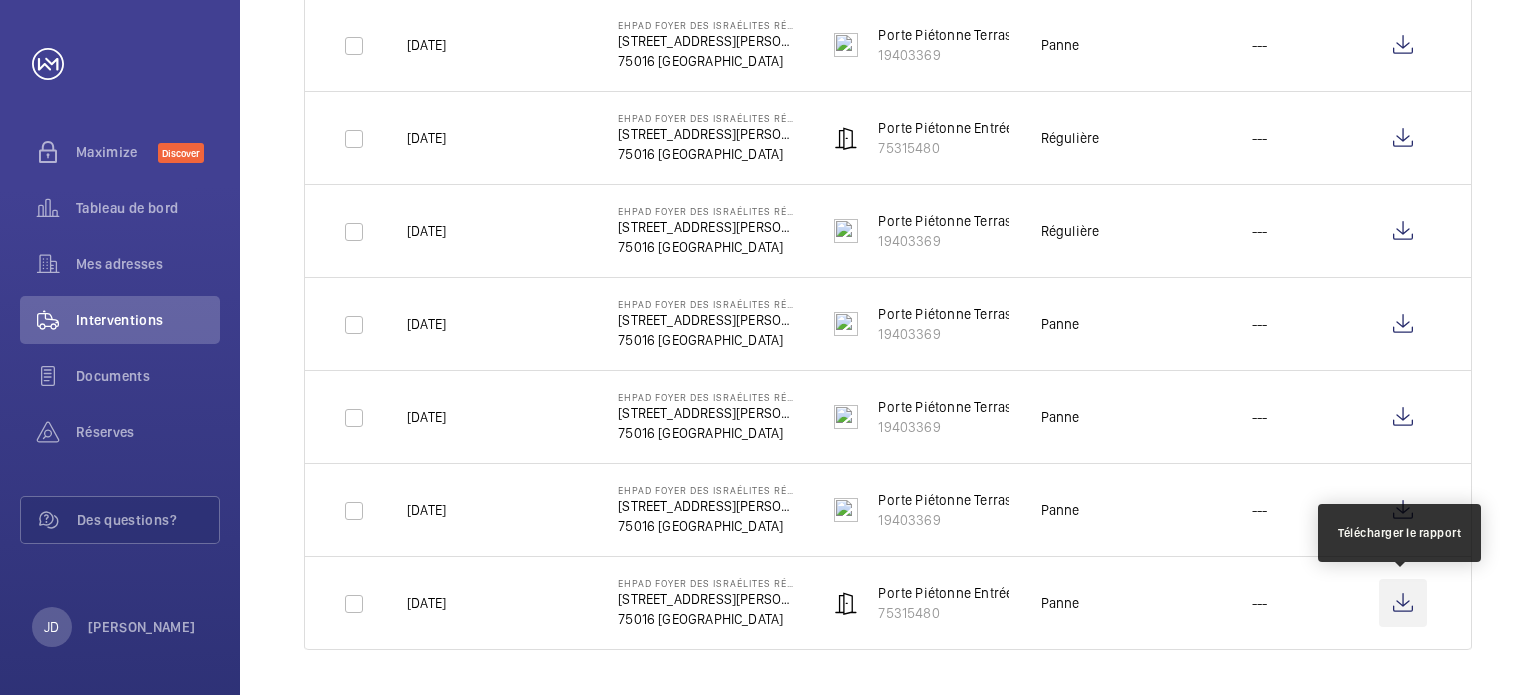 click 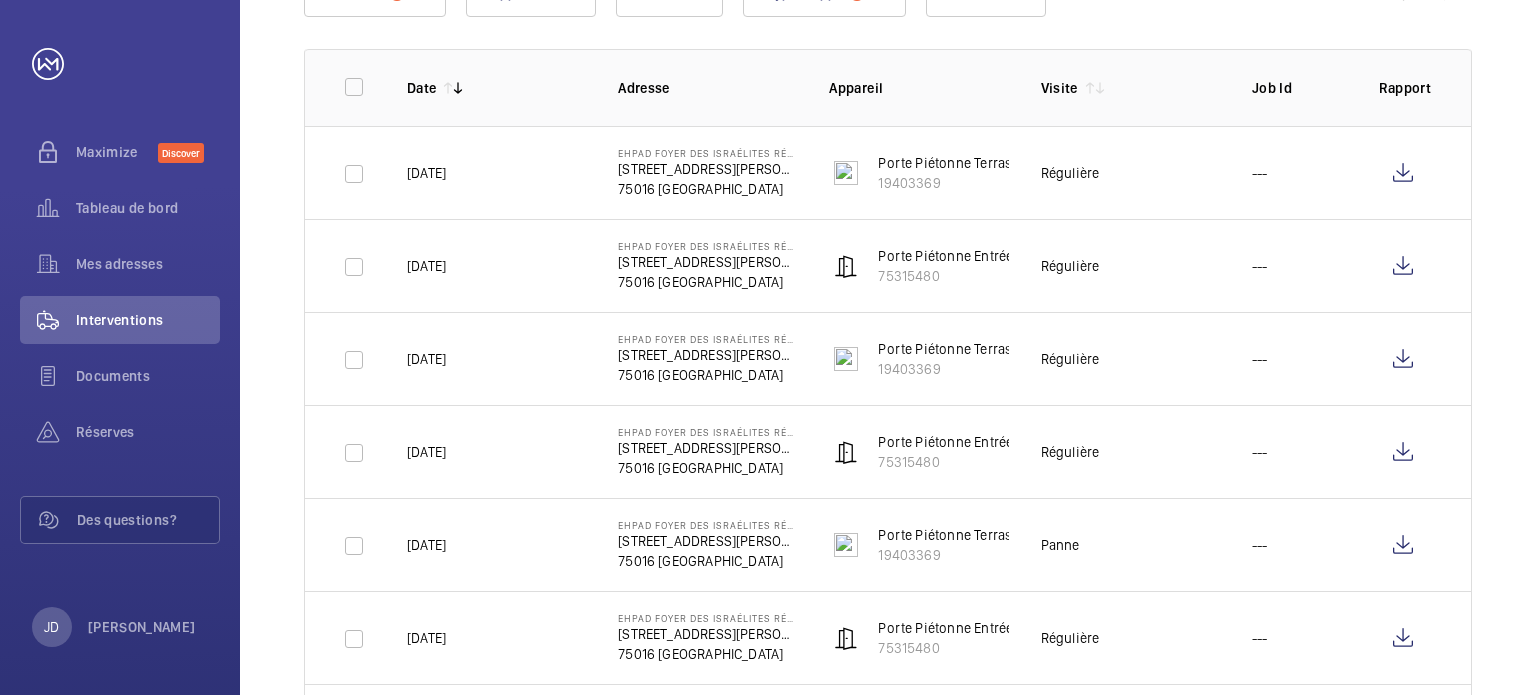 scroll, scrollTop: 0, scrollLeft: 0, axis: both 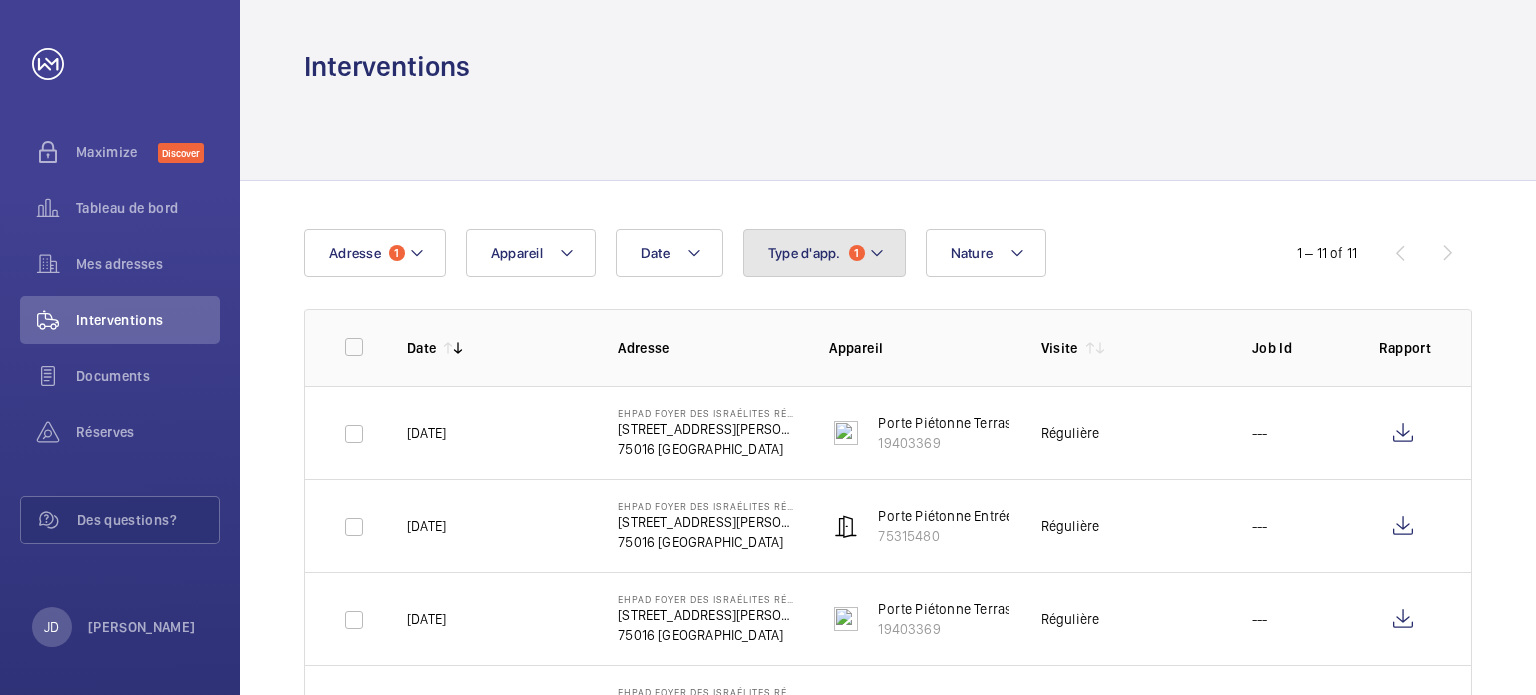 click on "1" 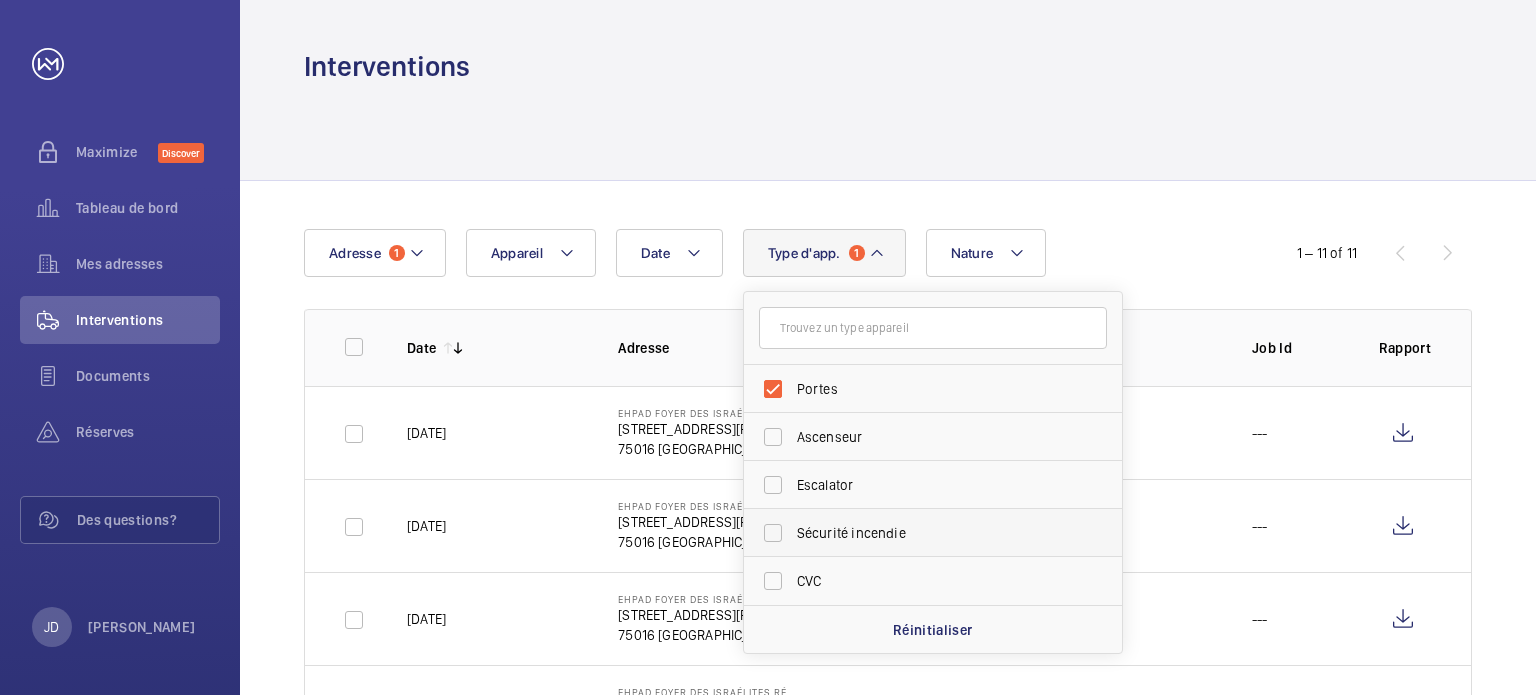 click on "Sécurité incendie" at bounding box center (918, 533) 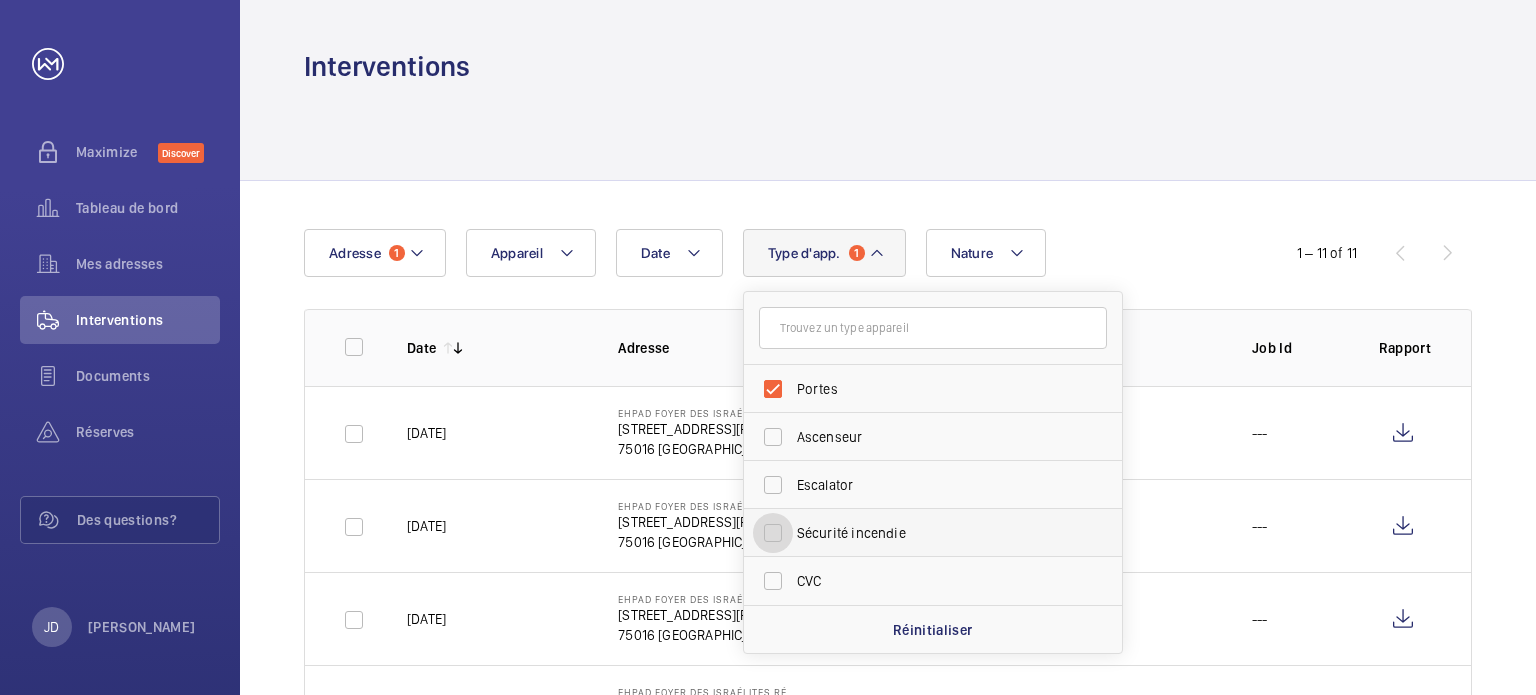 click on "Sécurité incendie" at bounding box center (773, 533) 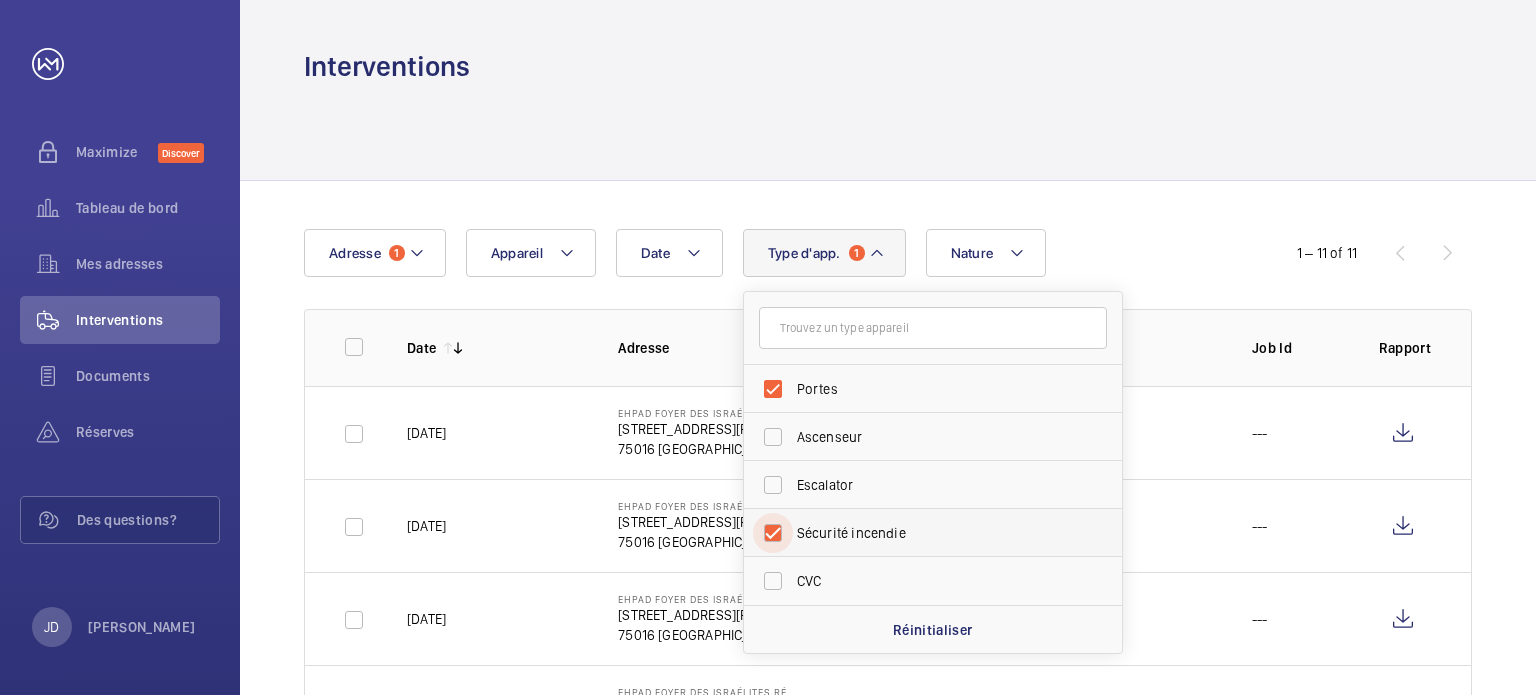 checkbox on "true" 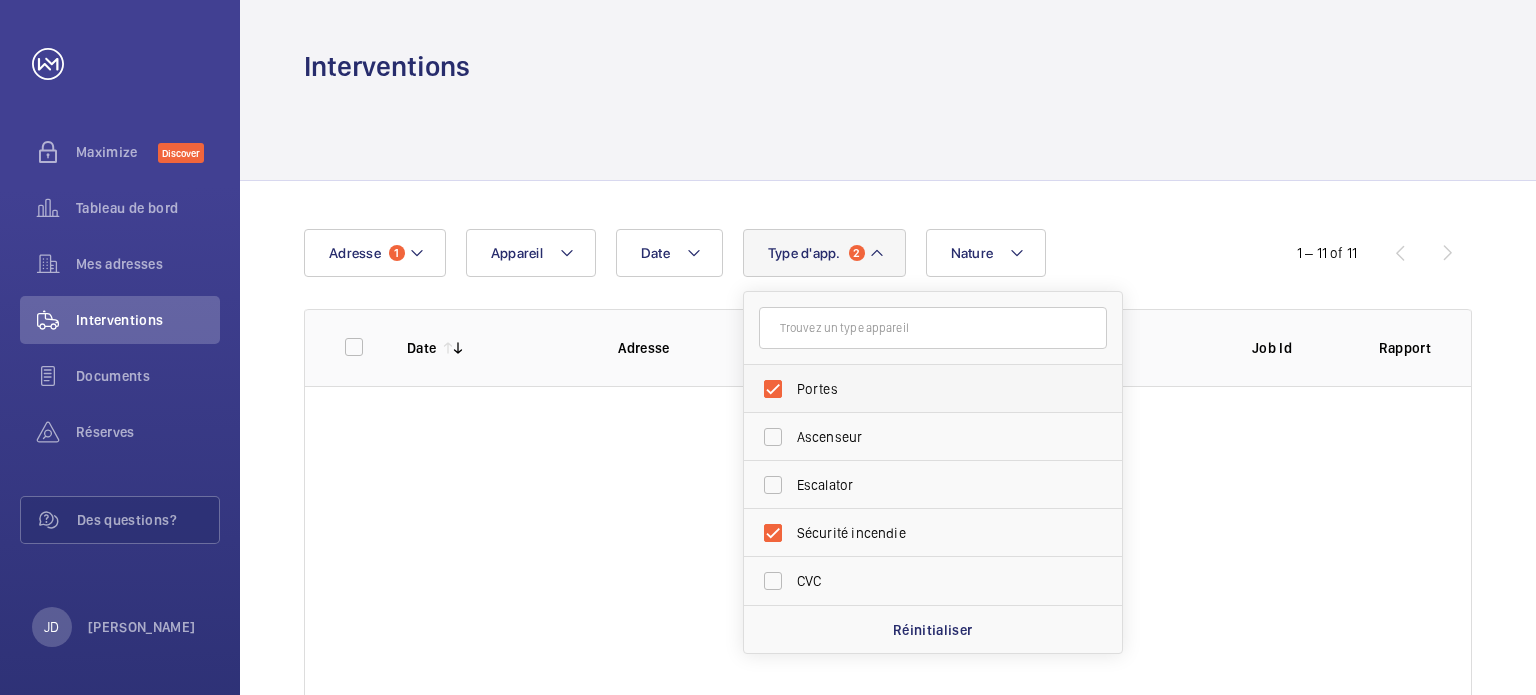 click on "Portes" at bounding box center [918, 389] 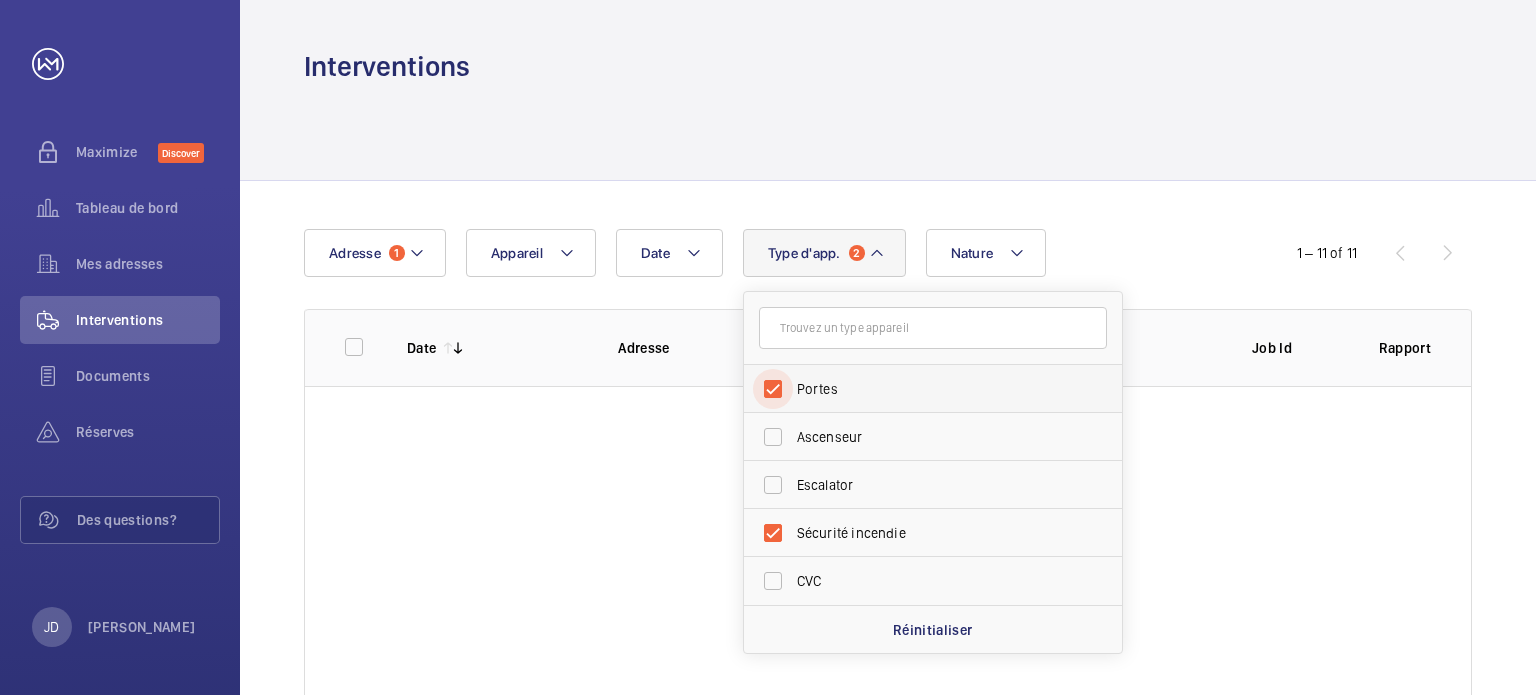 click on "Portes" at bounding box center [773, 389] 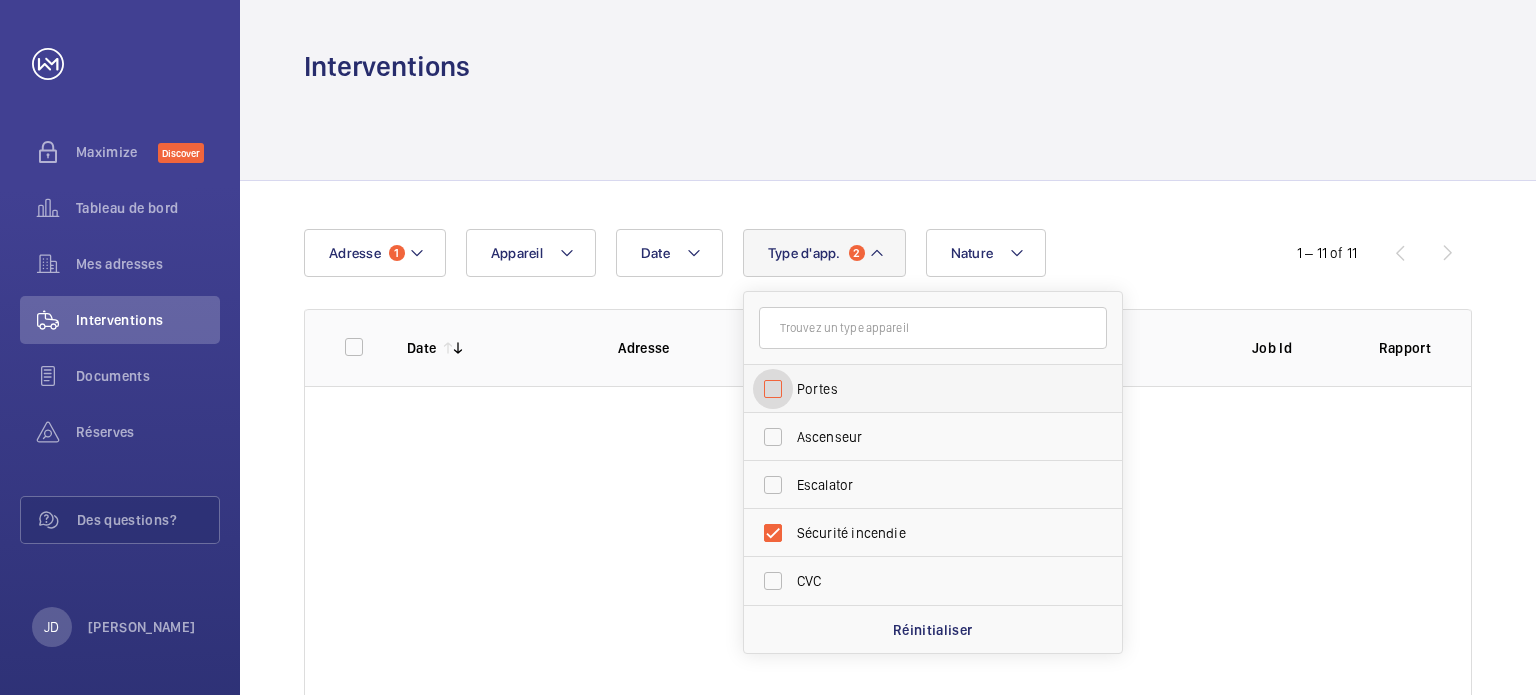 checkbox on "false" 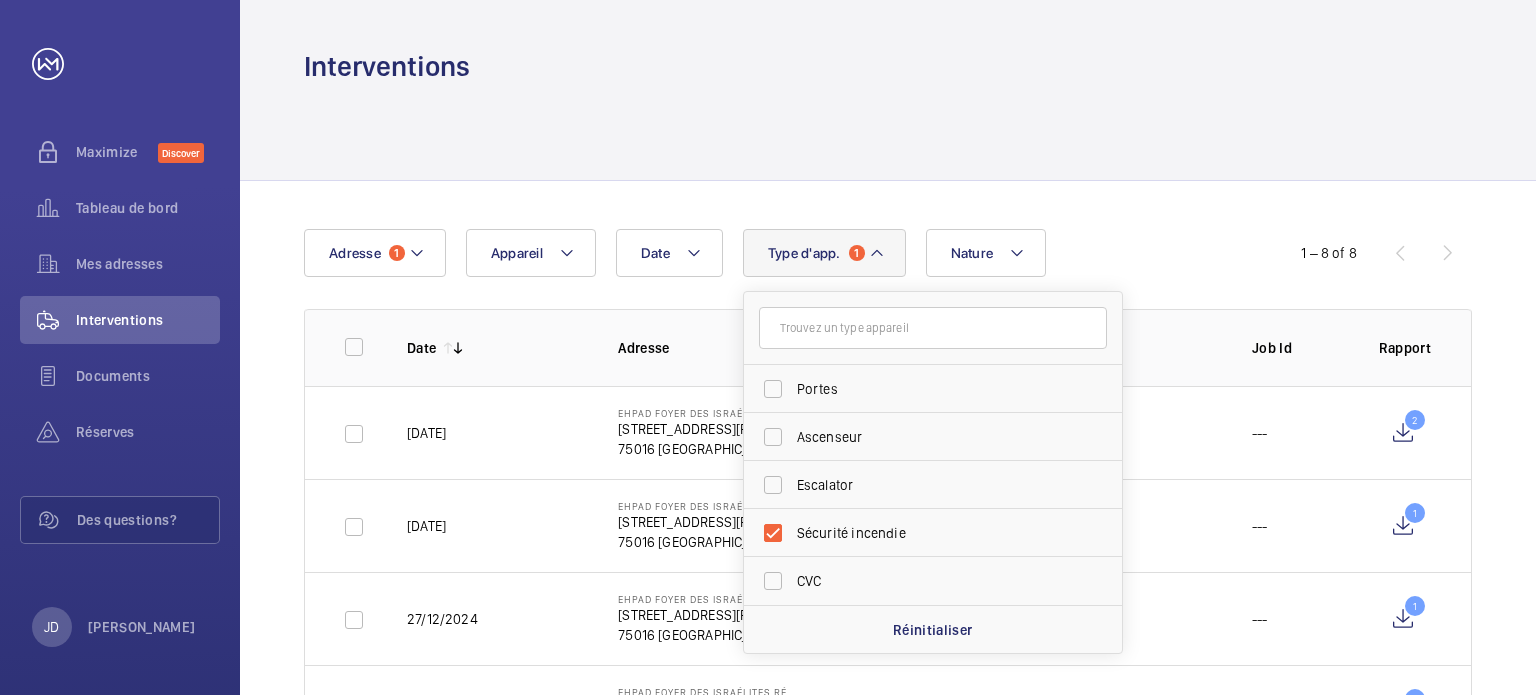 click on "Date Adresse 1  Appareil  Type d'app.  1 Portes Ascenseur Escalator Sécurité incendie CVC  Réinitialiser   Nature   1 – 8 of 8   Date  Adresse   Appareil  Visite Job Id Rapport   22/07/2025   EHPAD Foyer des Israélites Réfugiés   5 Rue de Varize   75016 PARIS   SSI 5 Varize   40023131    Régulière   ---  2  03/03/2025   EHPAD Foyer des Israélites Réfugiés   5 Rue de Varize   75016 PARIS   SSI 5 Varize   40023131    Réparation   ---  1  27/12/2024   EHPAD Foyer des Israélites Réfugiés   5 Rue de Varize   75016 PARIS   SSI 5 Varize   40023131    Régulière   ---  1  20/11/2024   EHPAD Foyer des Israélites Réfugiés   5 Rue de Varize   75016 PARIS   SSI 5 Varize   40023131    Réparation   ---  1  19/11/2024   EHPAD Foyer des Israélites Réfugiés   5 Rue de Varize   75016 PARIS   SSI 5 Varize   40023131    Régulière   ---  1  08/04/2024   EHPAD Foyer des Israélites Réfugiés   5 Rue de Varize   75016 PARIS   SSI 5 Varize   40023131    Panne   ---  1  22/03/2024   5 Rue de Varize   ---" 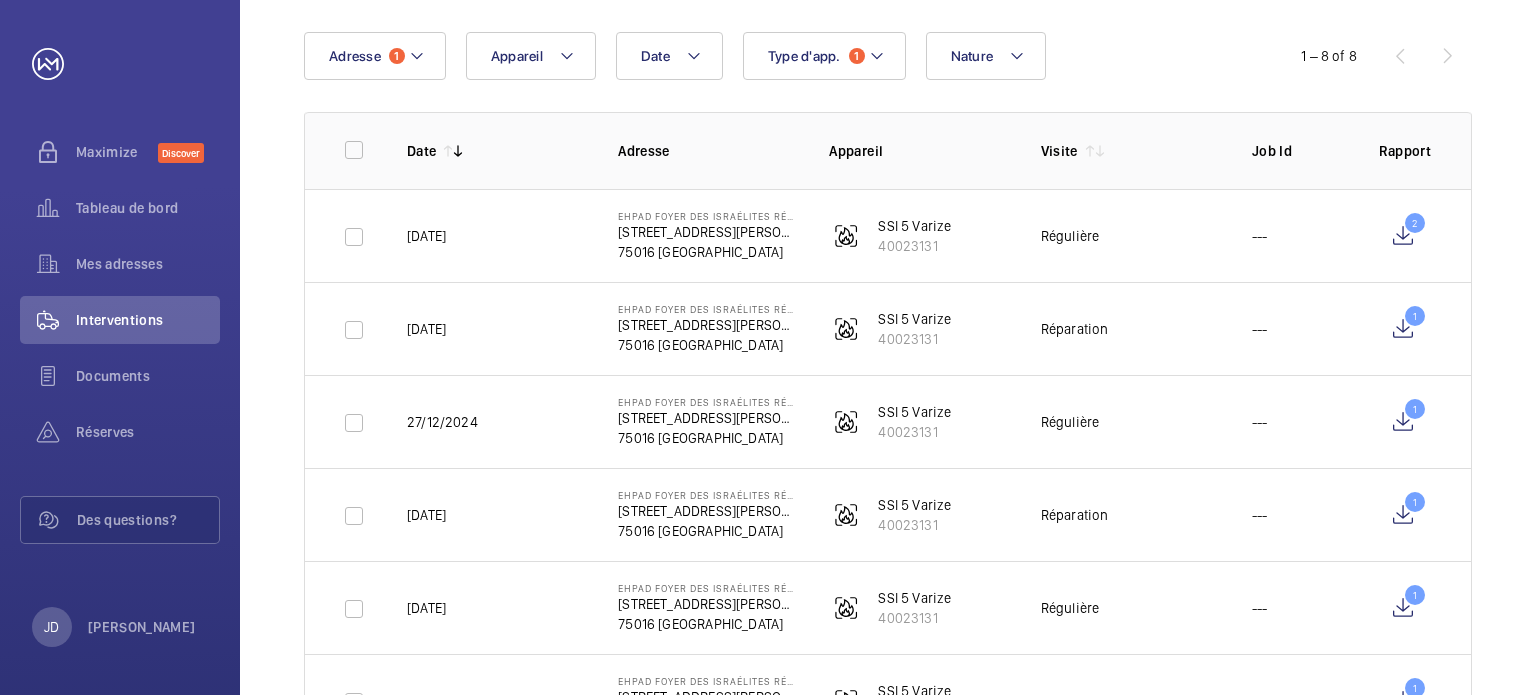 scroll, scrollTop: 200, scrollLeft: 0, axis: vertical 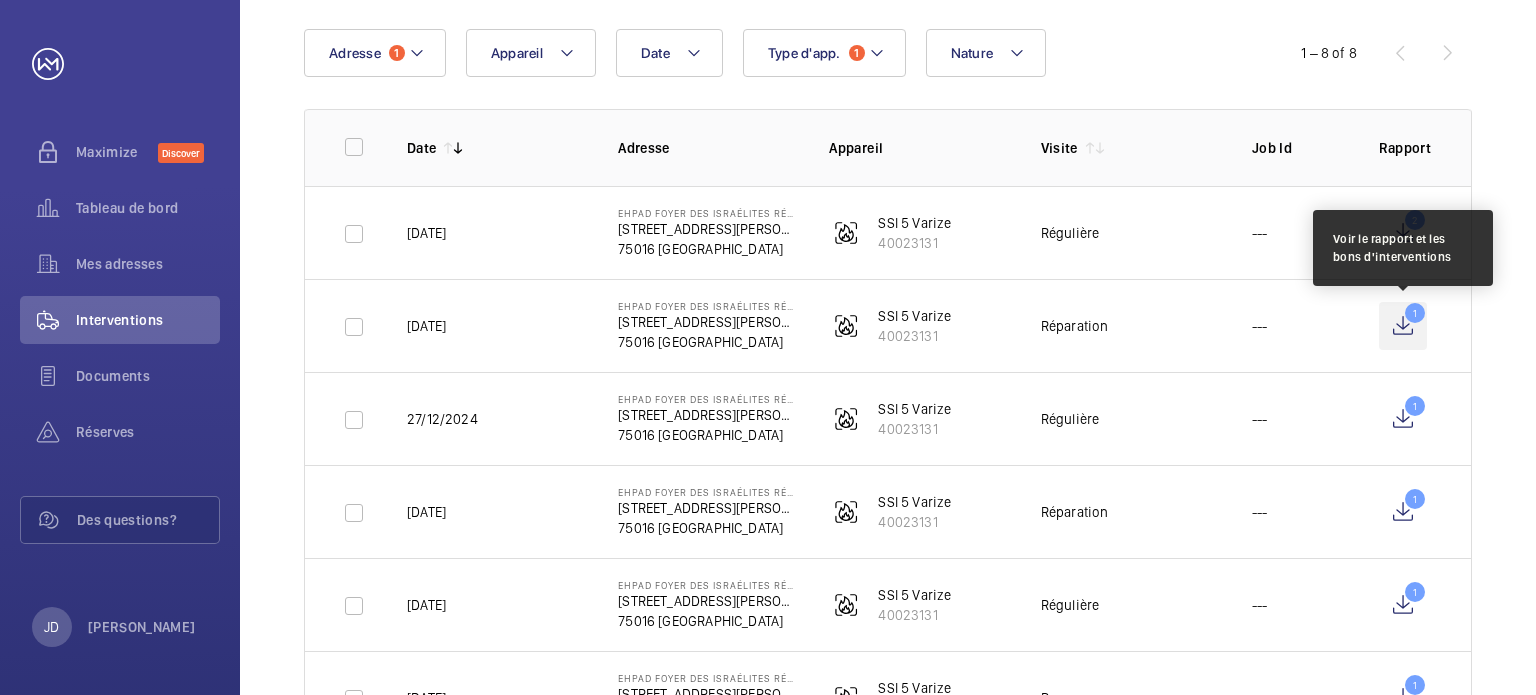 click on "1" 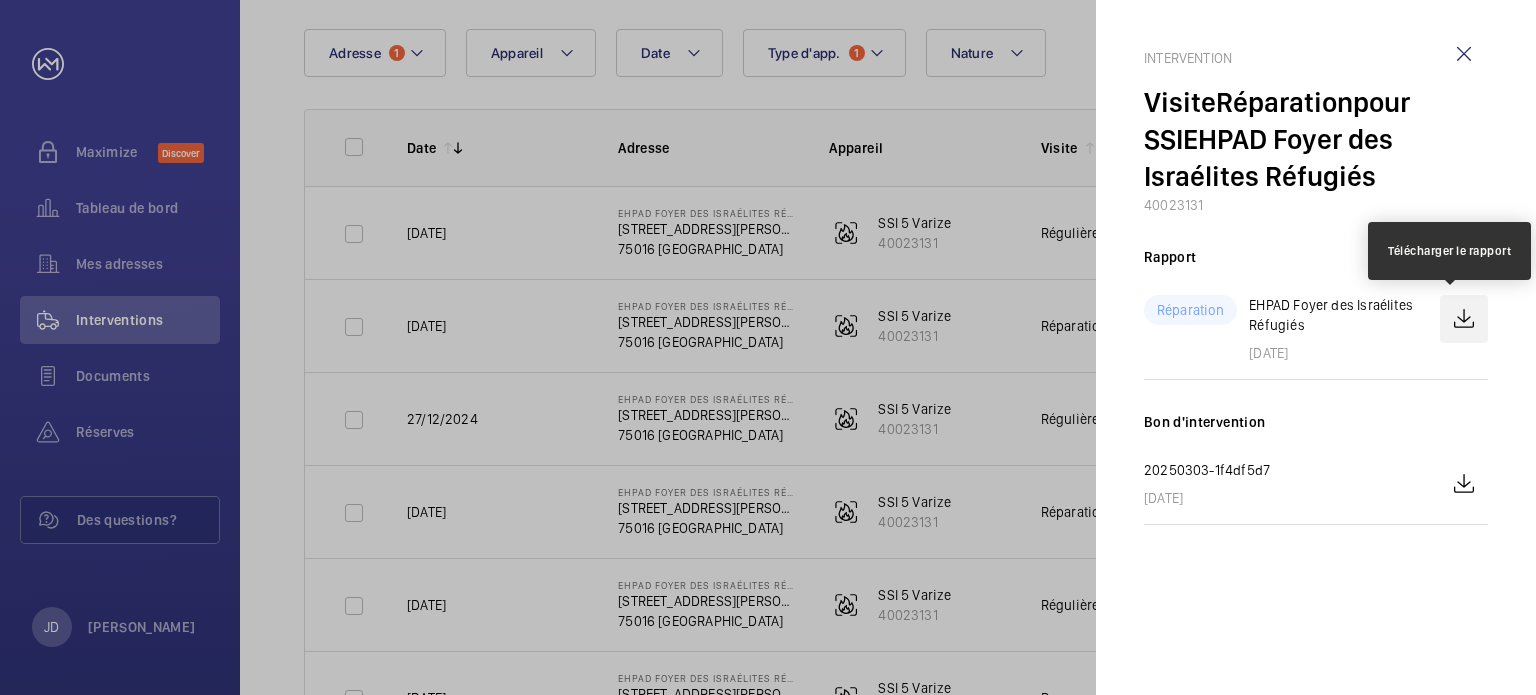 click 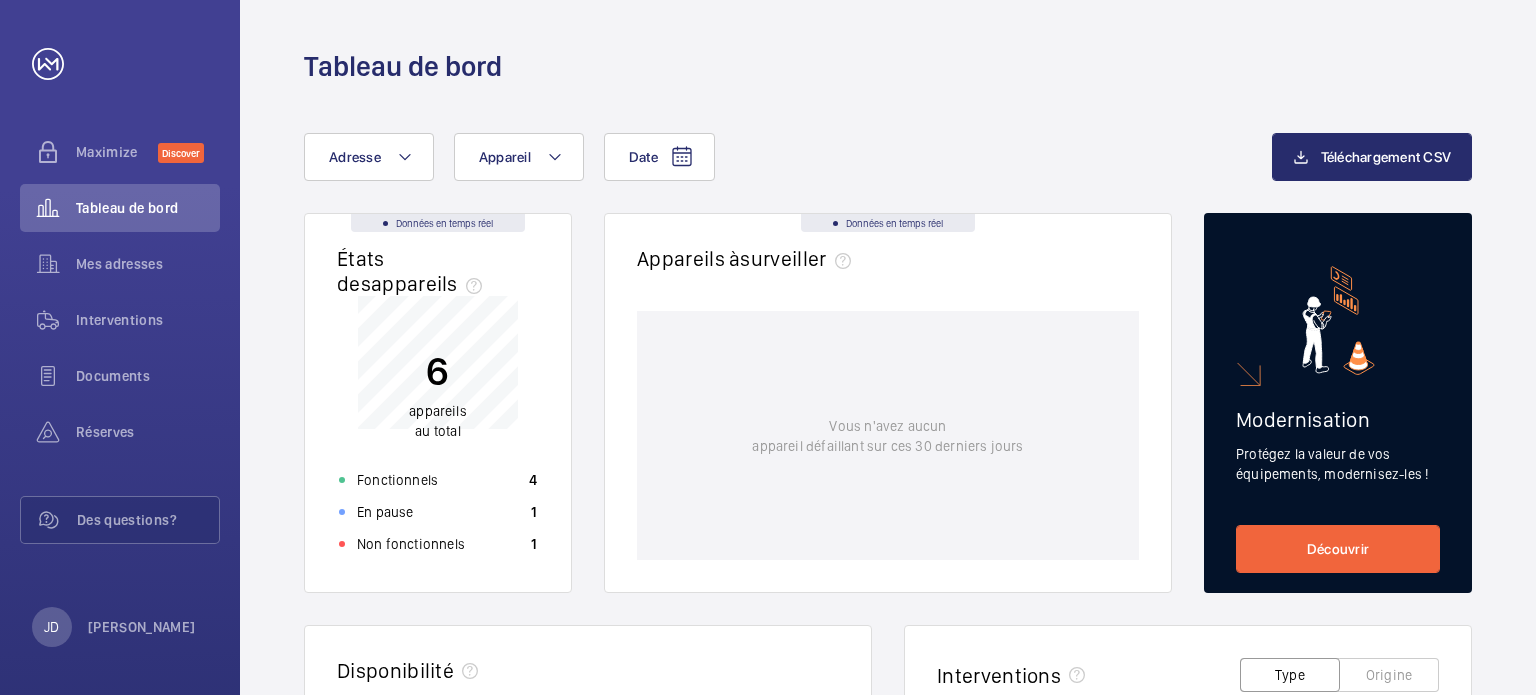 scroll, scrollTop: 0, scrollLeft: 0, axis: both 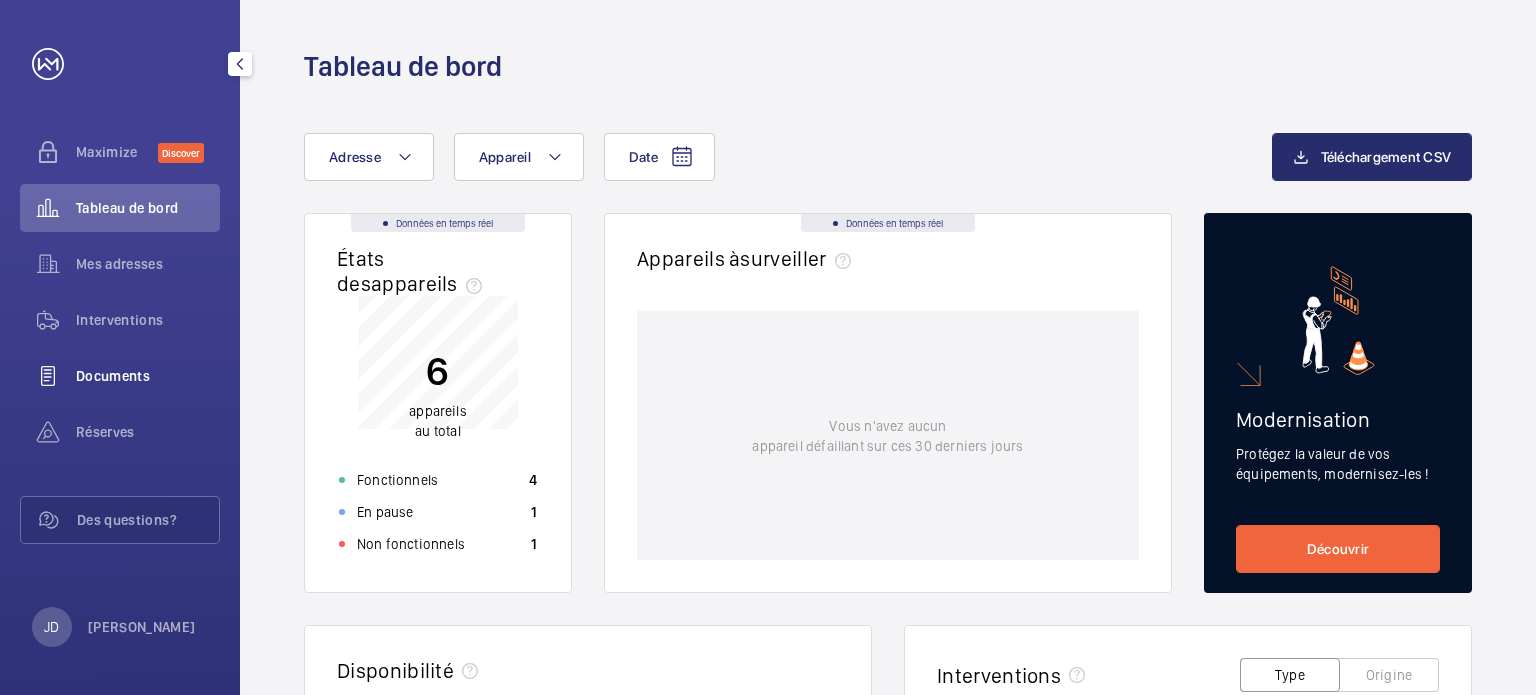 click on "Documents" 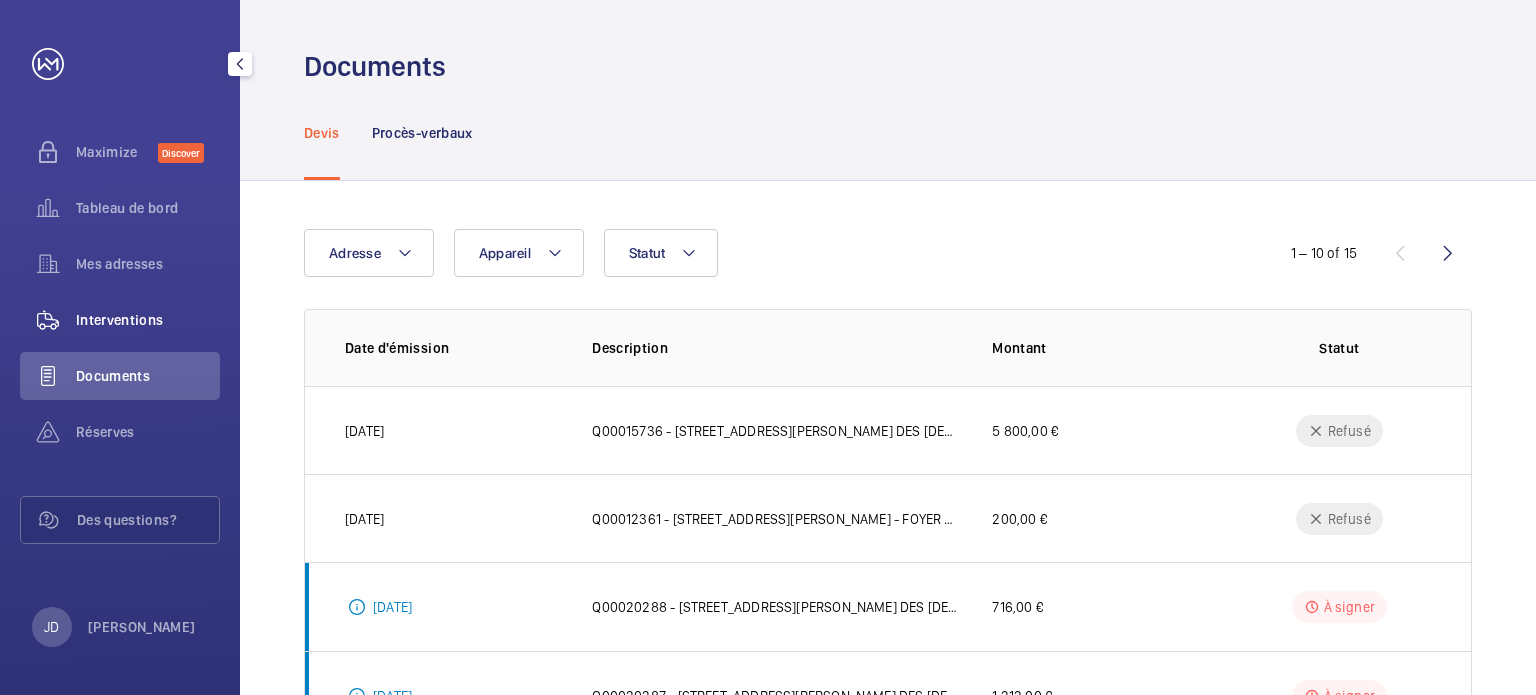 click on "Interventions" 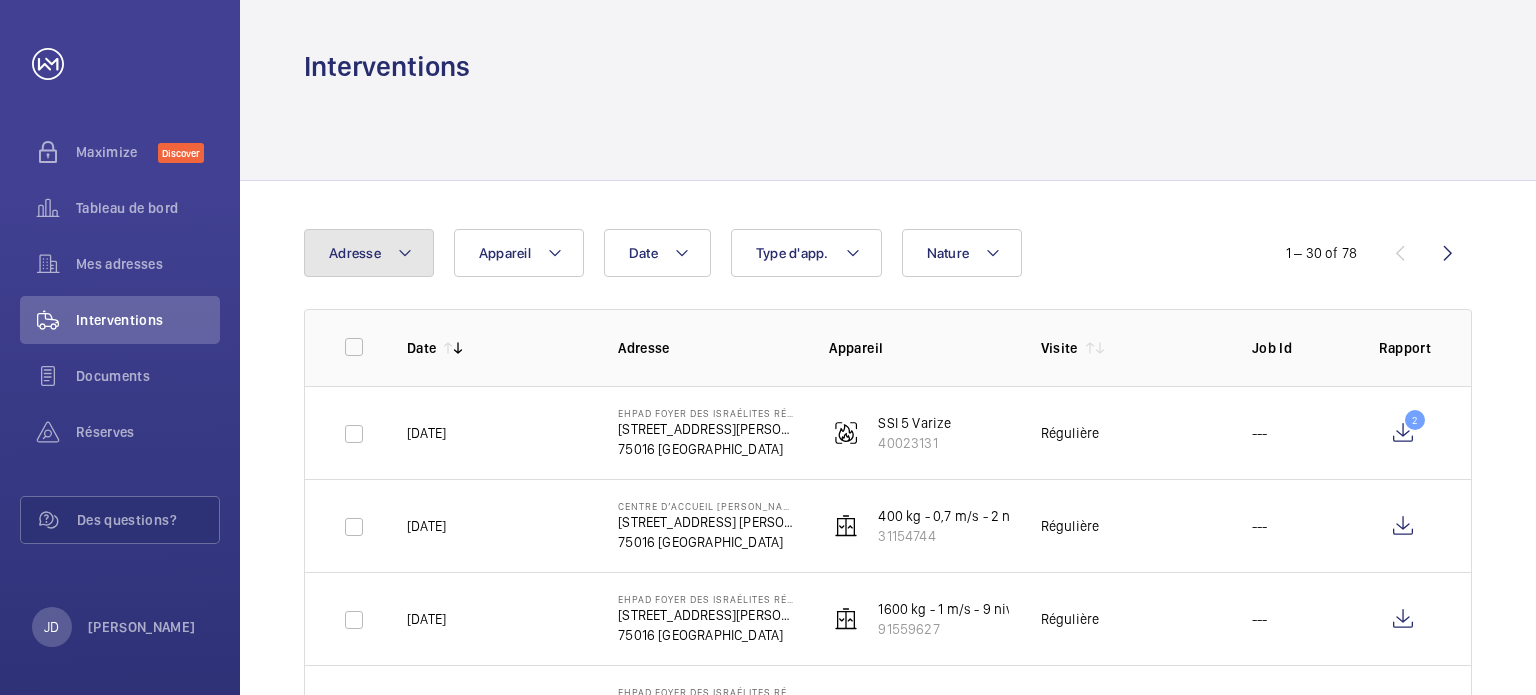 click 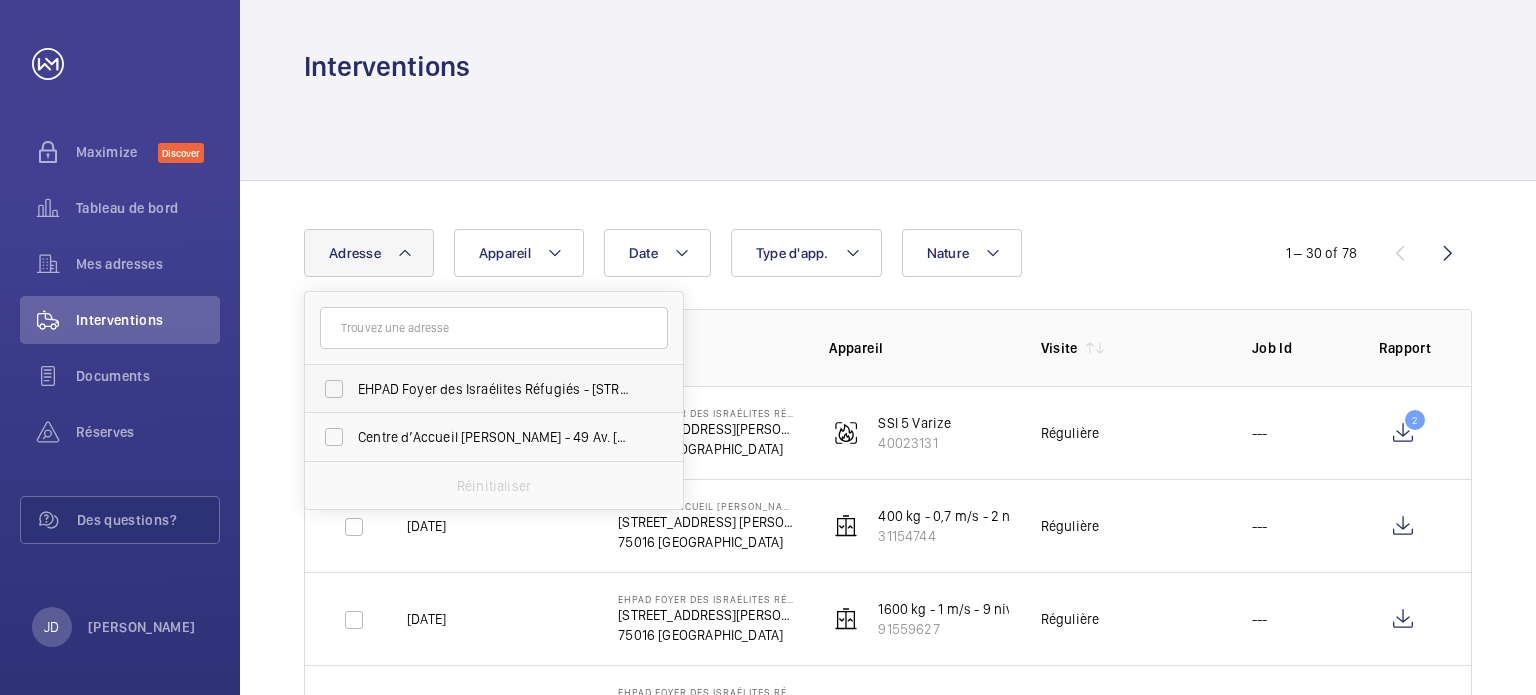 click on "EHPAD Foyer des Israélites Réfugiés - 5 Rue de Varize, PARIS 75016" at bounding box center [479, 389] 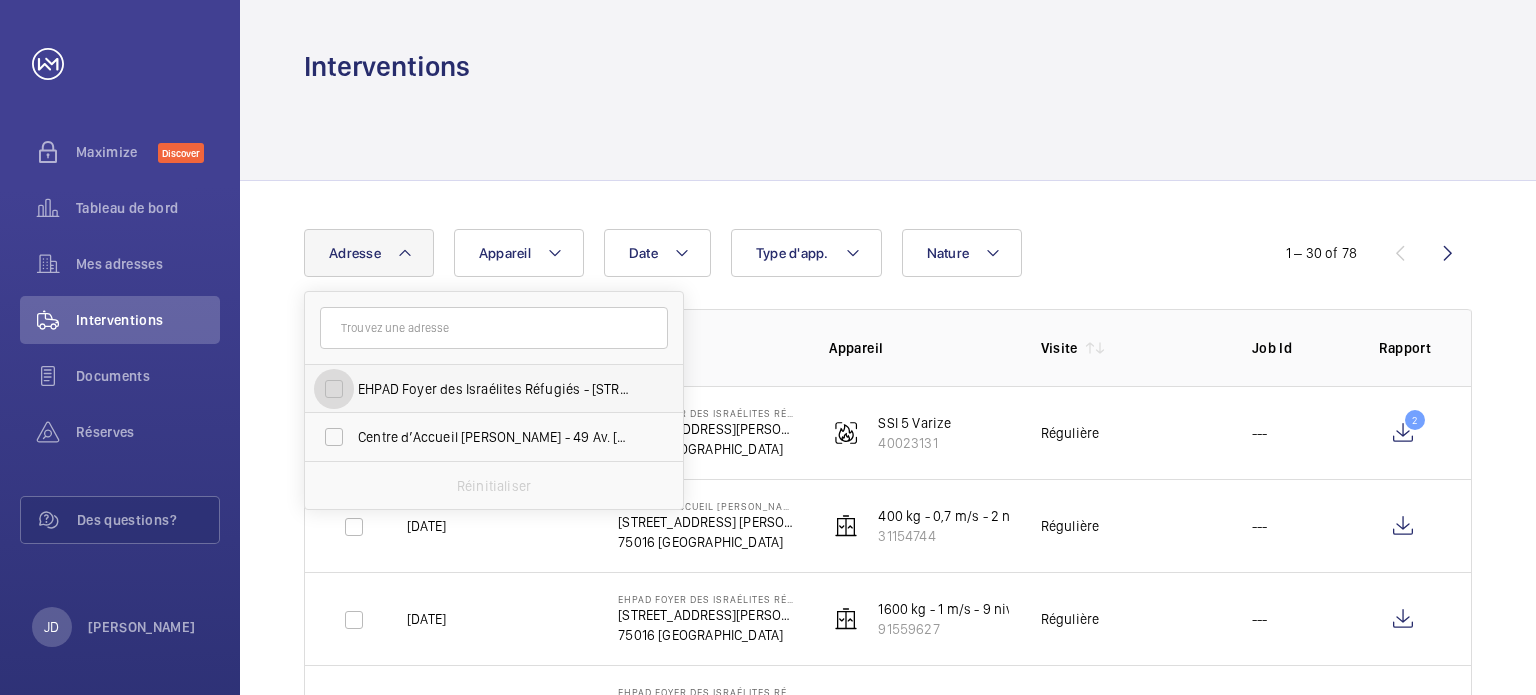 click on "EHPAD Foyer des Israélites Réfugiés - 5 Rue de Varize, PARIS 75016" at bounding box center [334, 389] 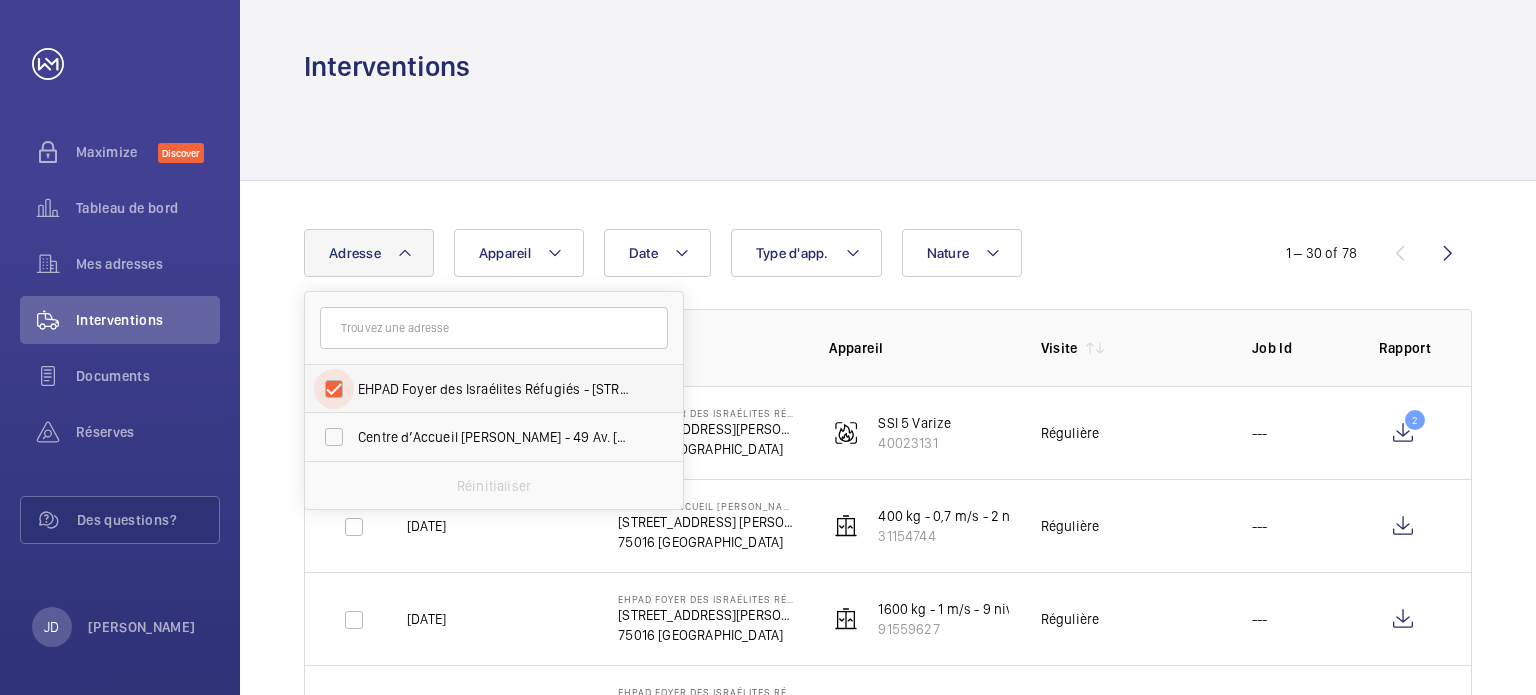 checkbox on "true" 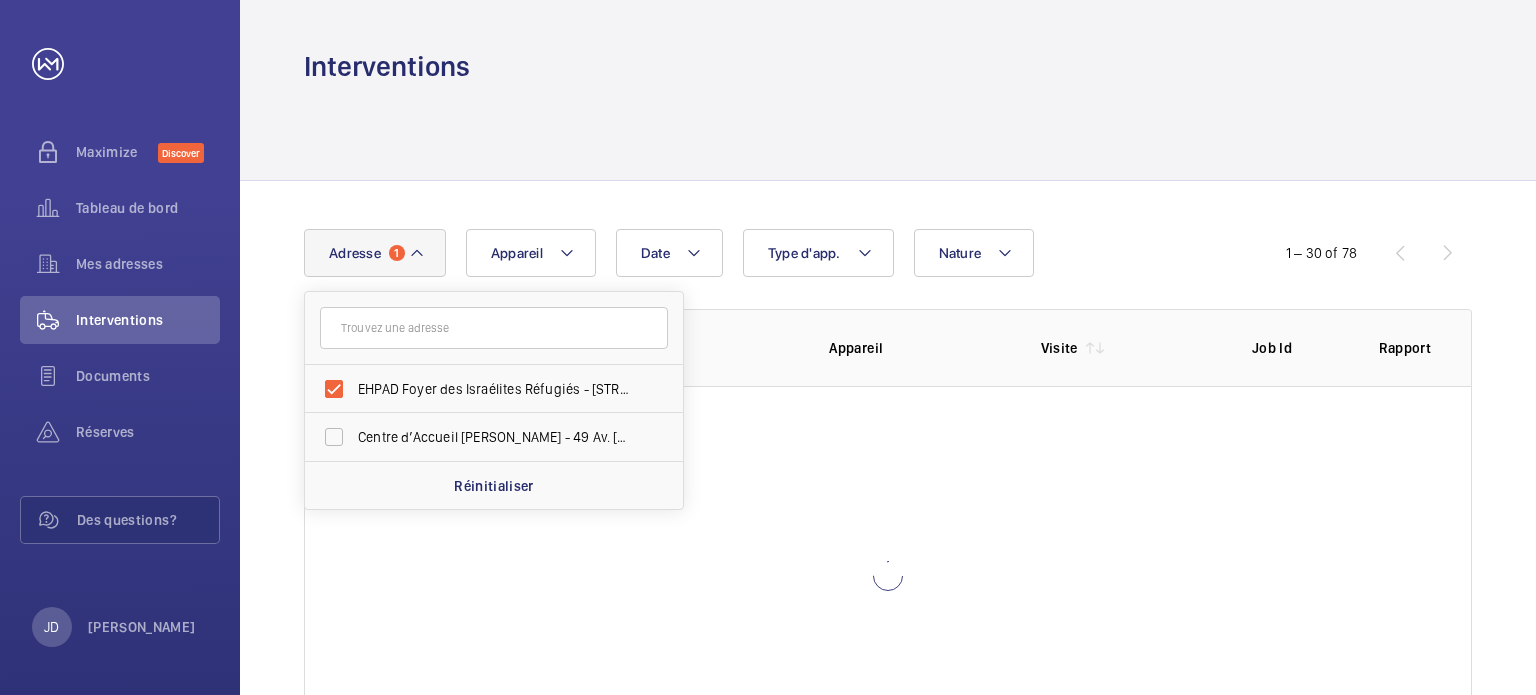 click on "Date Adresse 1 EHPAD Foyer des Israélites Réfugiés - 5 Rue de Varize, PARIS 75016 Centre d’Accueil Jean Colin - 49 Av. Théophile Gautier, PARIS 75016  Réinitialiser   Appareil  Type d'app.   Nature   1 – 30 of 78   Date  Adresse   Appareil  Visite Job Id Rapport" 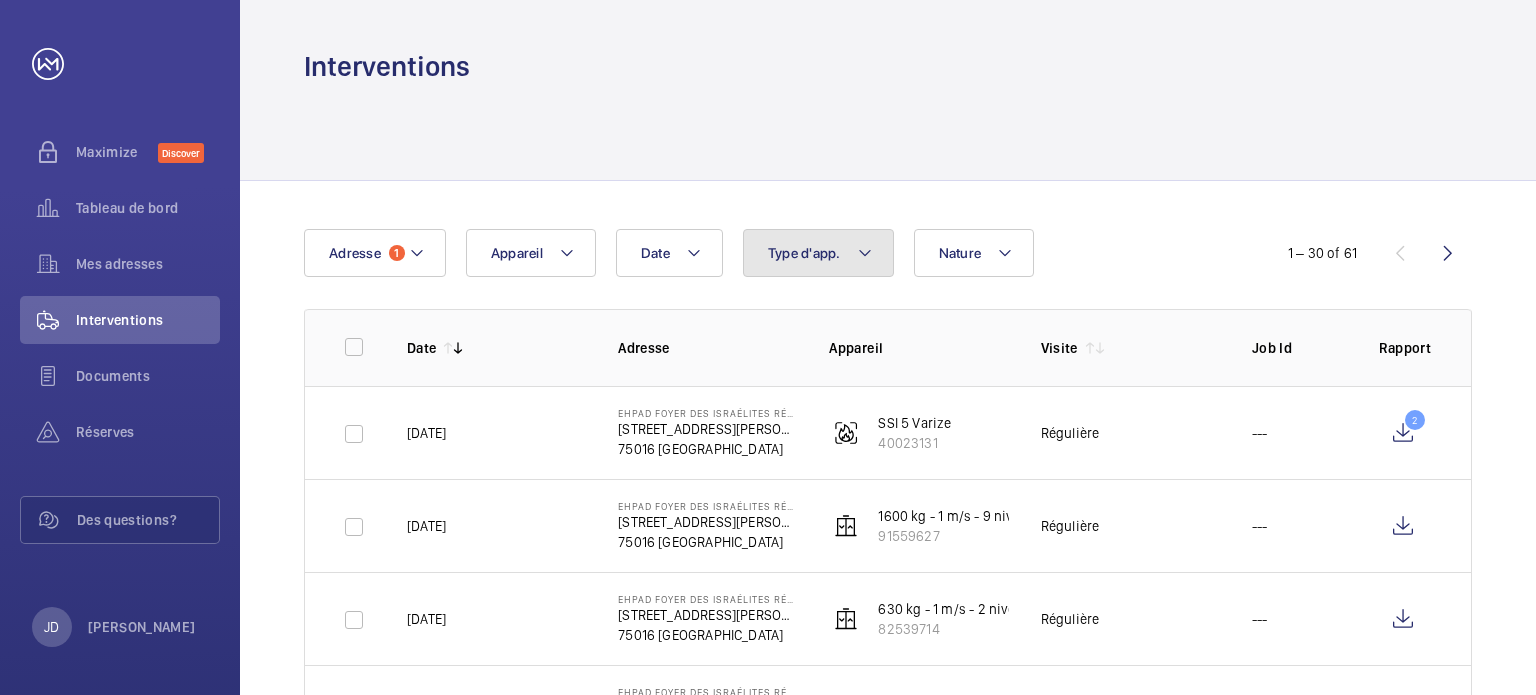 click on "Type d'app." 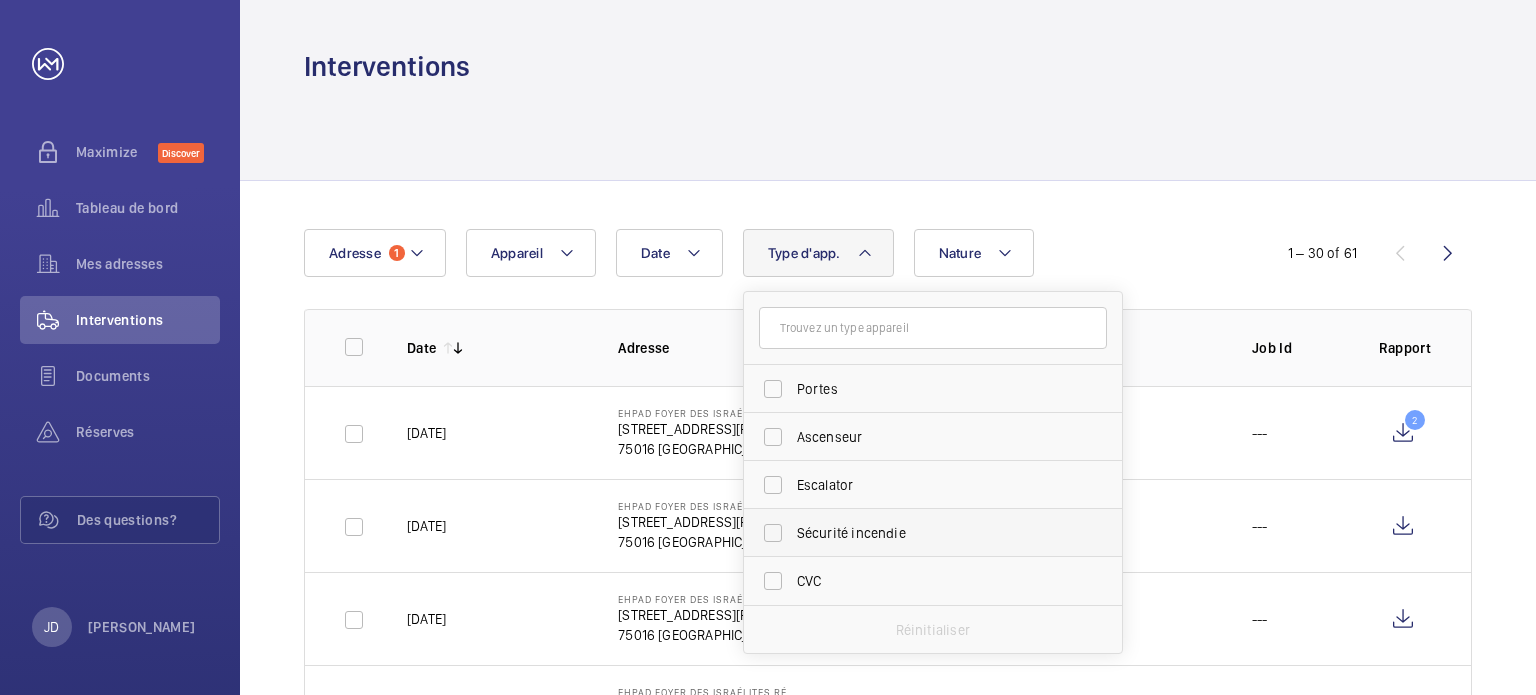 click on "Sécurité incendie" at bounding box center (918, 533) 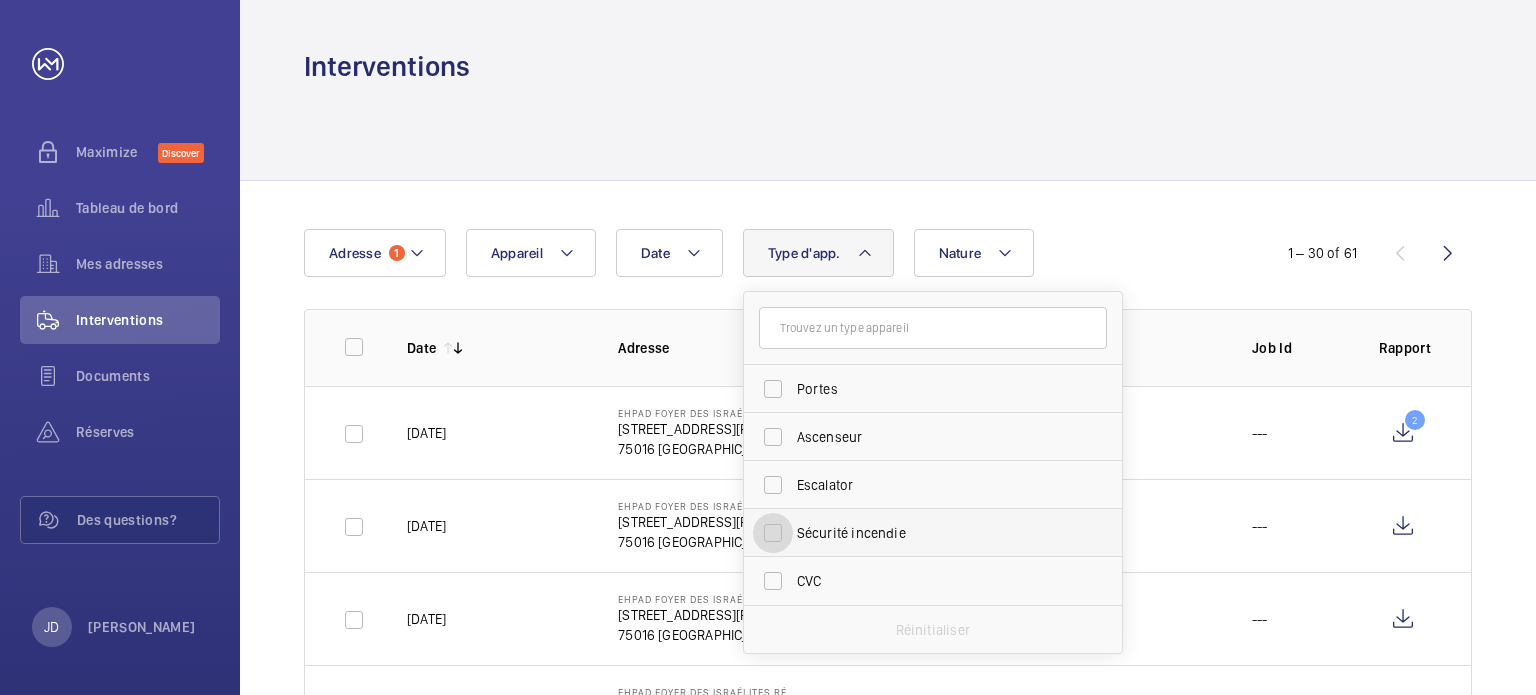 click on "Sécurité incendie" at bounding box center (773, 533) 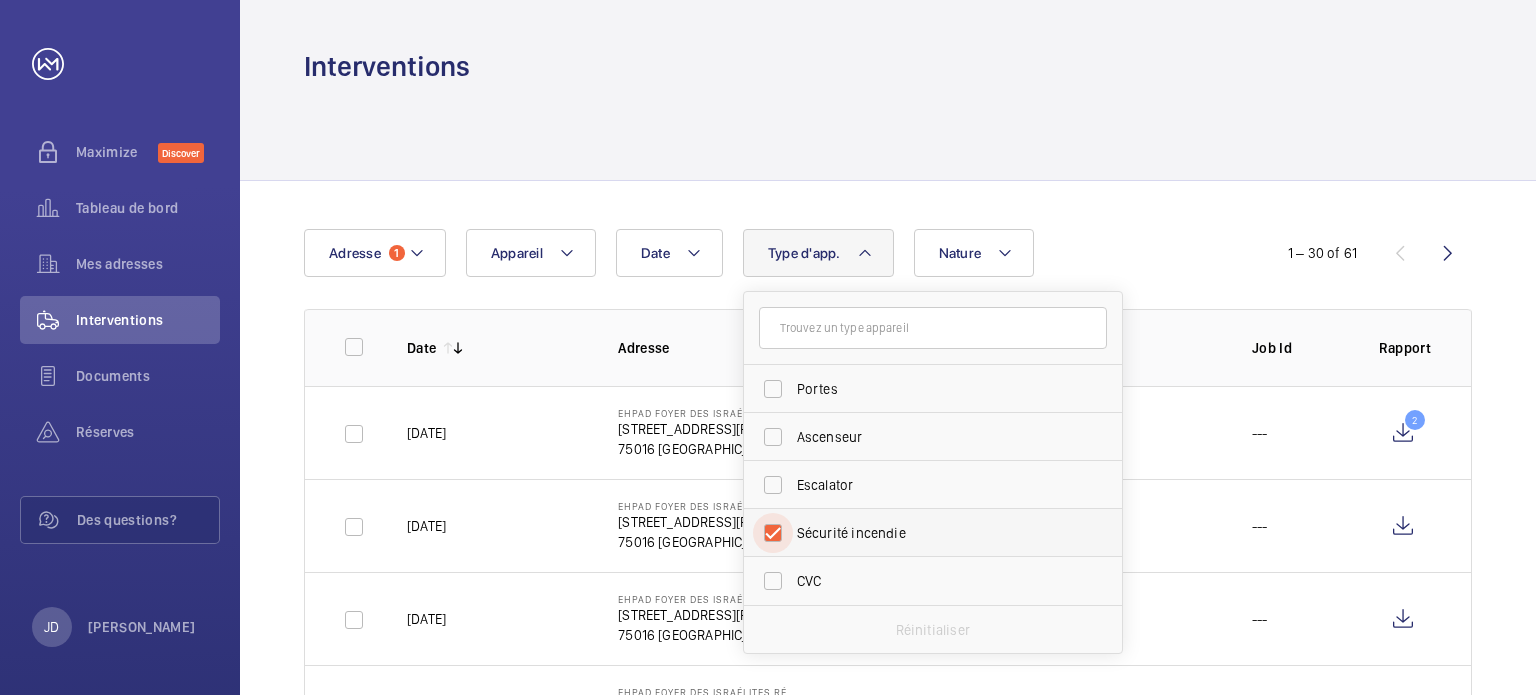 checkbox on "true" 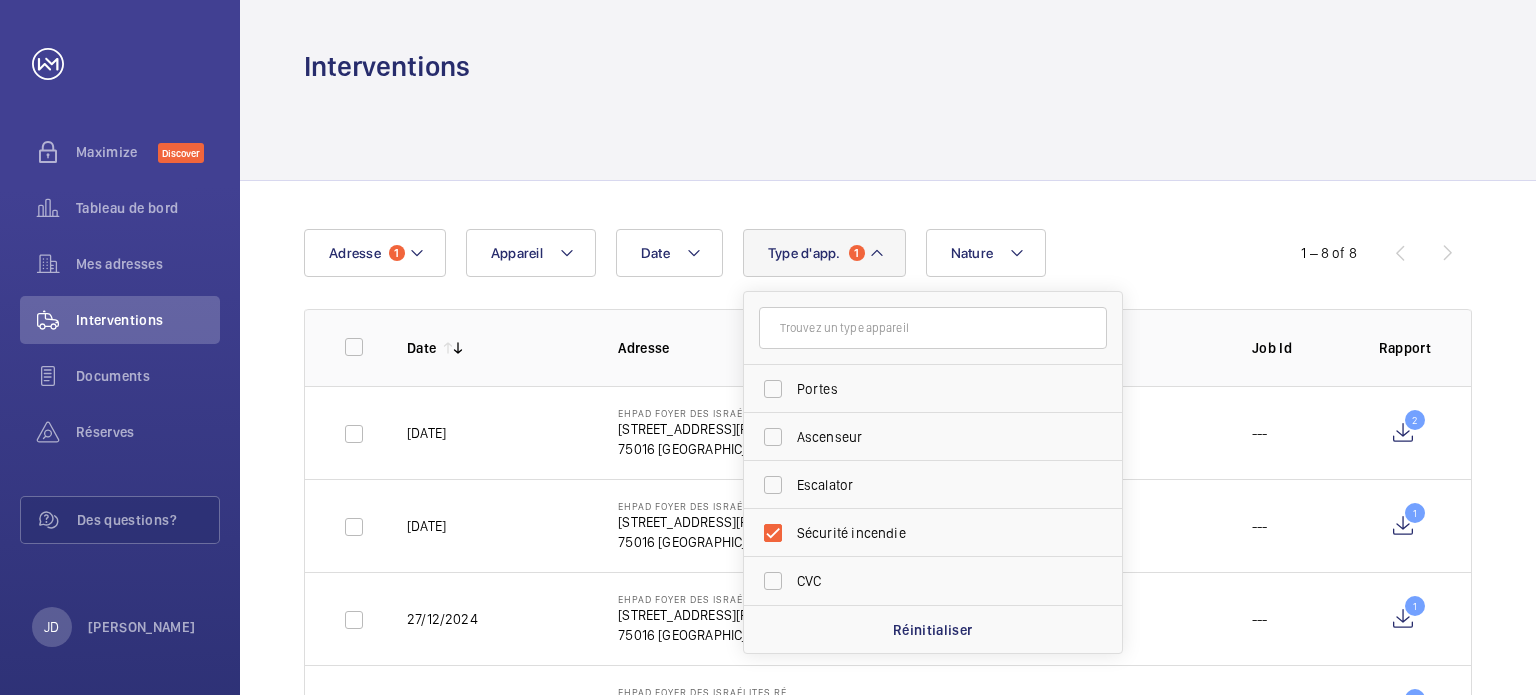 click on "Date Adresse 1  Appareil  Type d'app.  1 Portes Ascenseur Escalator Sécurité incendie CVC  Réinitialiser   Nature   1 – 8 of 8   Date  Adresse   Appareil  Visite Job Id Rapport   22/07/2025   EHPAD Foyer des Israélites Réfugiés   5 Rue de Varize   75016 PARIS   SSI 5 Varize   40023131    Régulière   ---  2  03/03/2025   EHPAD Foyer des Israélites Réfugiés   5 Rue de Varize   75016 PARIS   SSI 5 Varize   40023131    Réparation   ---  1  27/12/2024   EHPAD Foyer des Israélites Réfugiés   5 Rue de Varize   75016 PARIS   SSI 5 Varize   40023131    Régulière   ---  1  20/11/2024   EHPAD Foyer des Israélites Réfugiés   5 Rue de Varize   75016 PARIS   SSI 5 Varize   40023131    Réparation   ---  1  19/11/2024   EHPAD Foyer des Israélites Réfugiés   5 Rue de Varize   75016 PARIS   SSI 5 Varize   40023131    Régulière   ---  1  08/04/2024   EHPAD Foyer des Israélites Réfugiés   5 Rue de Varize   75016 PARIS   SSI 5 Varize   40023131    Panne   ---  1  22/03/2024   5 Rue de Varize   ---" 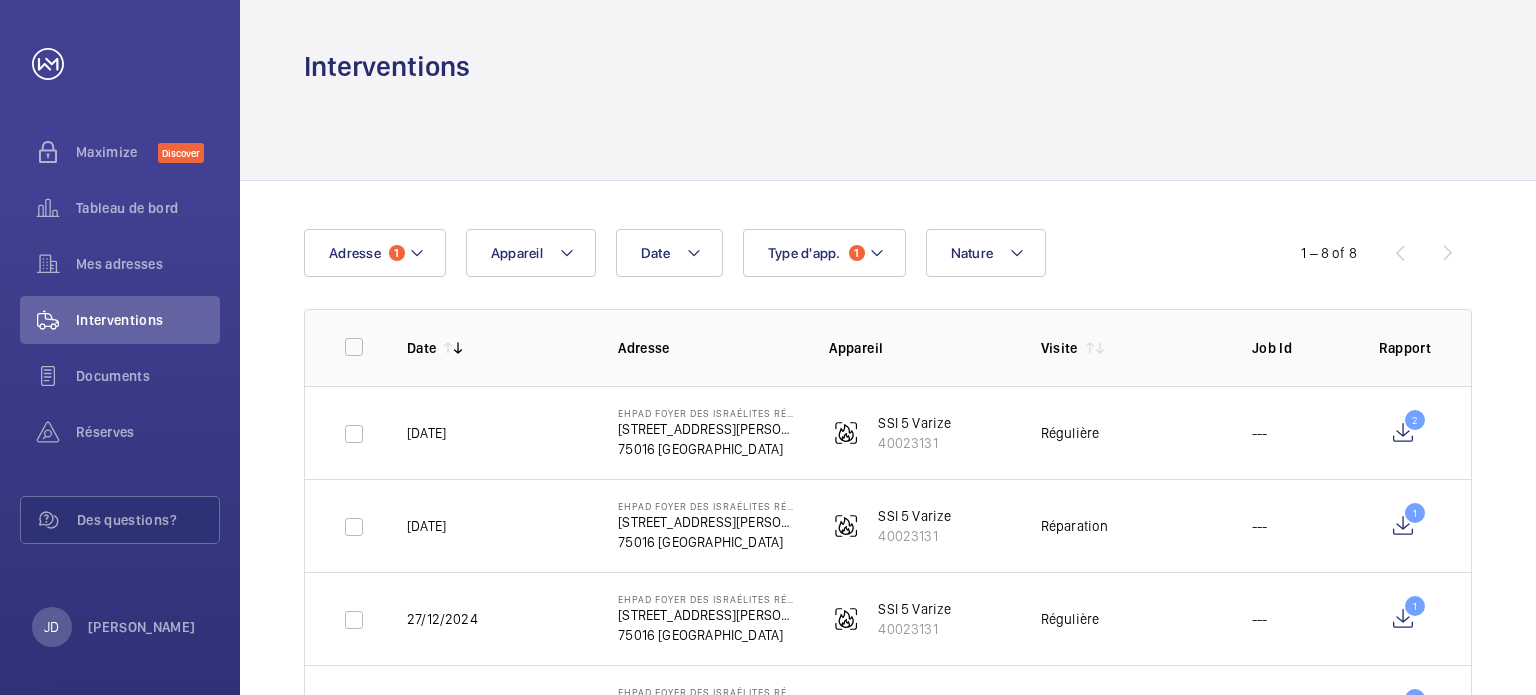 scroll, scrollTop: 100, scrollLeft: 0, axis: vertical 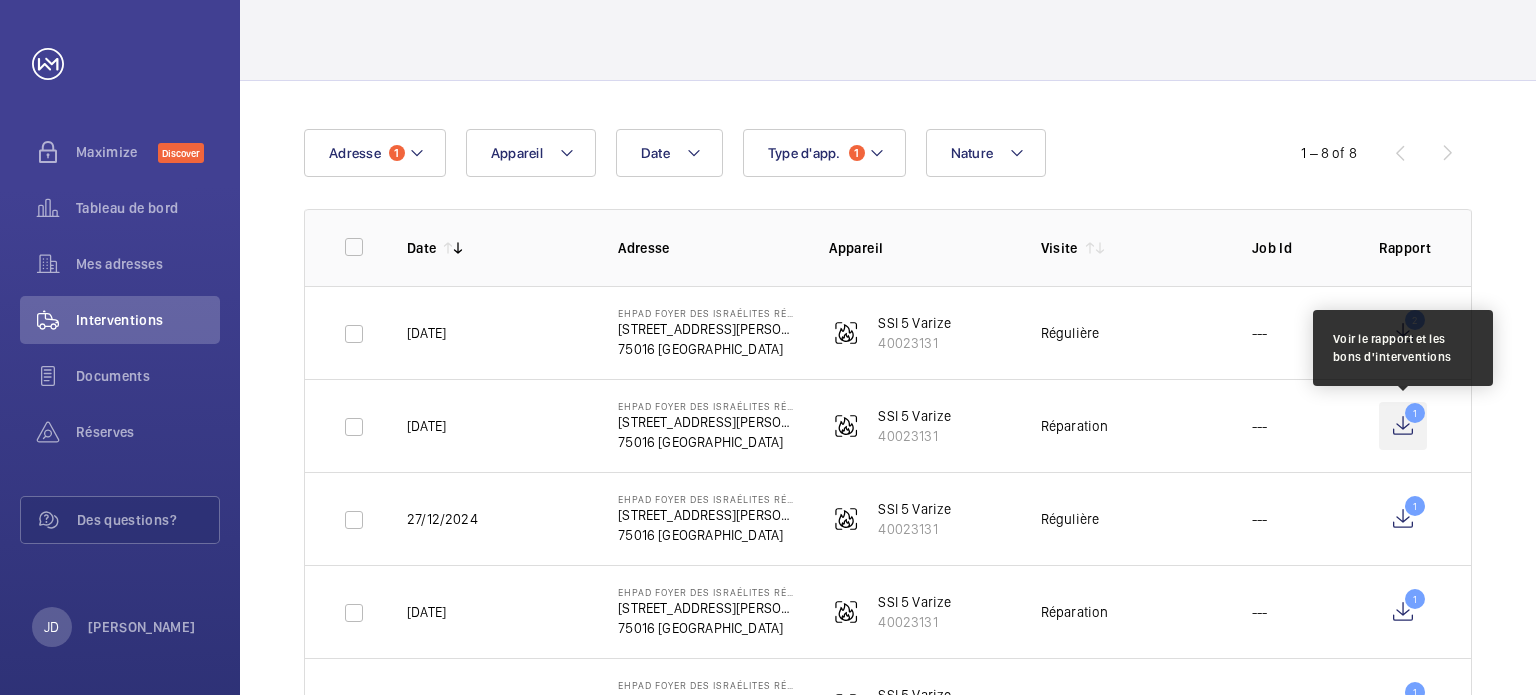 click on "1" 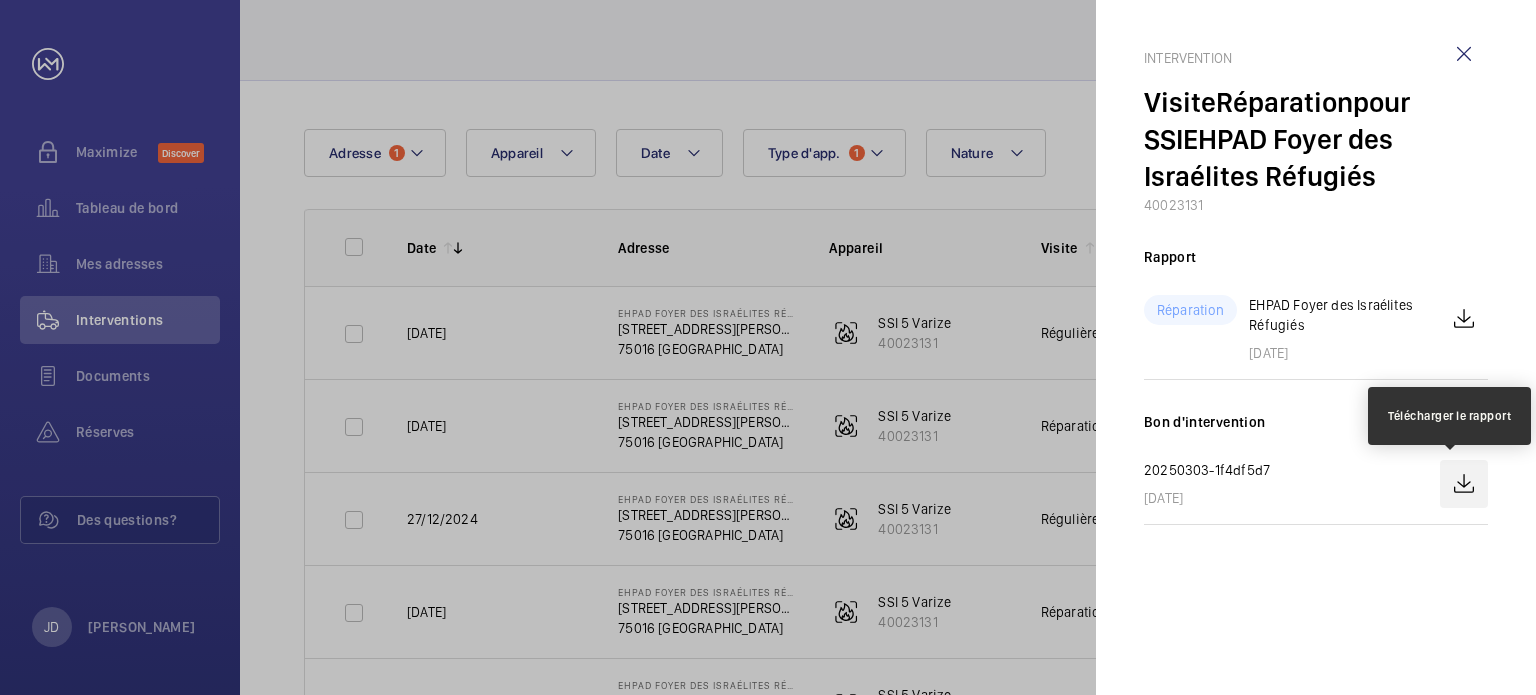 click 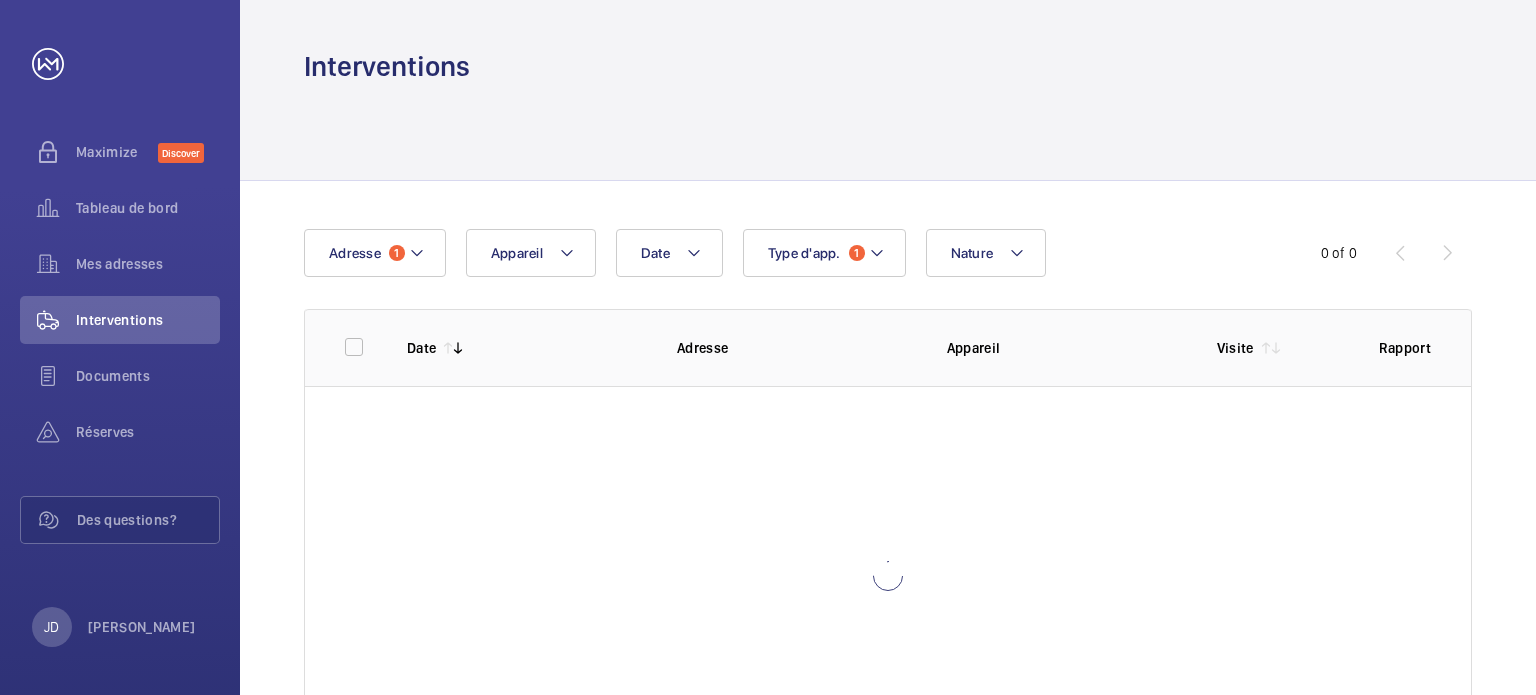 scroll, scrollTop: 0, scrollLeft: 0, axis: both 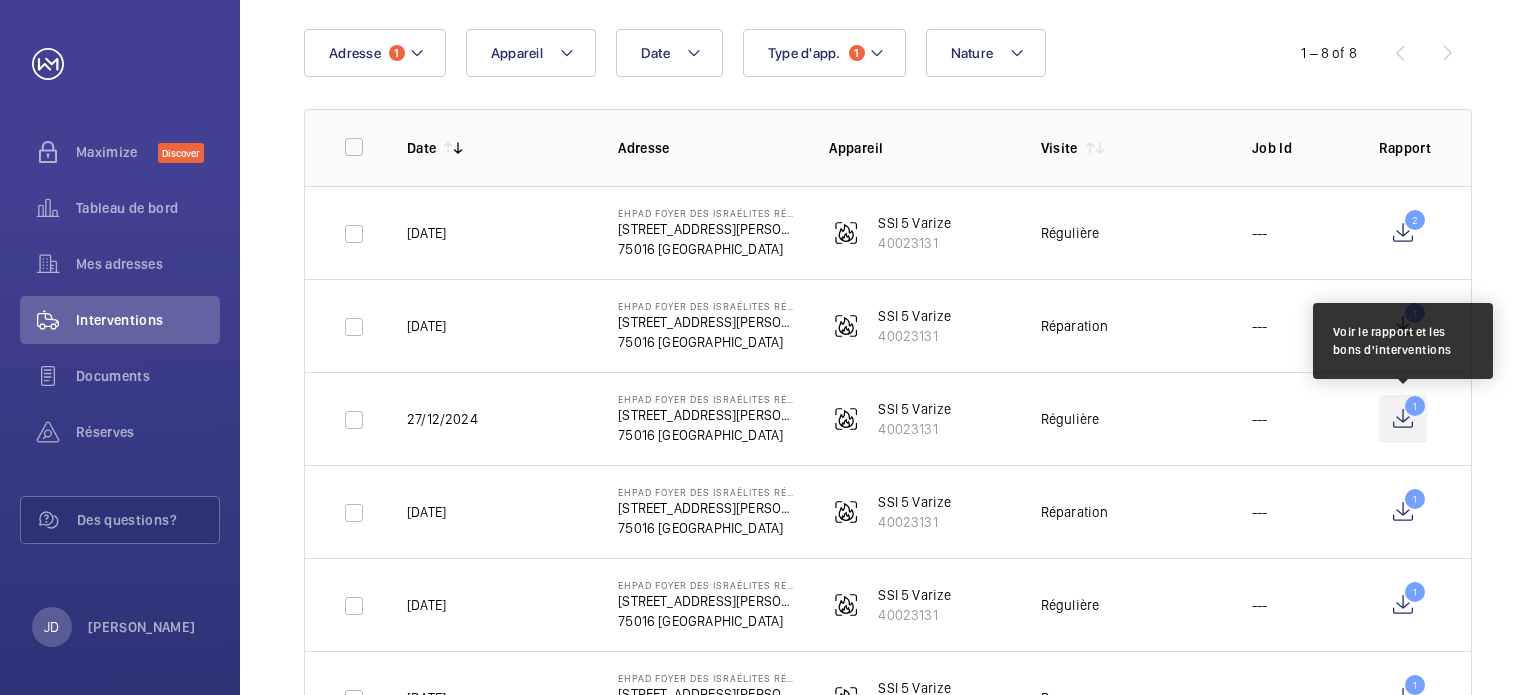 click on "1" 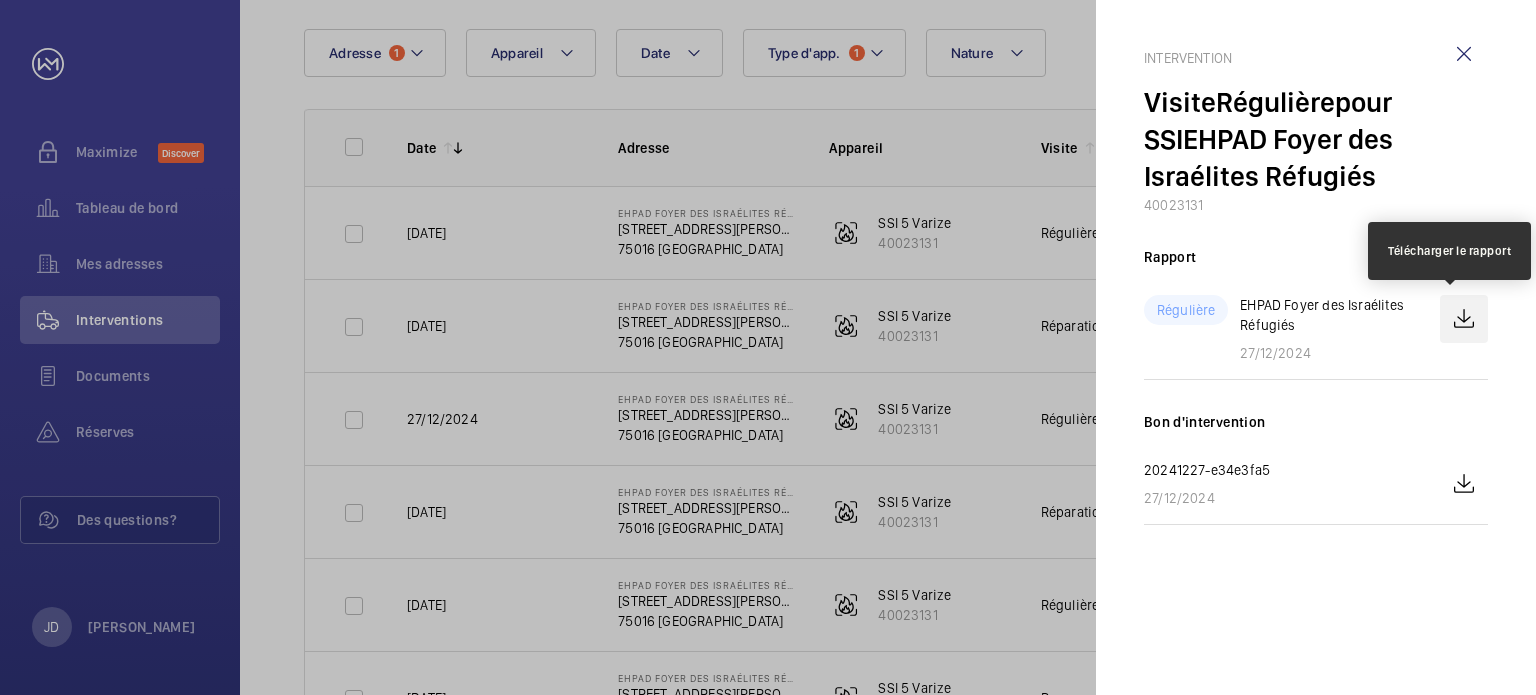 click 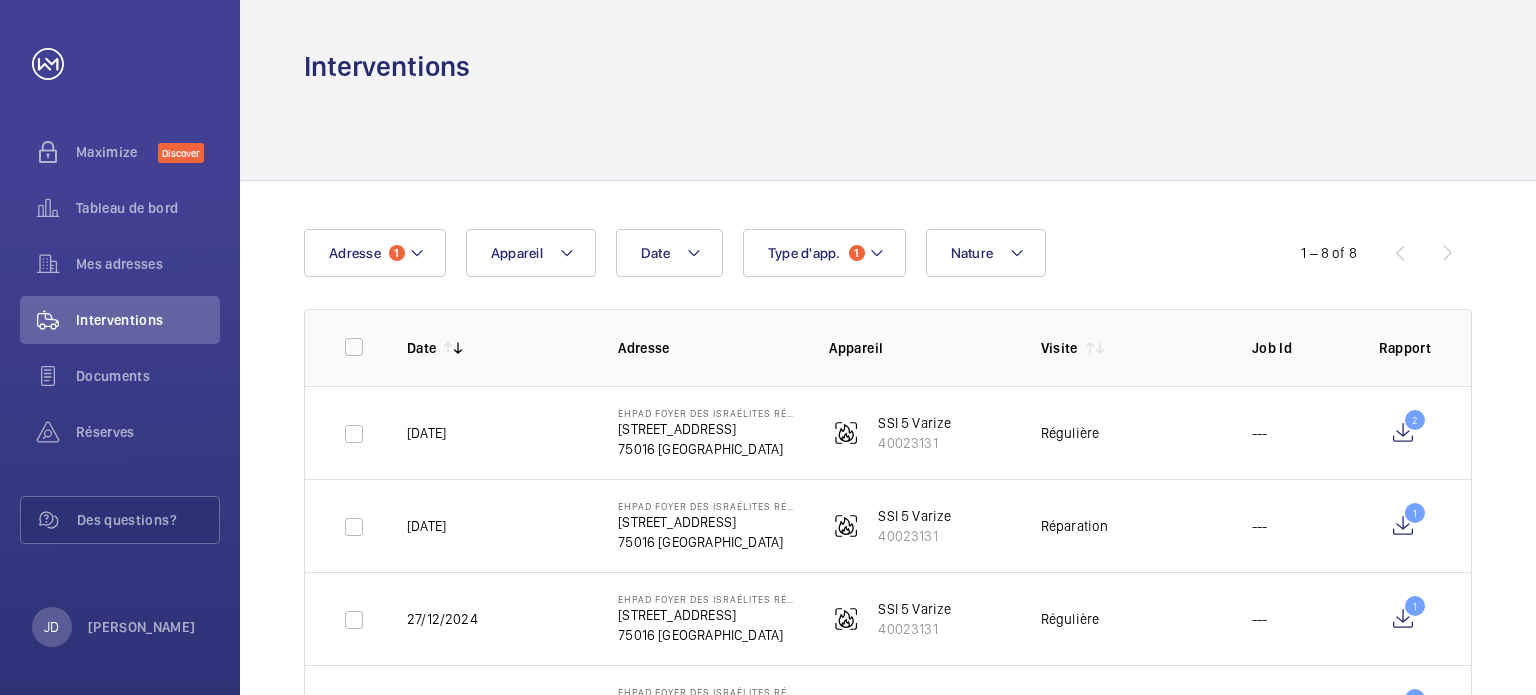 scroll, scrollTop: 0, scrollLeft: 0, axis: both 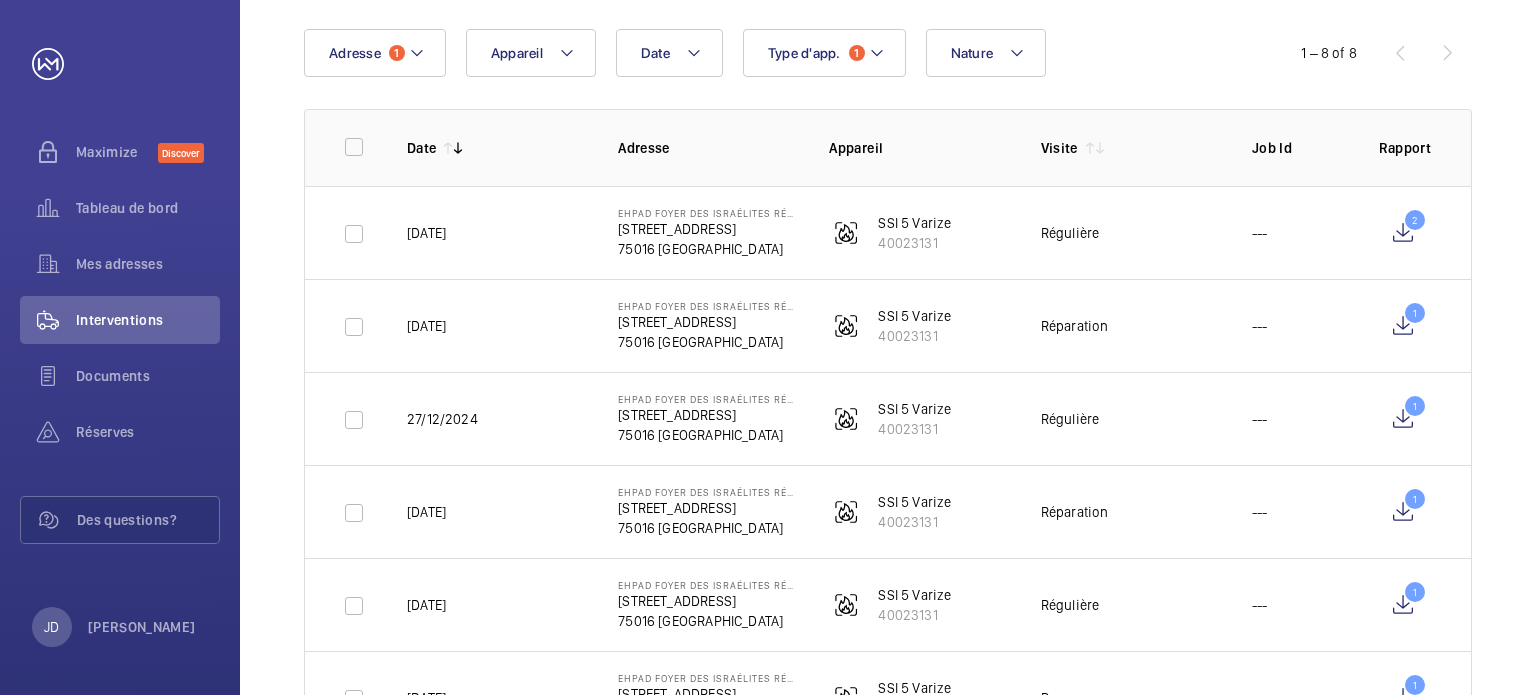 click on "Date Adresse 1  Appareil  Type d'app.  1  Nature   1 – 8 of 8   Date  Adresse   Appareil  Visite Job Id Rapport   22/07/2025   EHPAD Foyer des Israélites Réfugiés   5 Rue de Varize   75016 PARIS   SSI 5 Varize   40023131    Régulière   ---  2  03/03/2025   EHPAD Foyer des Israélites Réfugiés   5 Rue de Varize   75016 PARIS   SSI 5 Varize   40023131    Réparation   ---  1  27/12/2024   EHPAD Foyer des Israélites Réfugiés   5 Rue de Varize   75016 PARIS   SSI 5 Varize   40023131    Régulière   ---  1  20/11/2024   EHPAD Foyer des Israélites Réfugiés   5 Rue de Varize   75016 PARIS   SSI 5 Varize   40023131    Réparation   ---  1  19/11/2024   EHPAD Foyer des Israélites Réfugiés   5 Rue de Varize   75016 PARIS   SSI 5 Varize   40023131    Régulière   ---  1  08/04/2024   EHPAD Foyer des Israélites Réfugiés   5 Rue de Varize   75016 PARIS   SSI 5 Varize   40023131    Panne   ---  1  22/03/2024   EHPAD Foyer des Israélites Réfugiés   5 Rue de Varize   75016 PARIS   SSI 5 Varize  1" 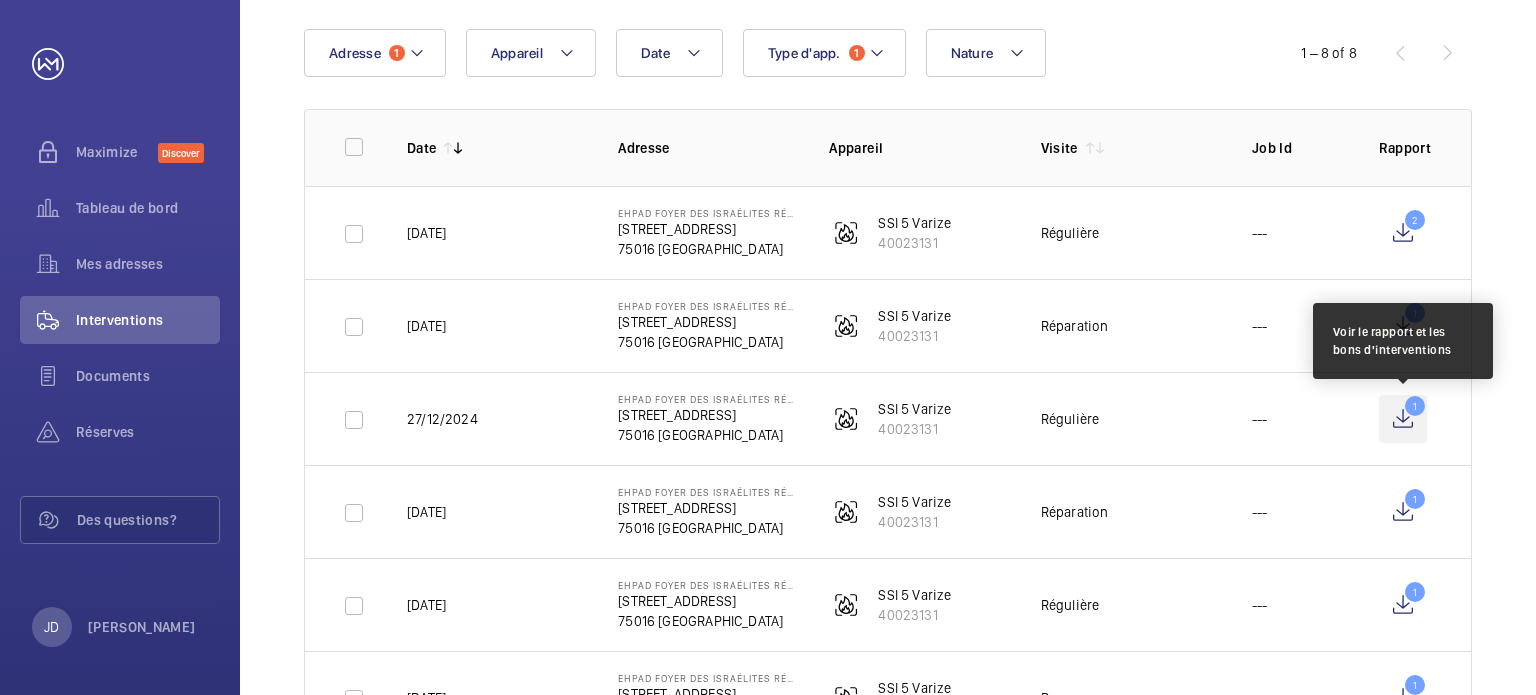 click on "1" 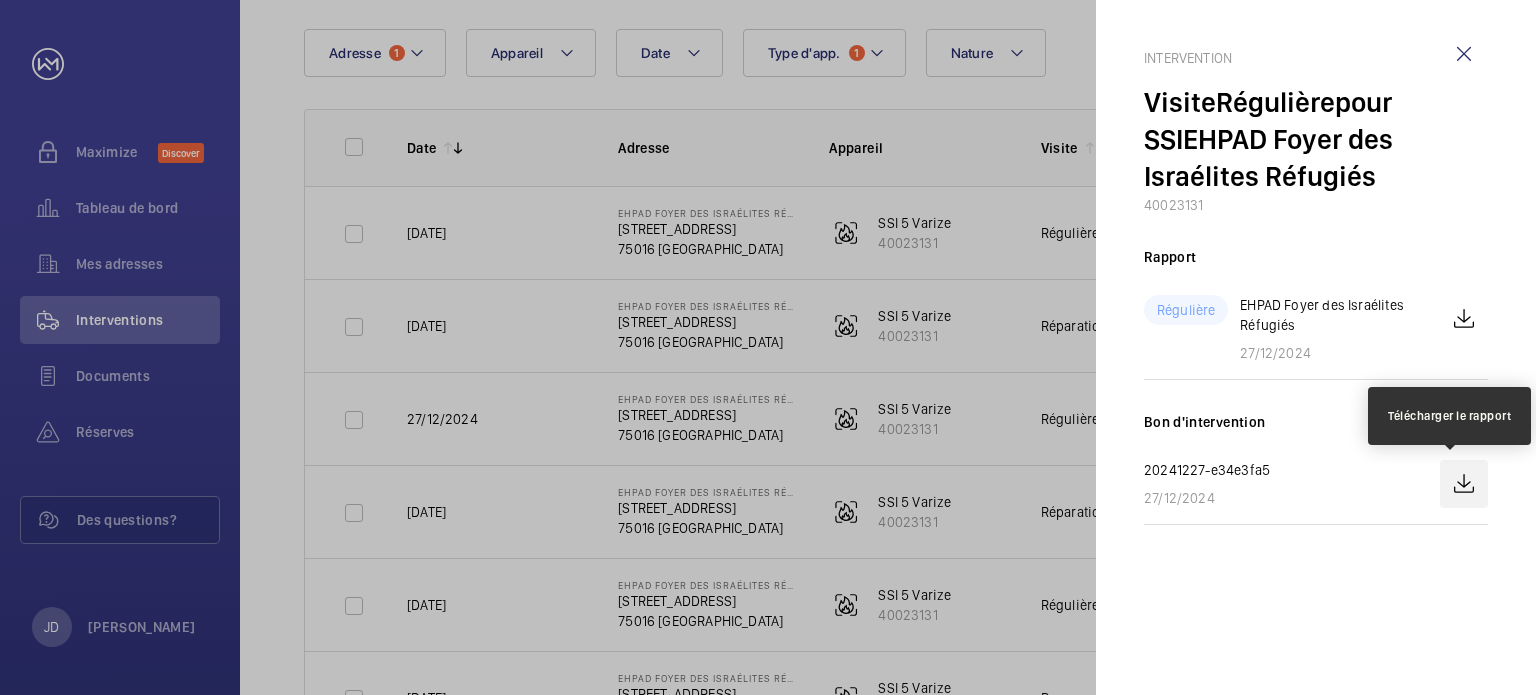 click 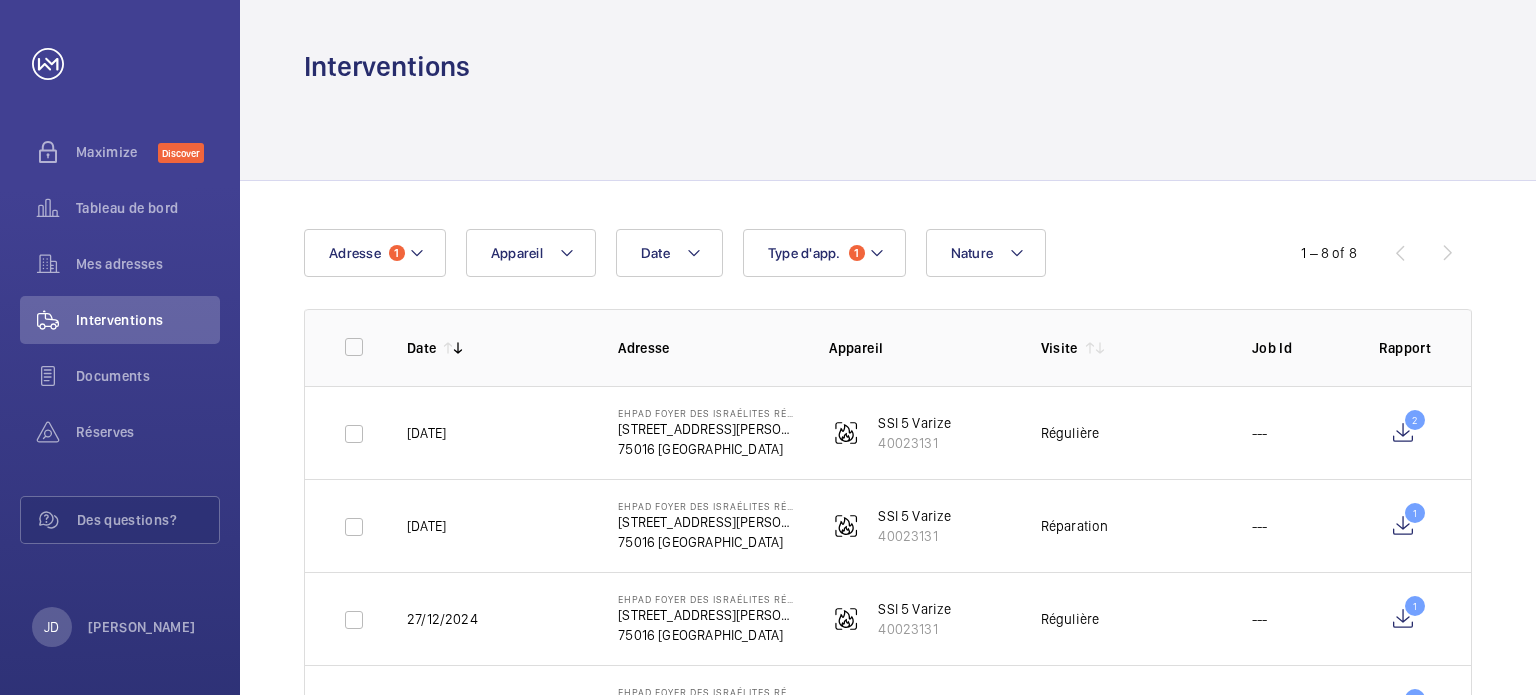 scroll, scrollTop: 0, scrollLeft: 0, axis: both 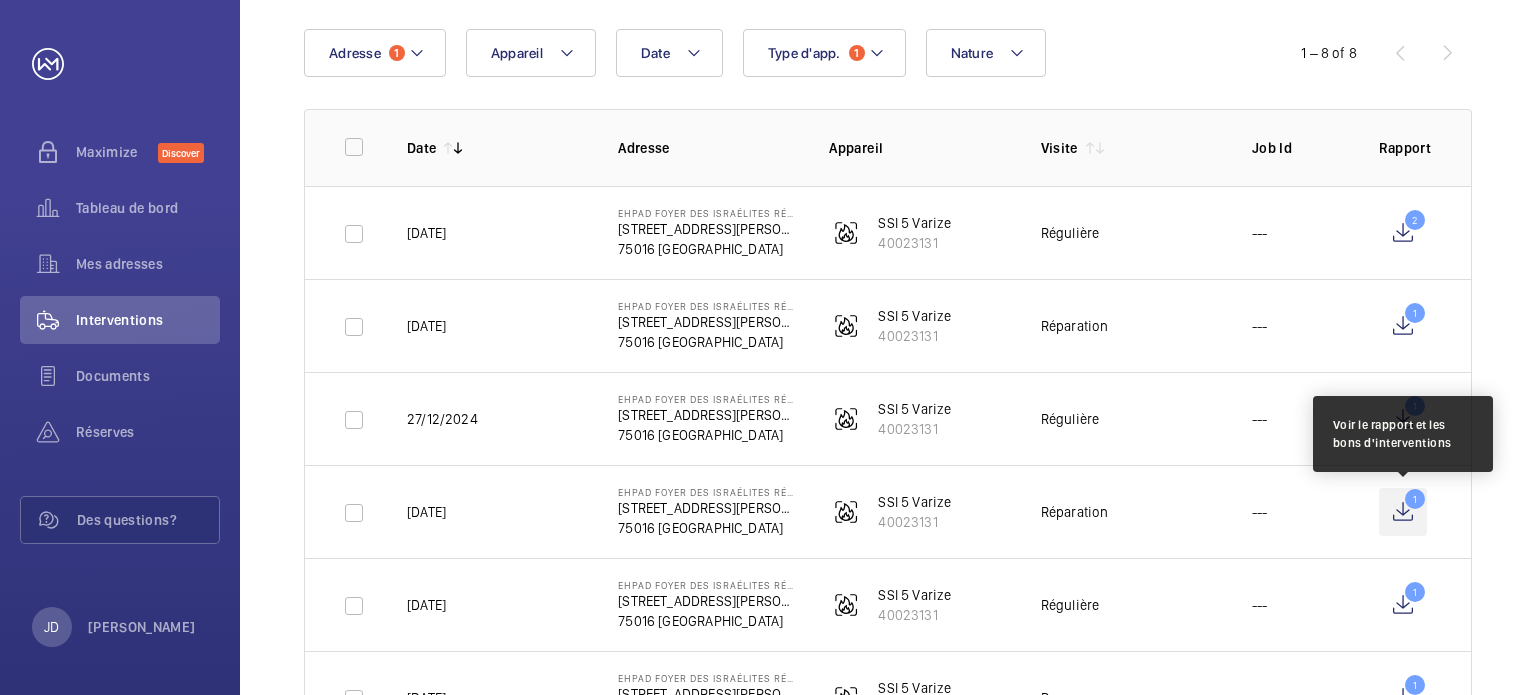 click on "1" 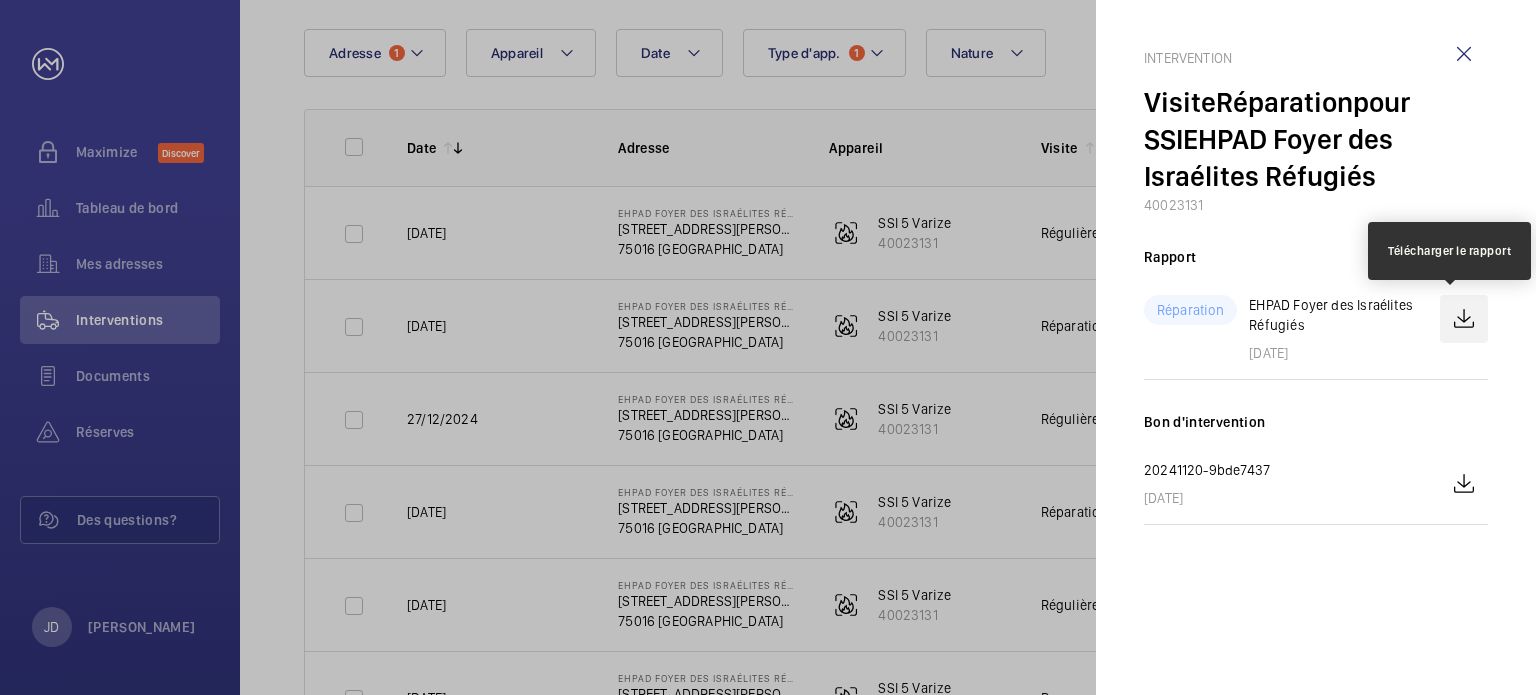 click 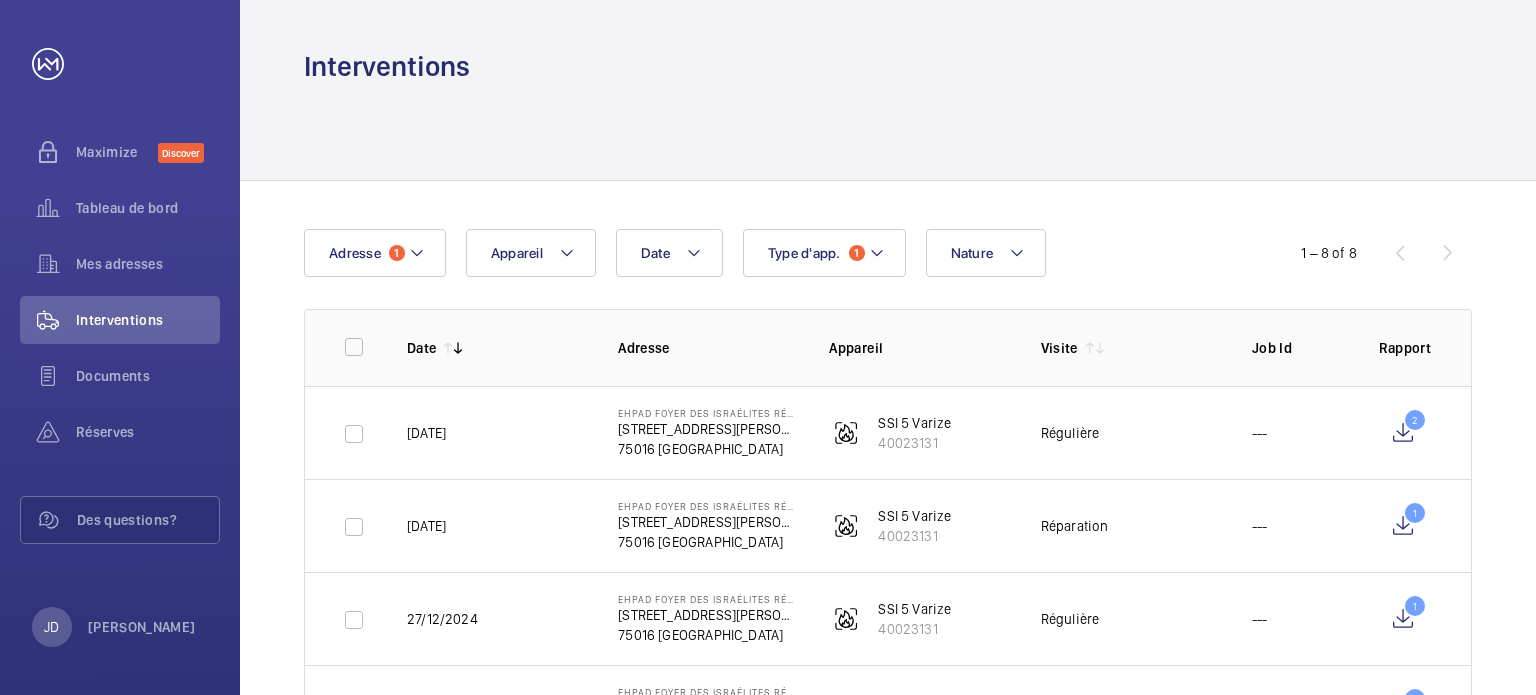 scroll, scrollTop: 0, scrollLeft: 0, axis: both 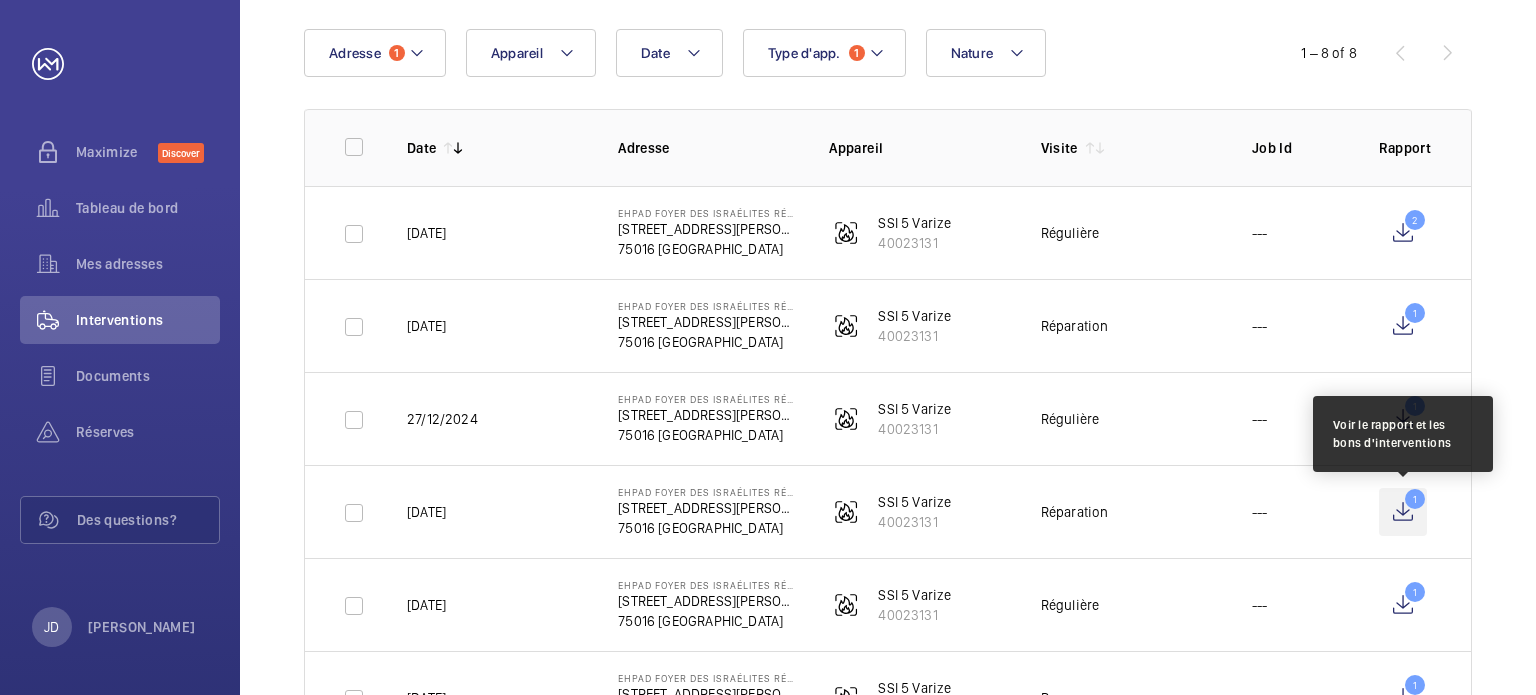 click on "1" 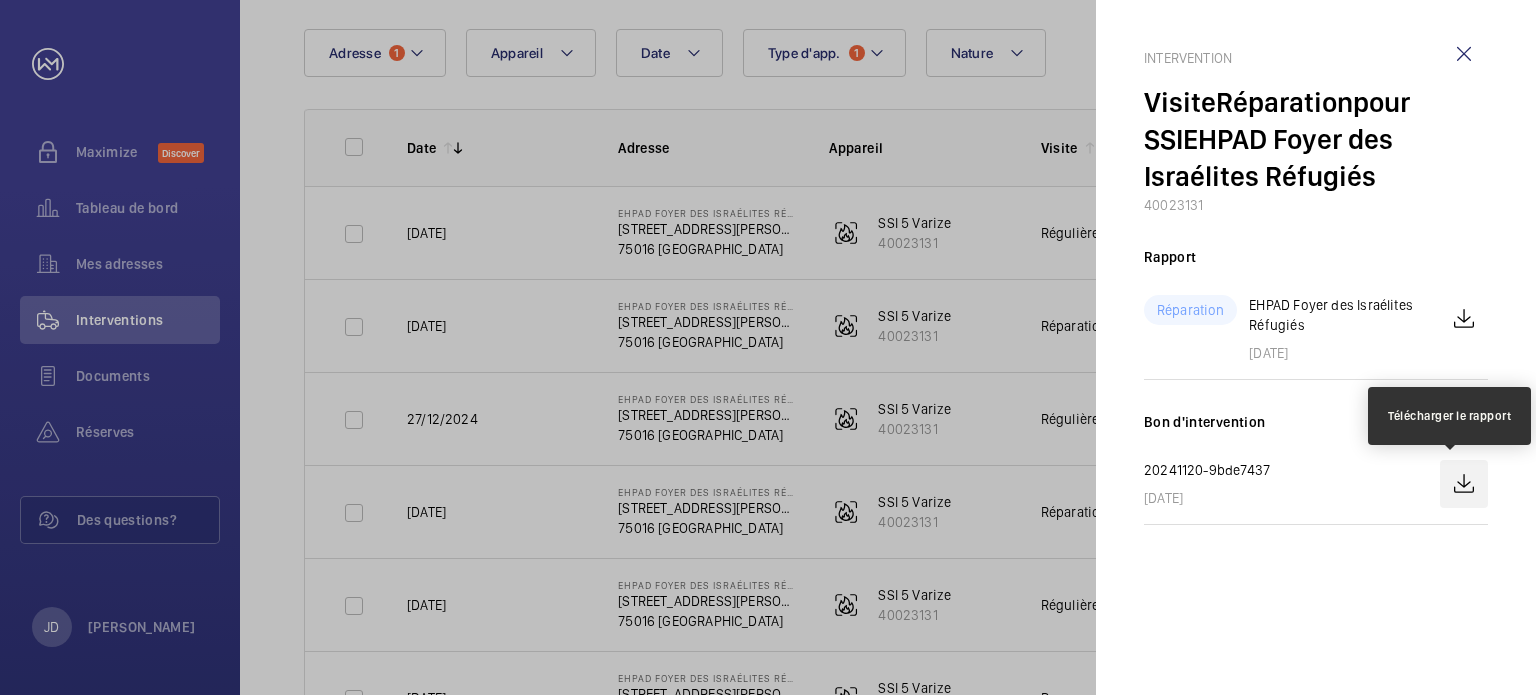 click 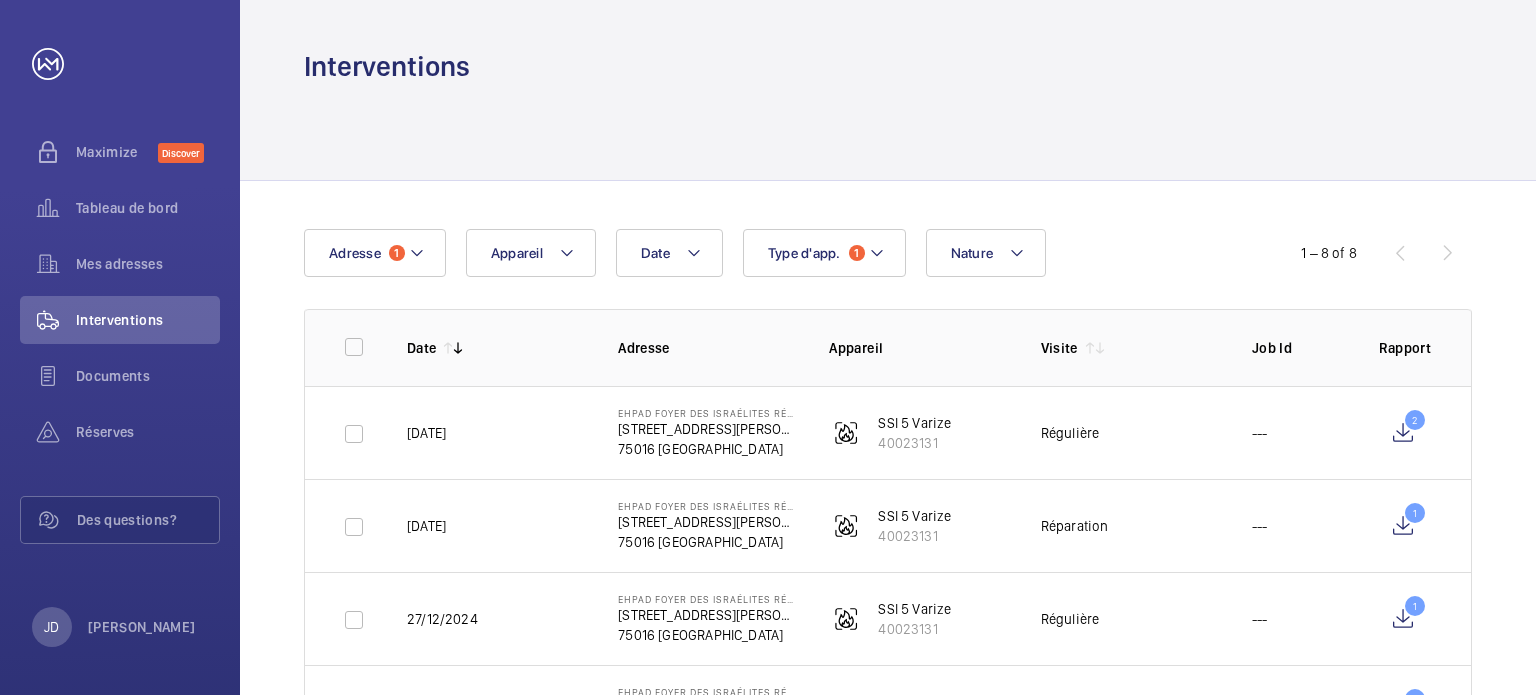scroll, scrollTop: 0, scrollLeft: 0, axis: both 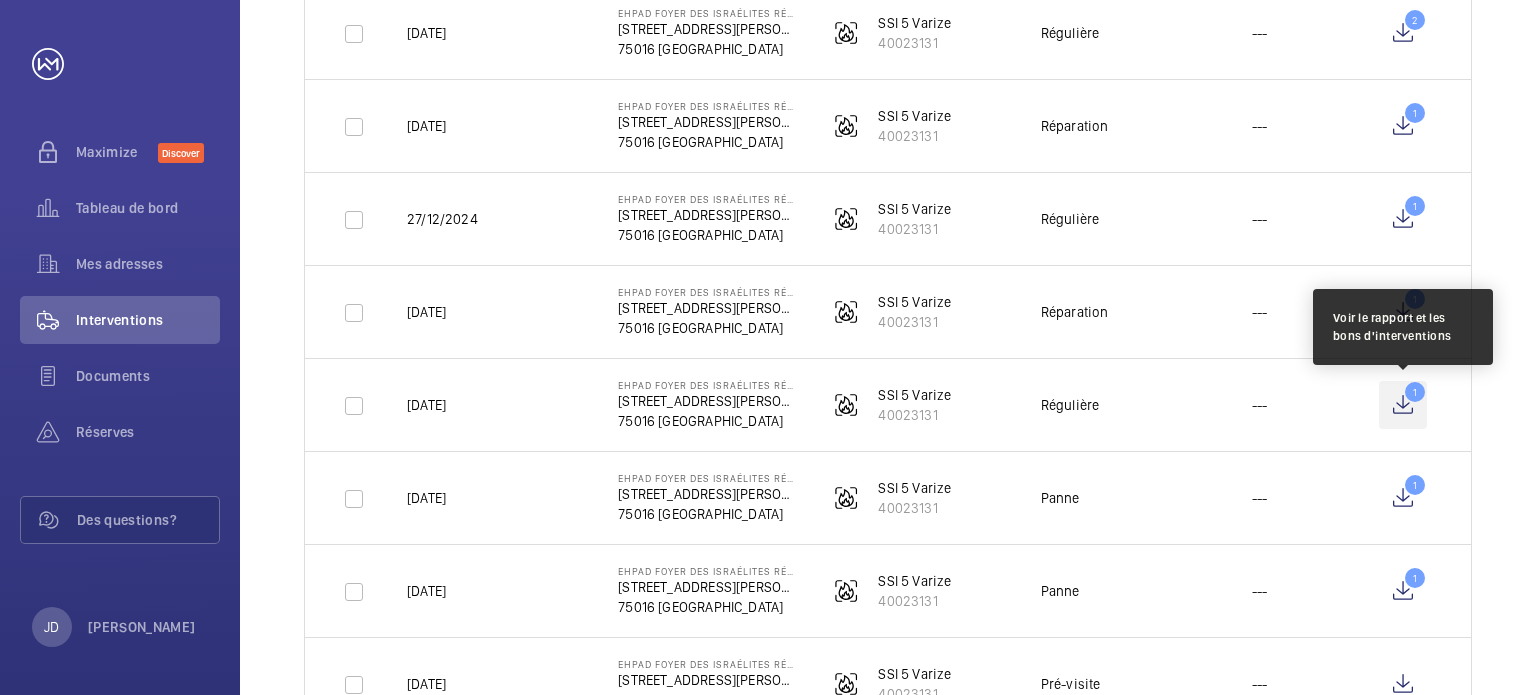 click on "1" 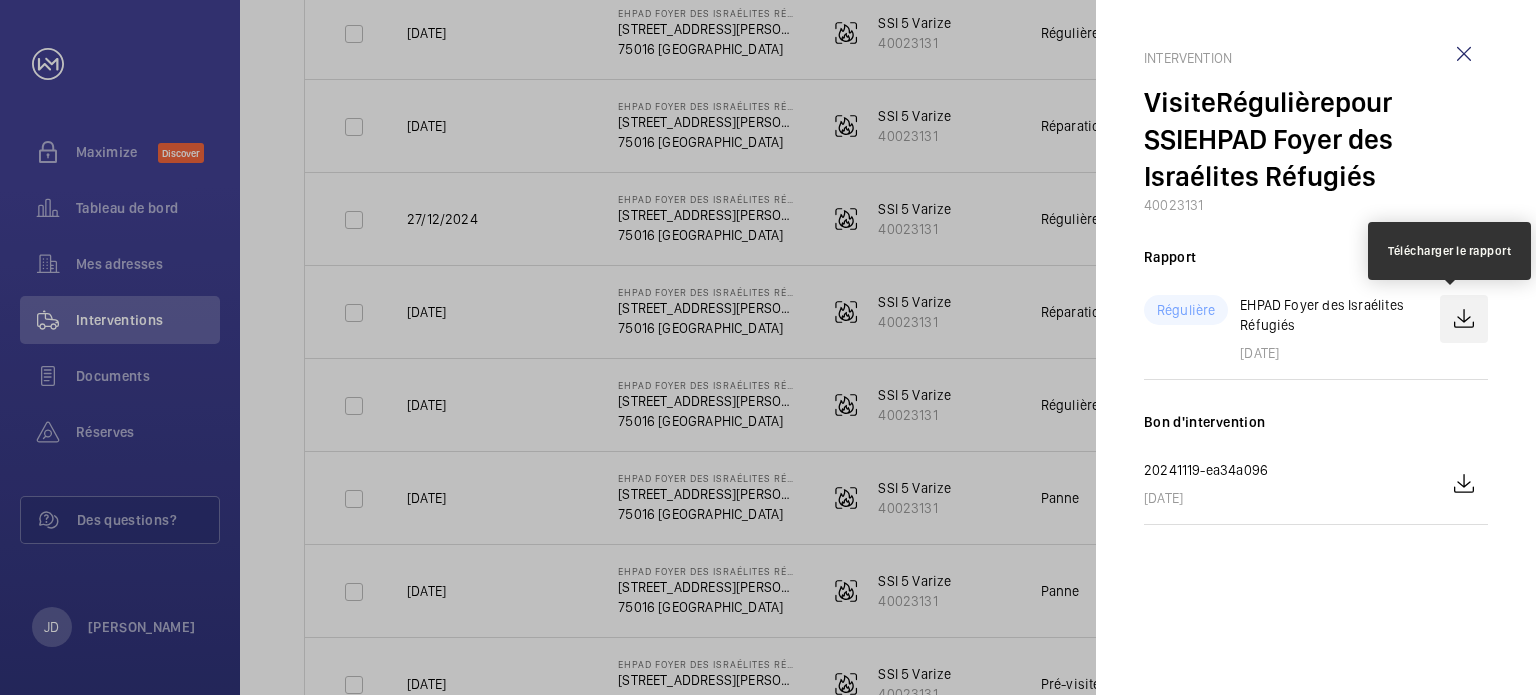 click 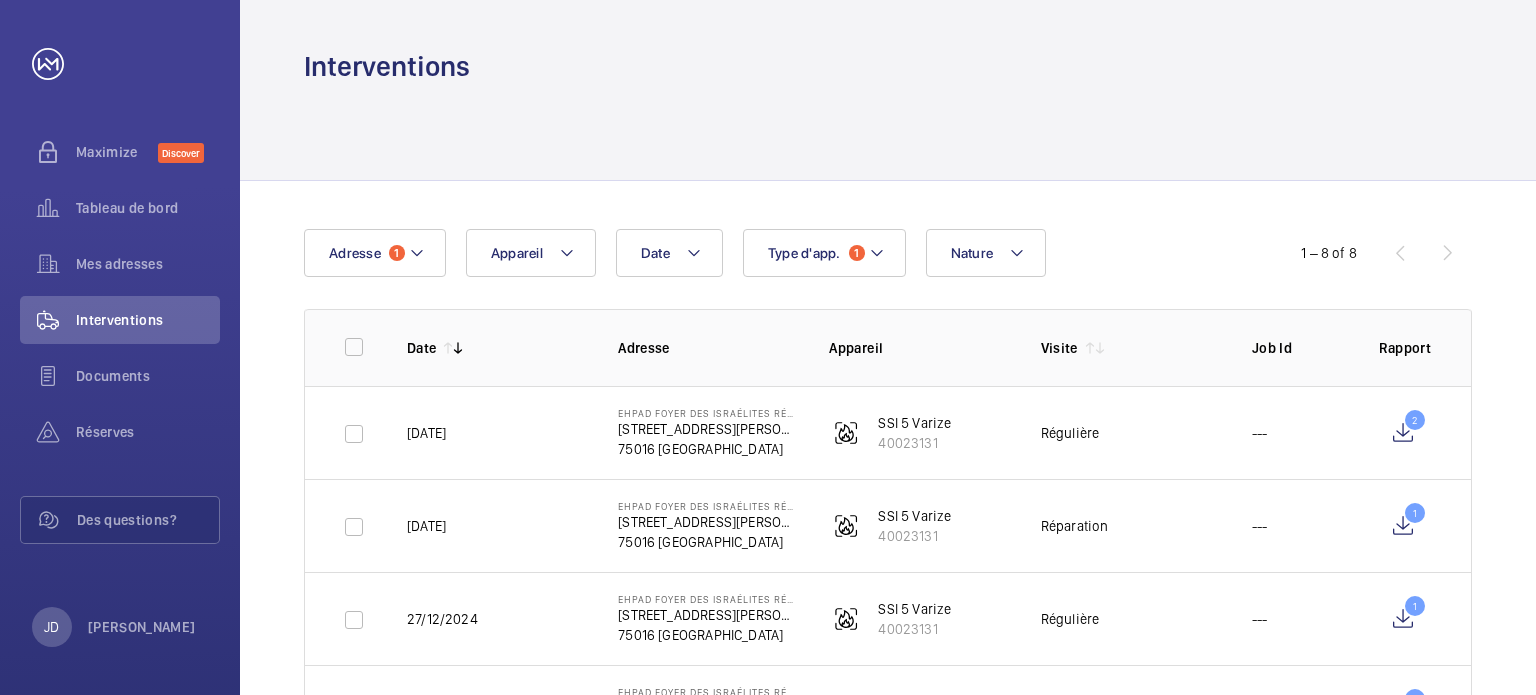 scroll, scrollTop: 0, scrollLeft: 0, axis: both 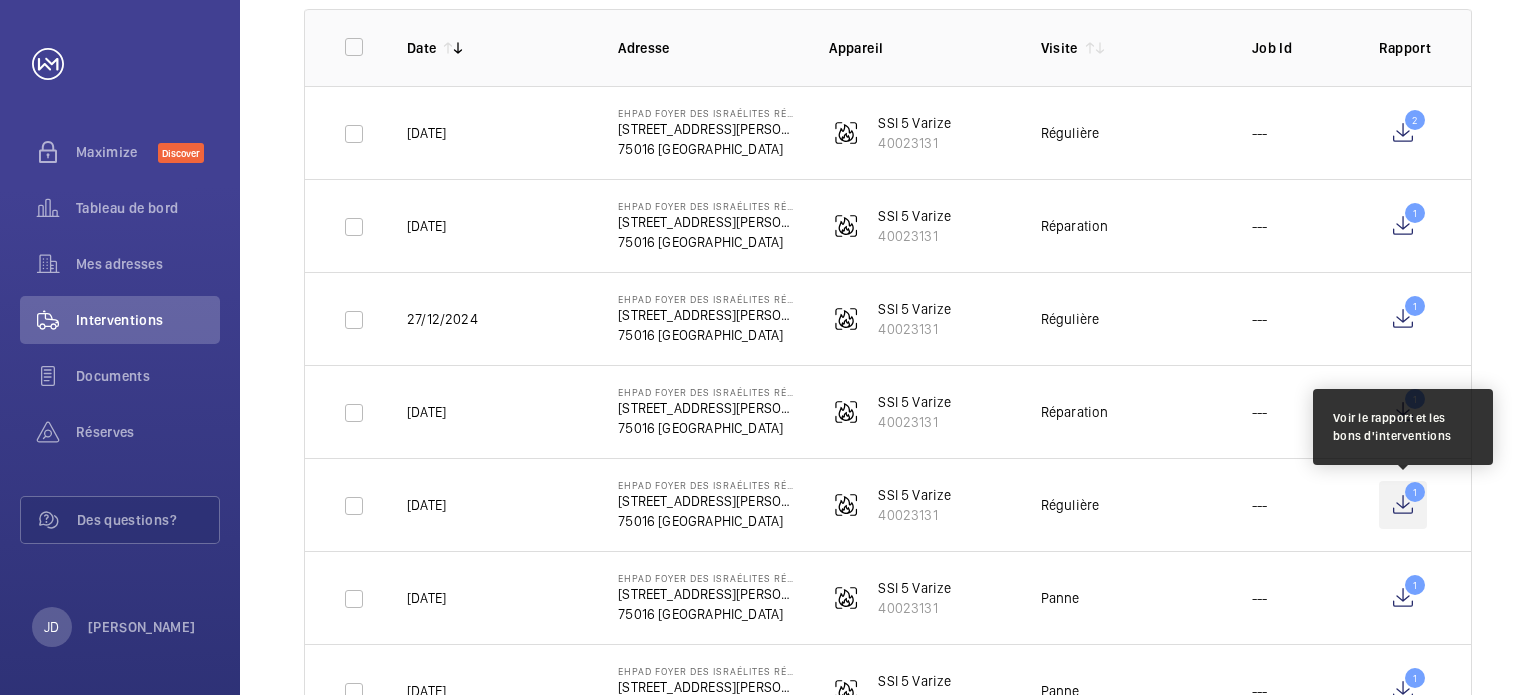 click on "1" 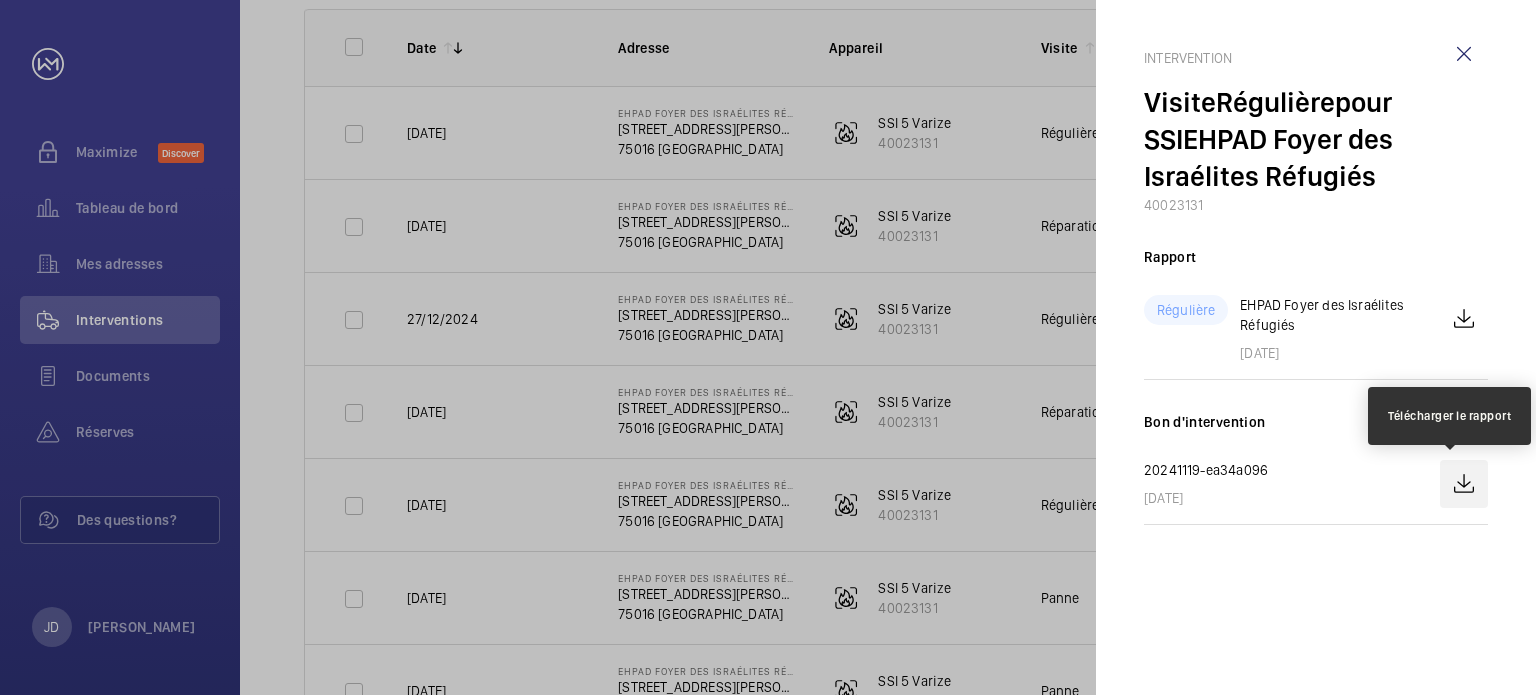 click 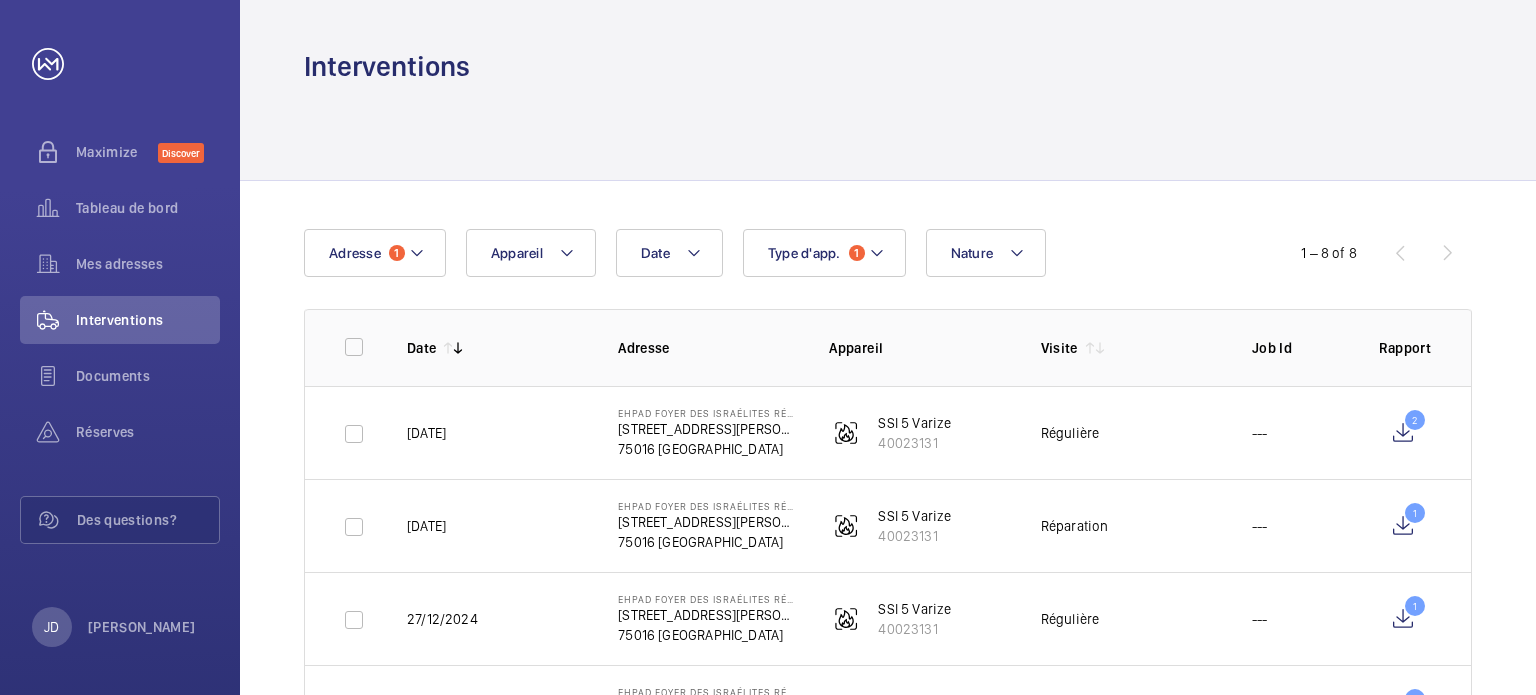 scroll, scrollTop: 0, scrollLeft: 0, axis: both 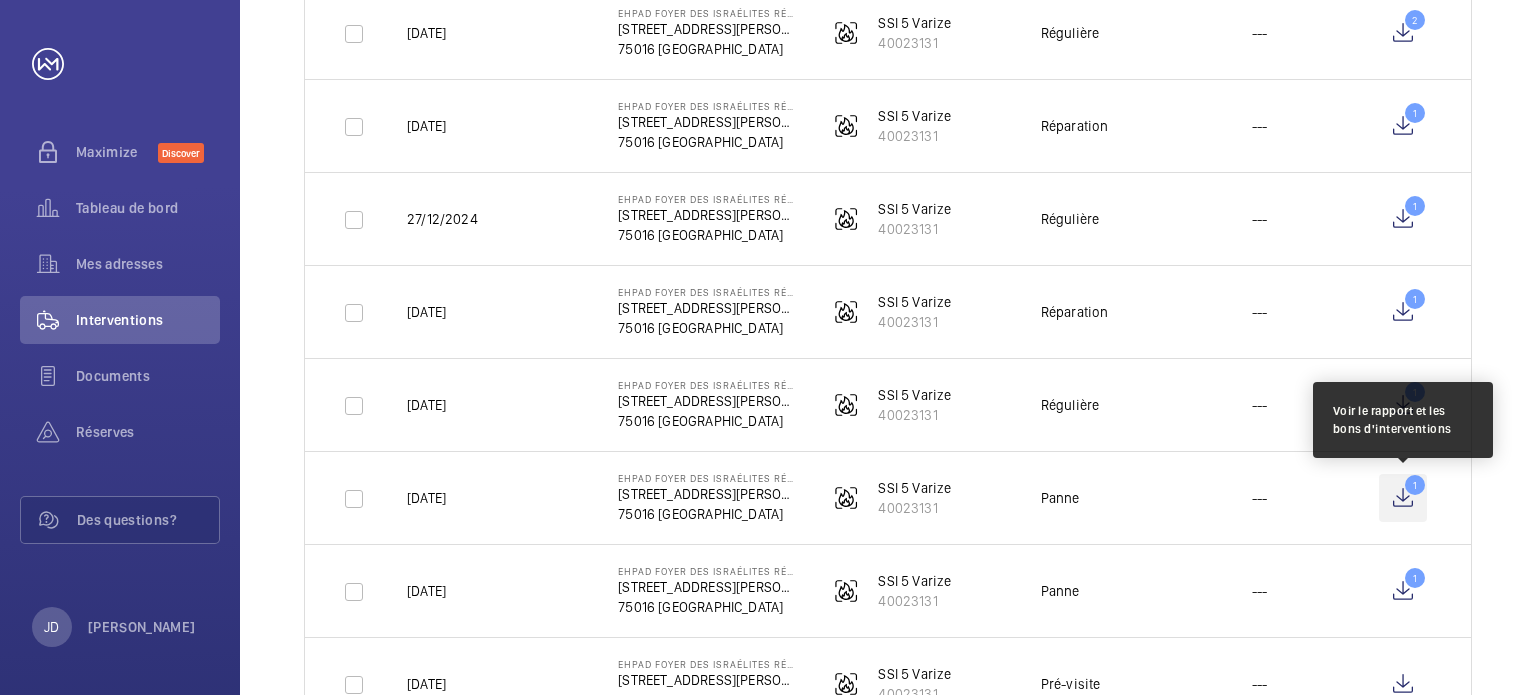 click on "1" 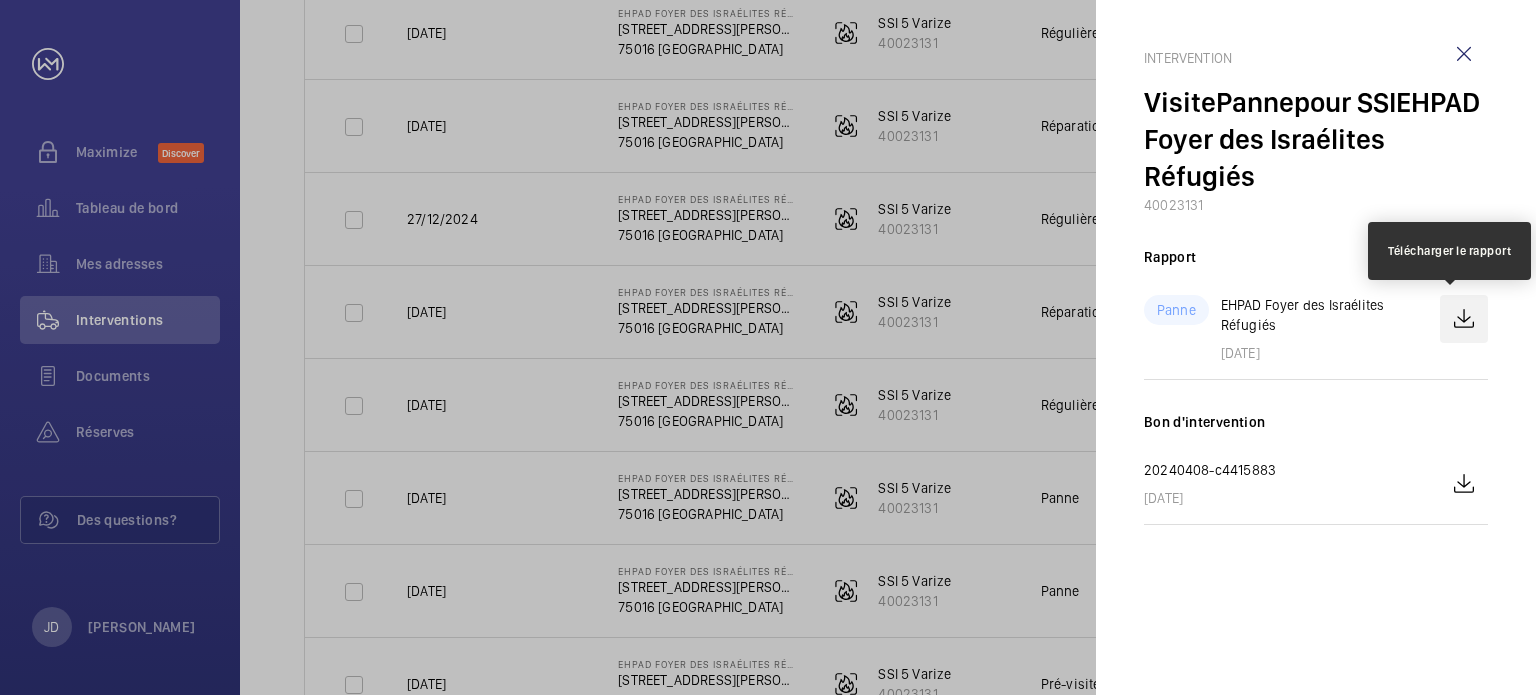 click 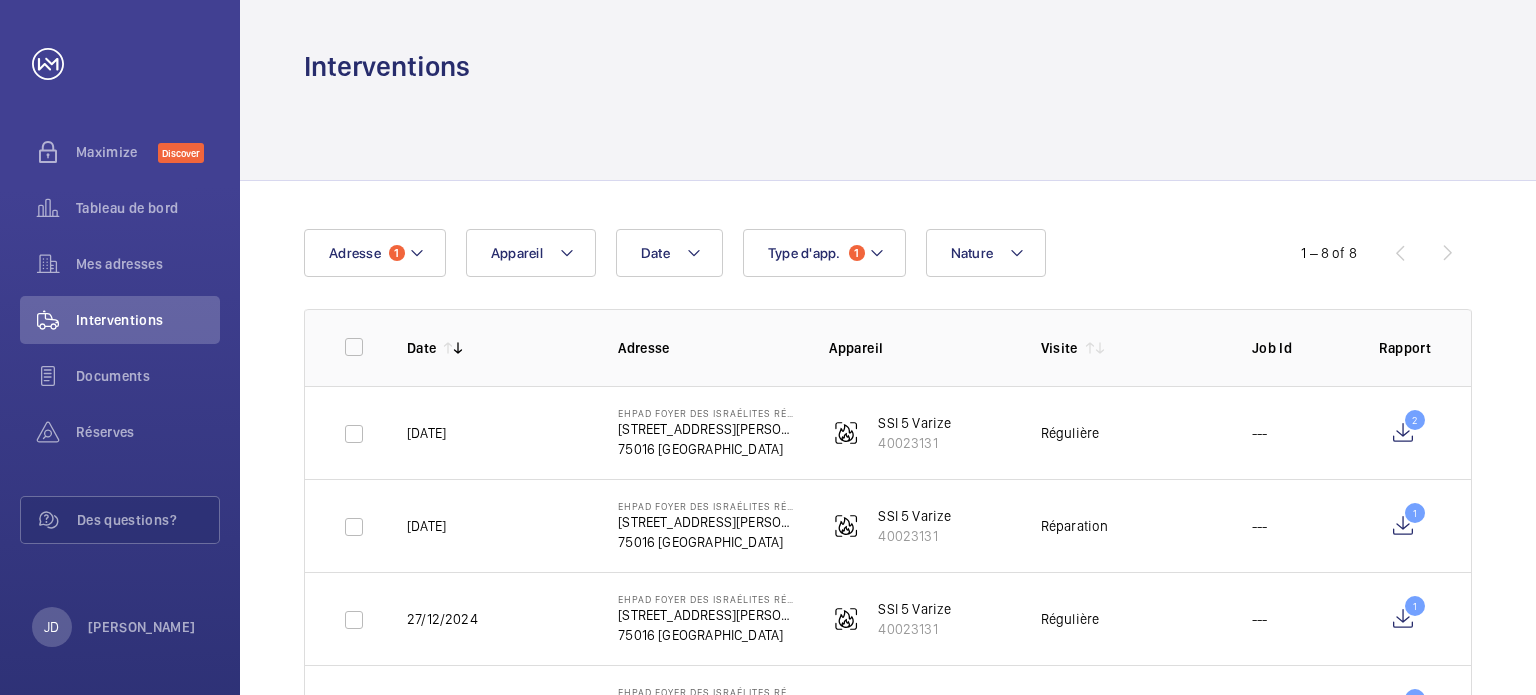 scroll, scrollTop: 0, scrollLeft: 0, axis: both 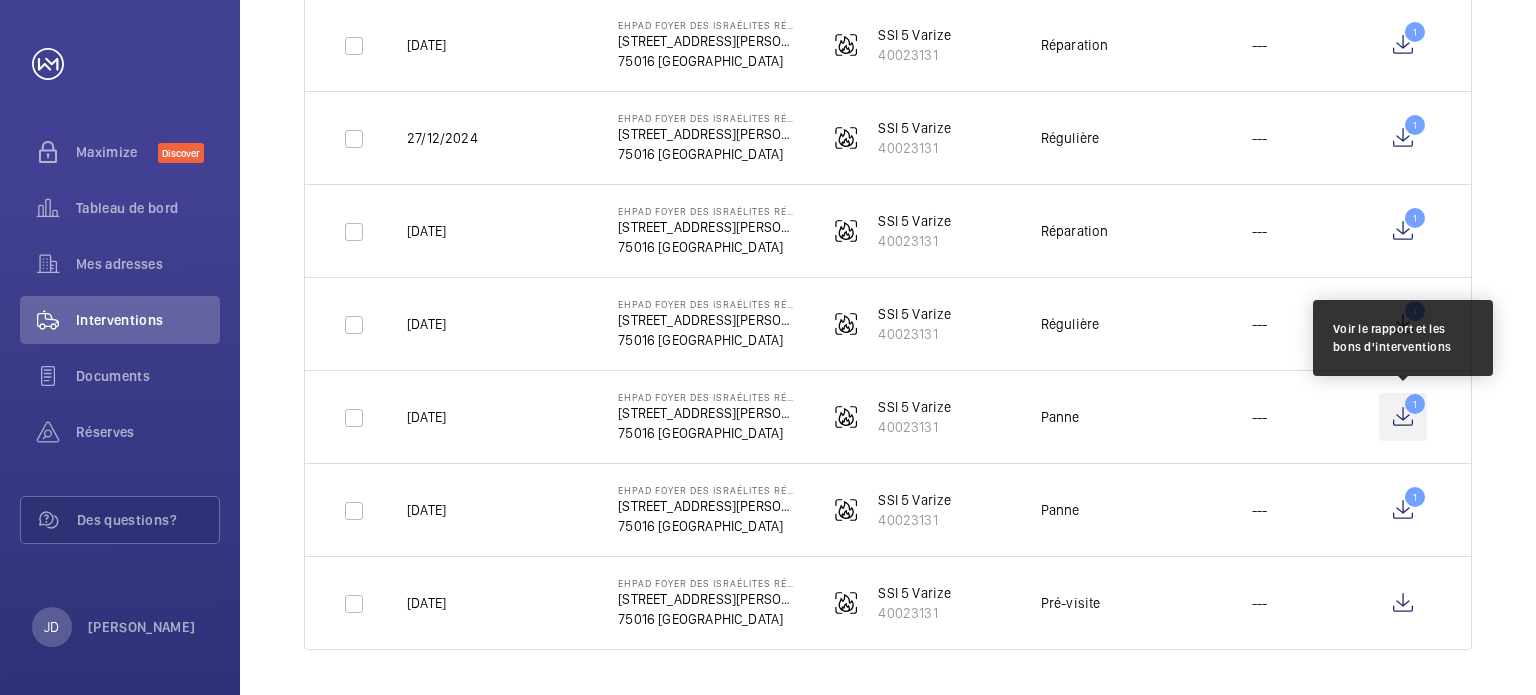 click on "1" 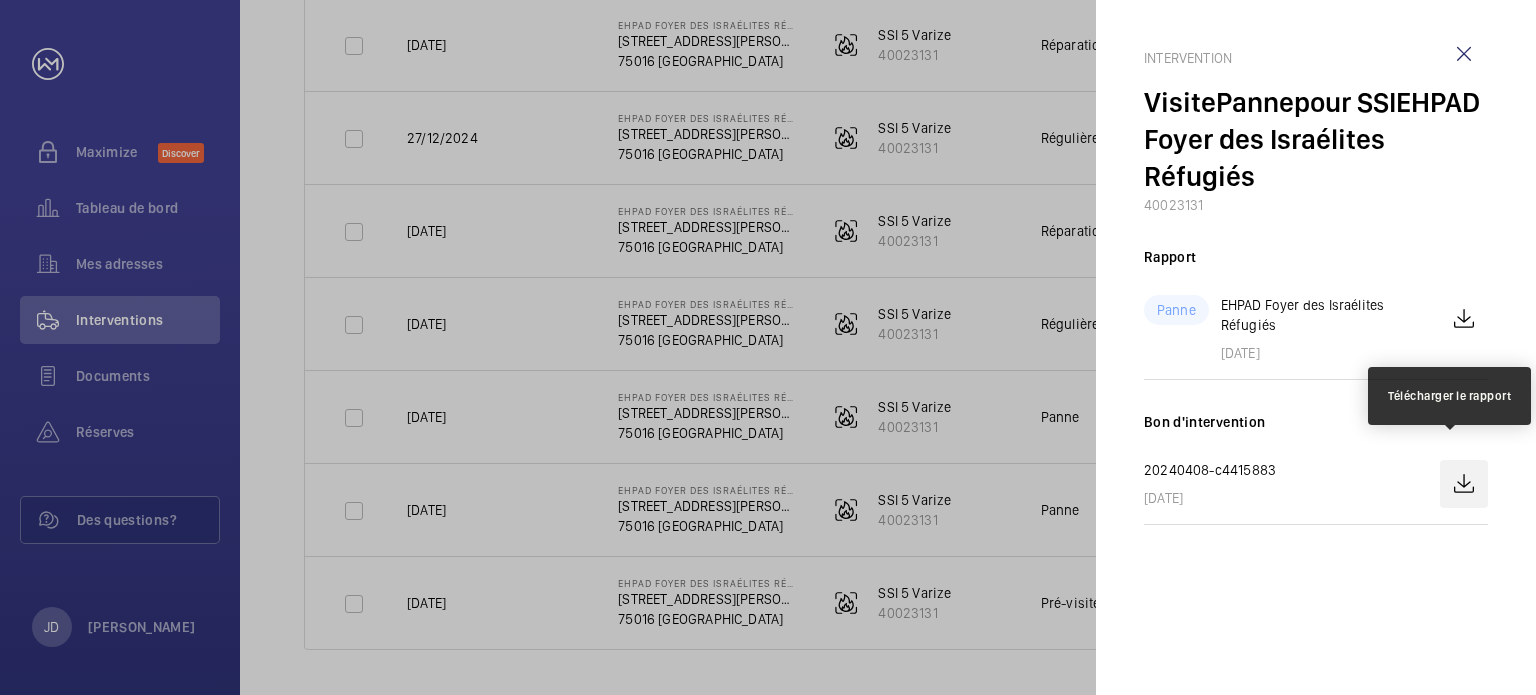 click 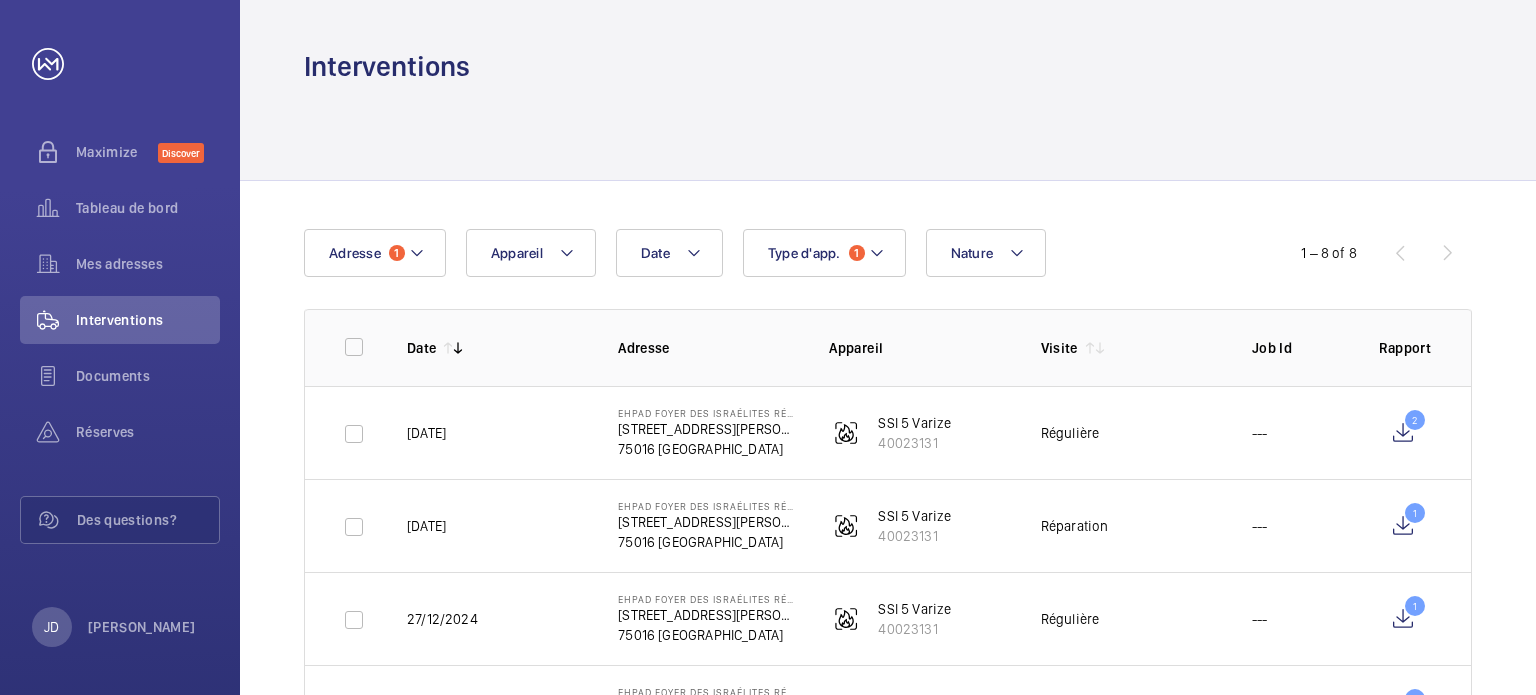 scroll, scrollTop: 0, scrollLeft: 0, axis: both 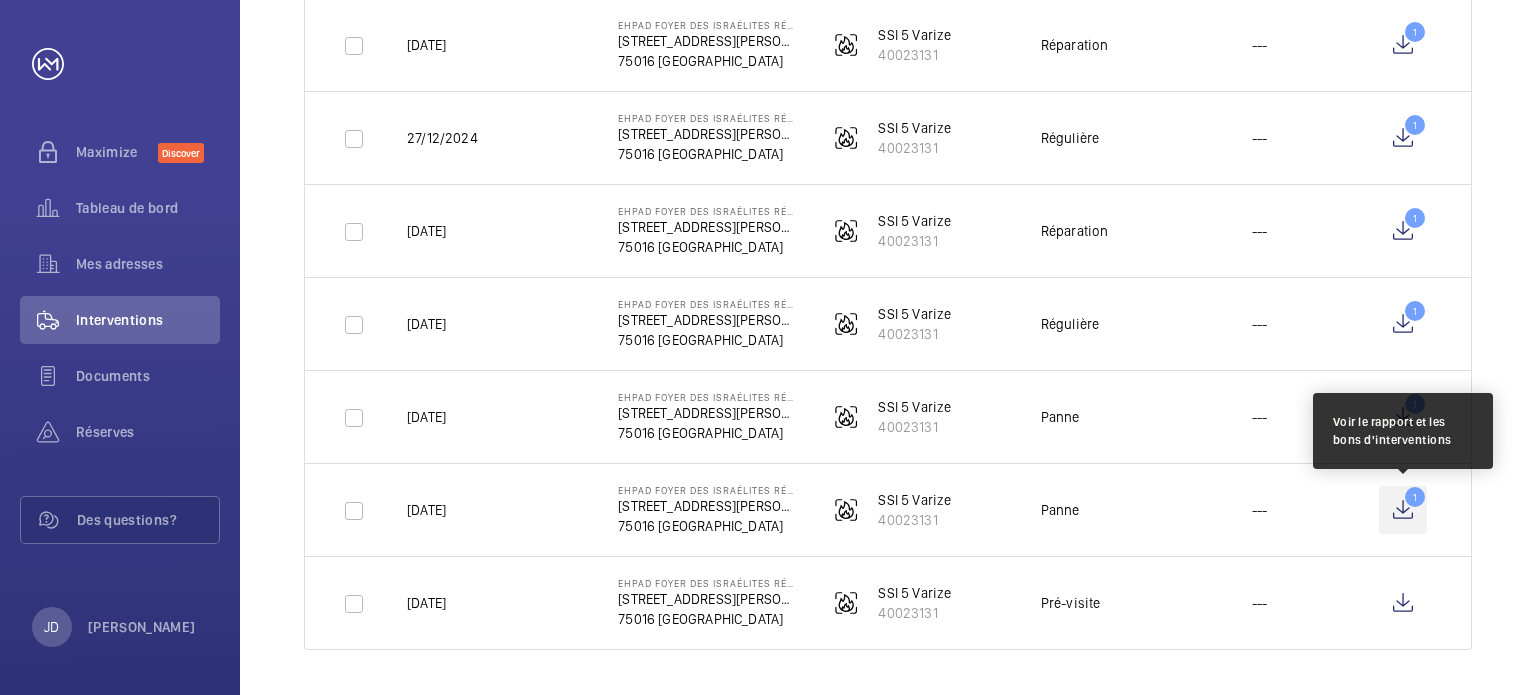 click on "1" 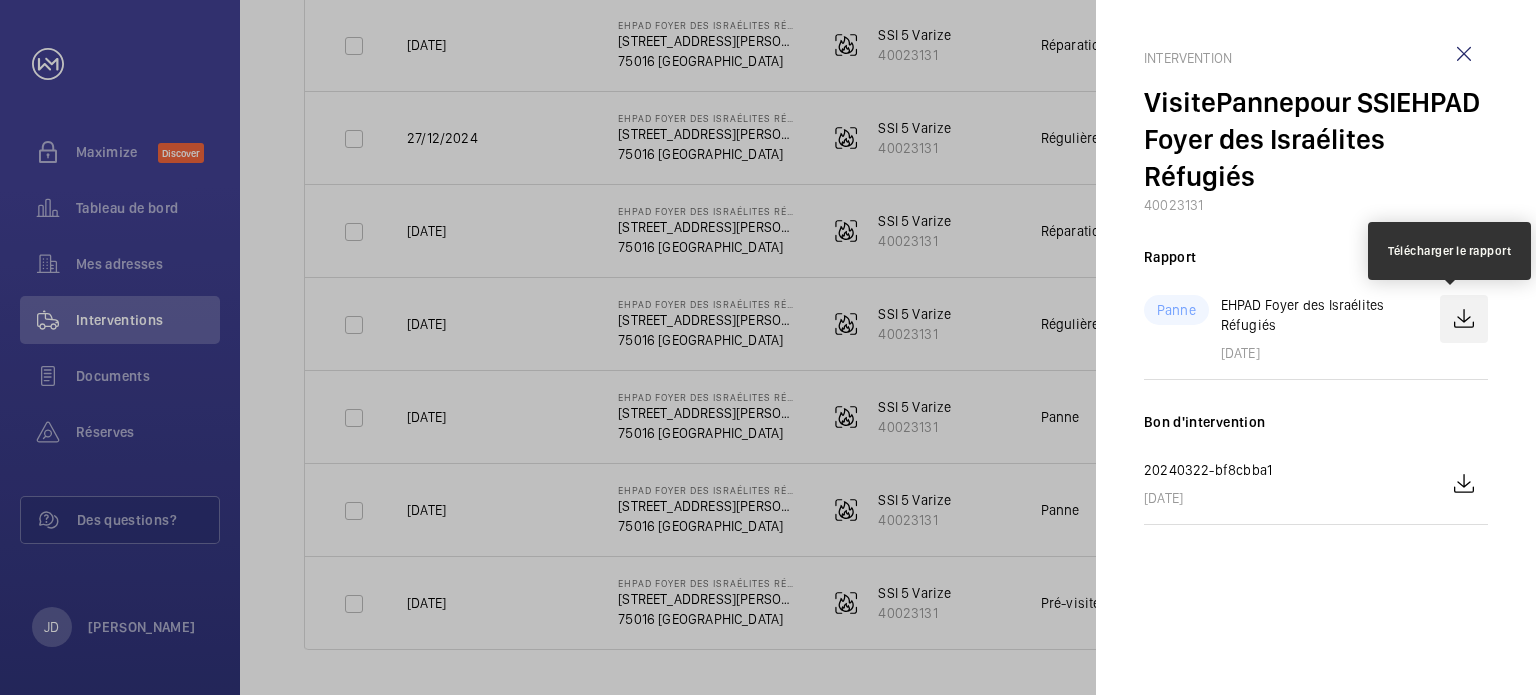 click 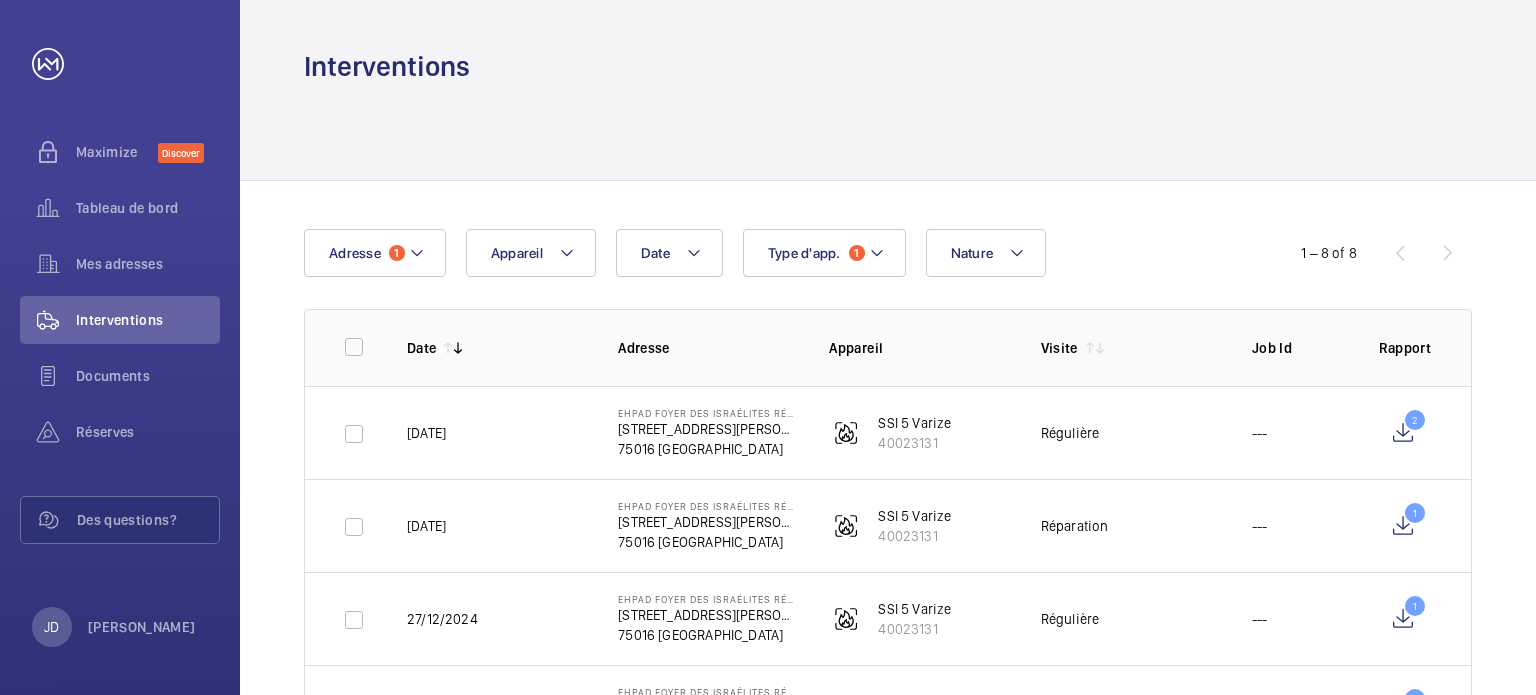 scroll, scrollTop: 0, scrollLeft: 0, axis: both 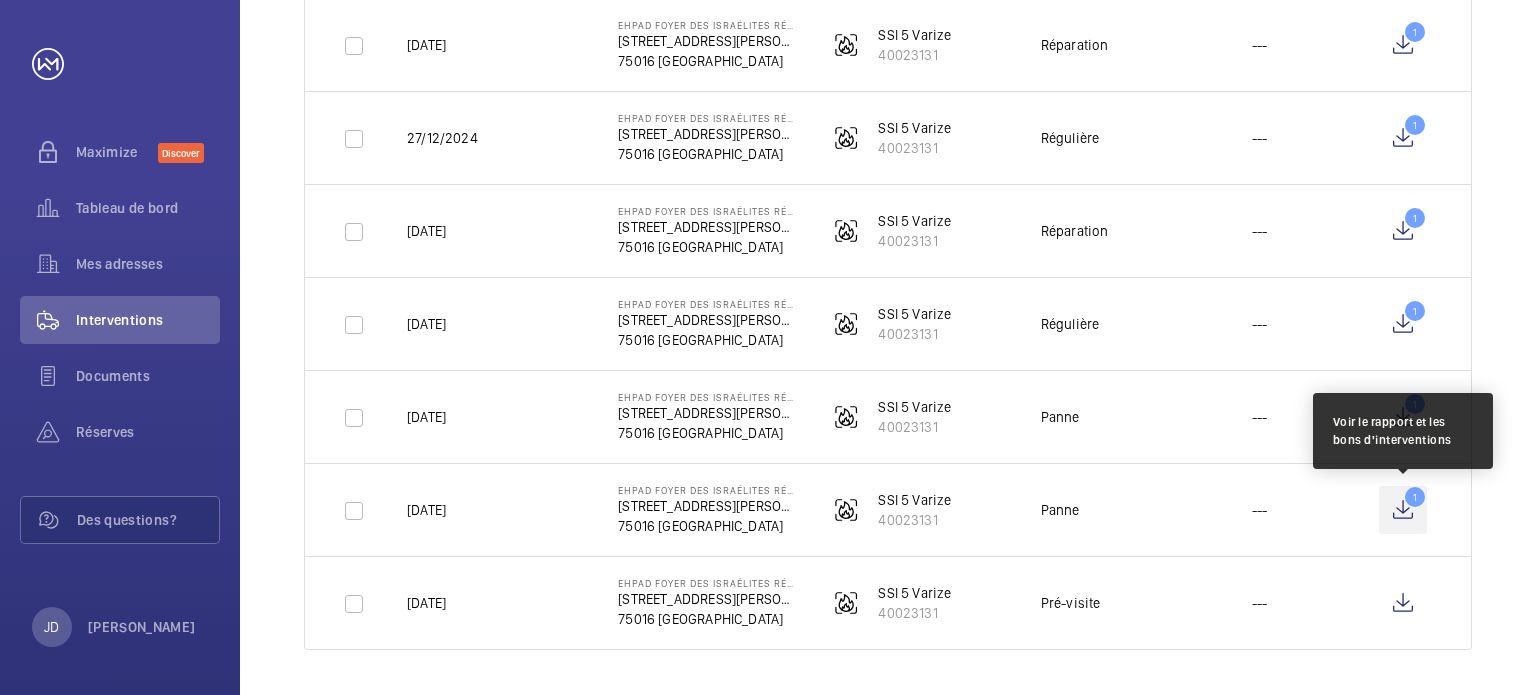 click on "1" 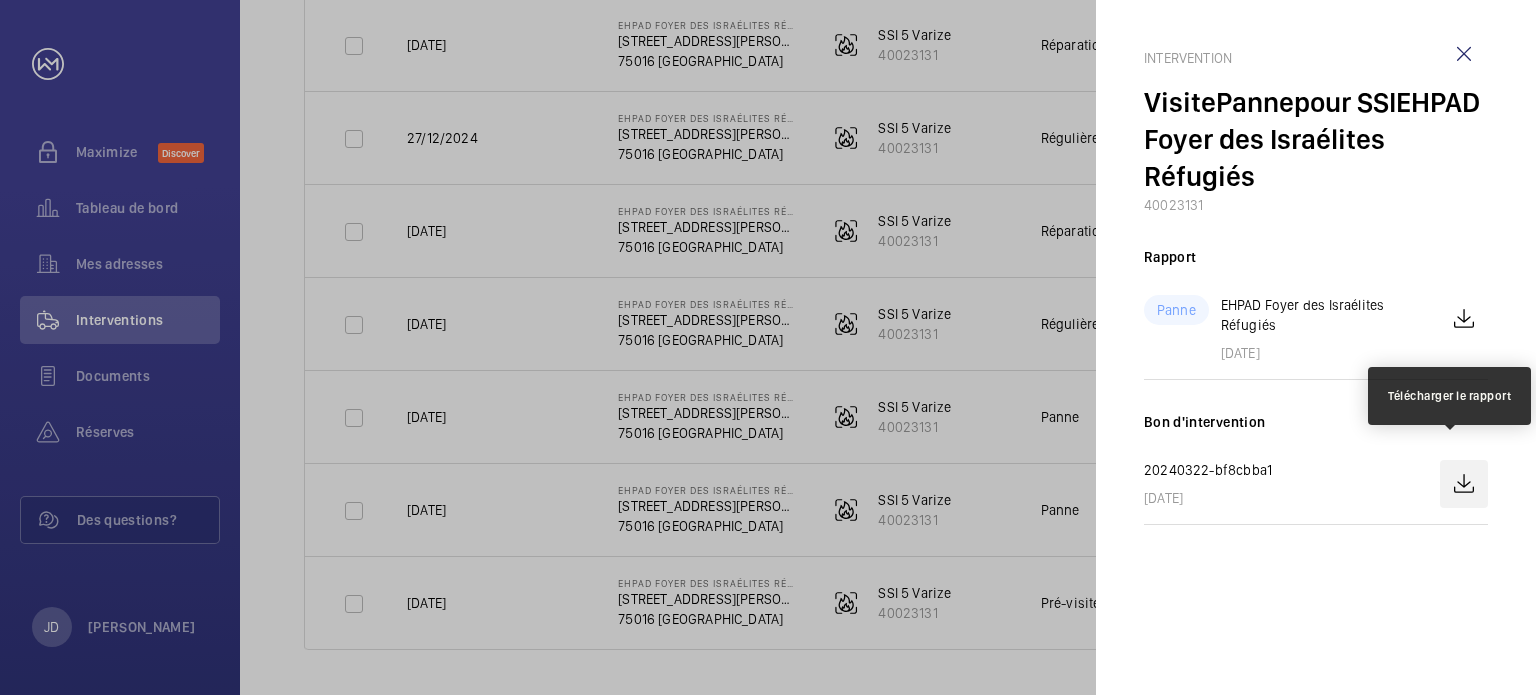 click 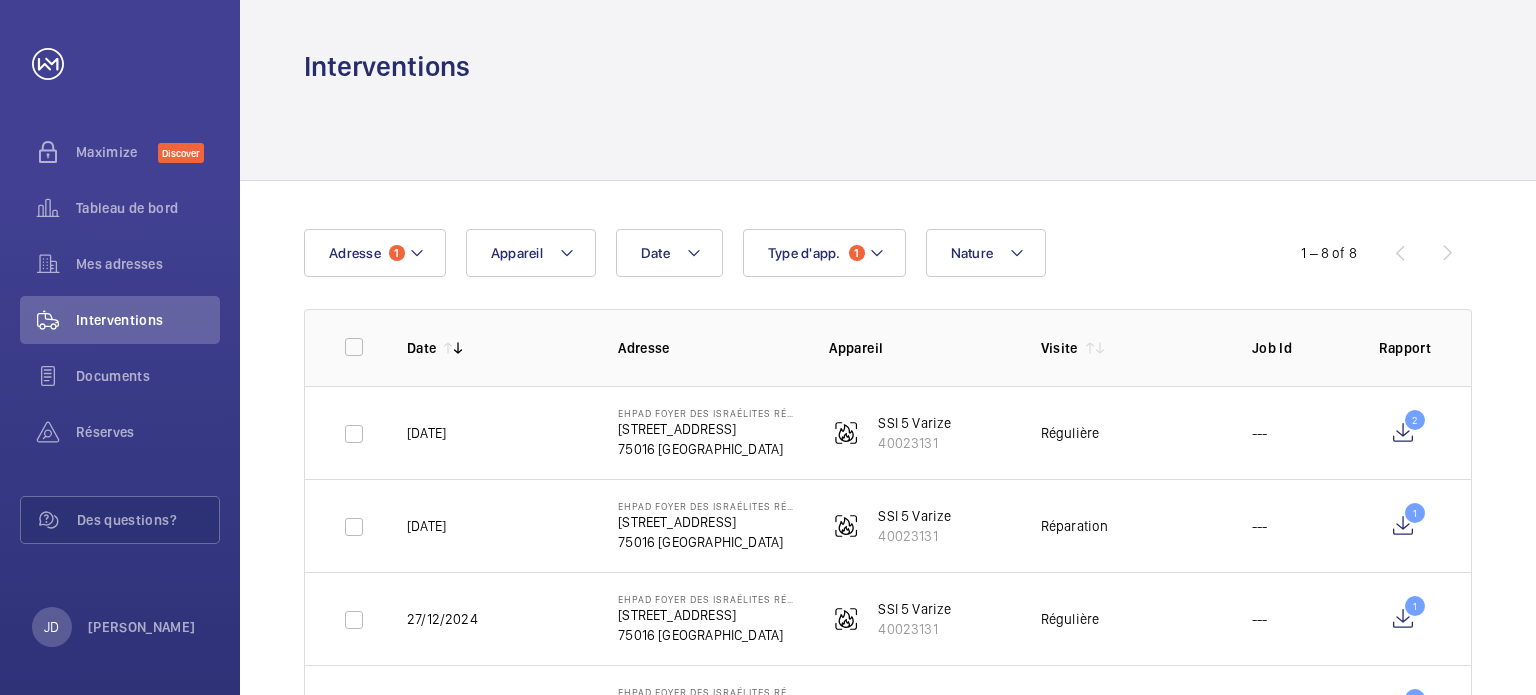 scroll, scrollTop: 0, scrollLeft: 0, axis: both 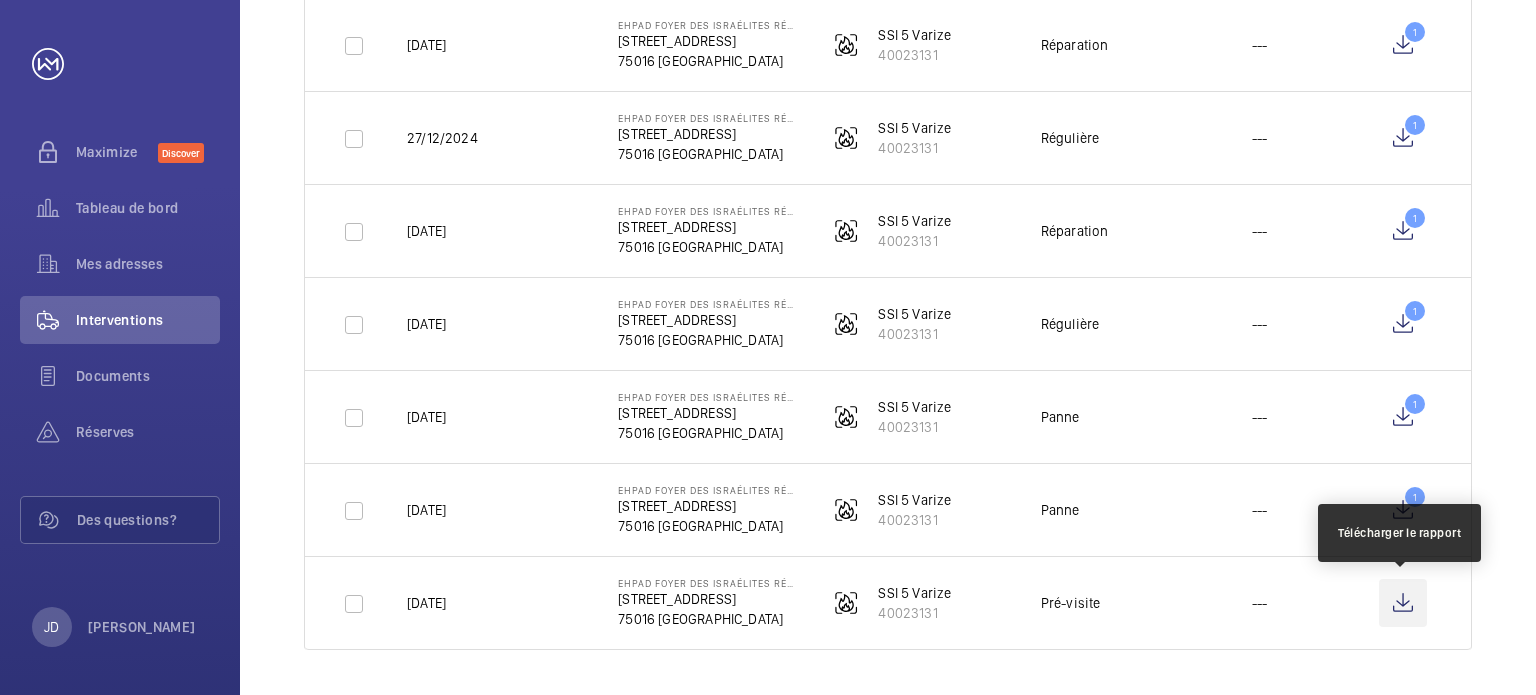 click 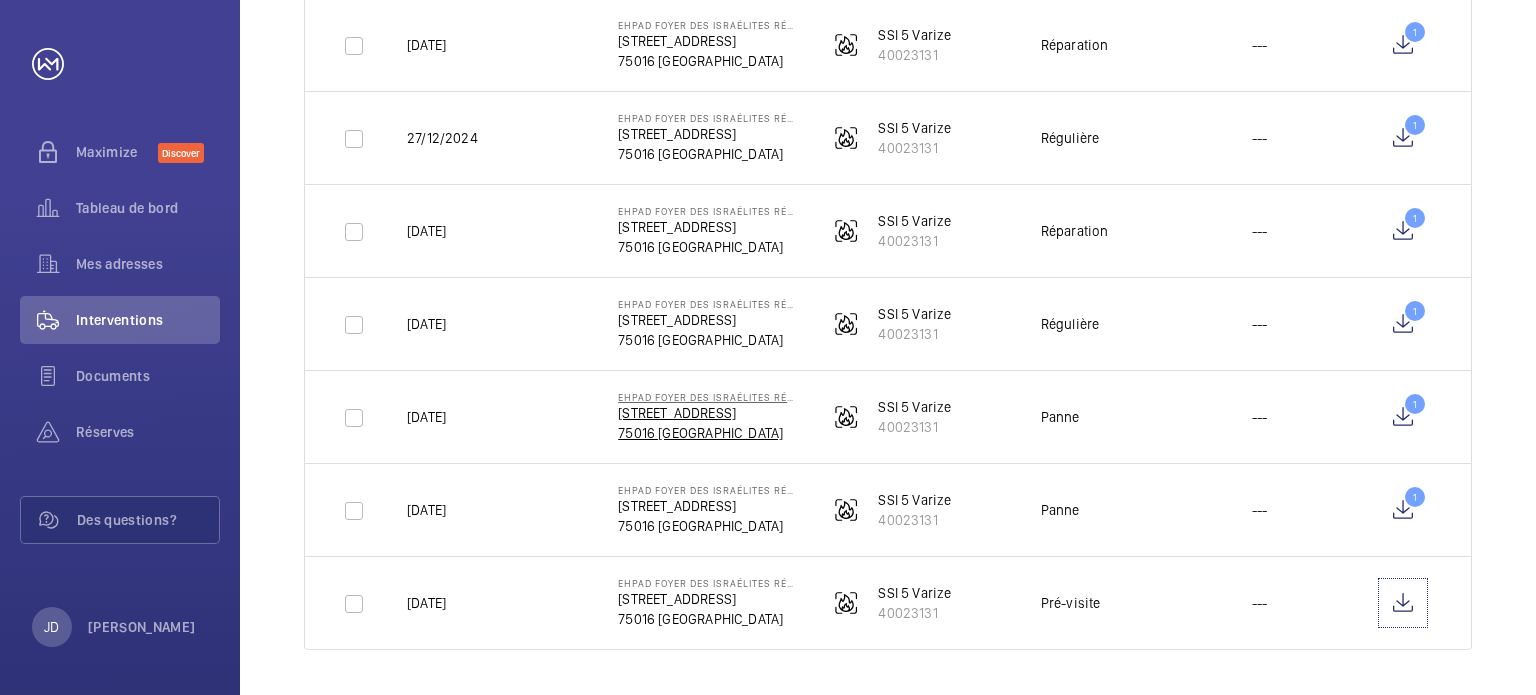scroll, scrollTop: 0, scrollLeft: 0, axis: both 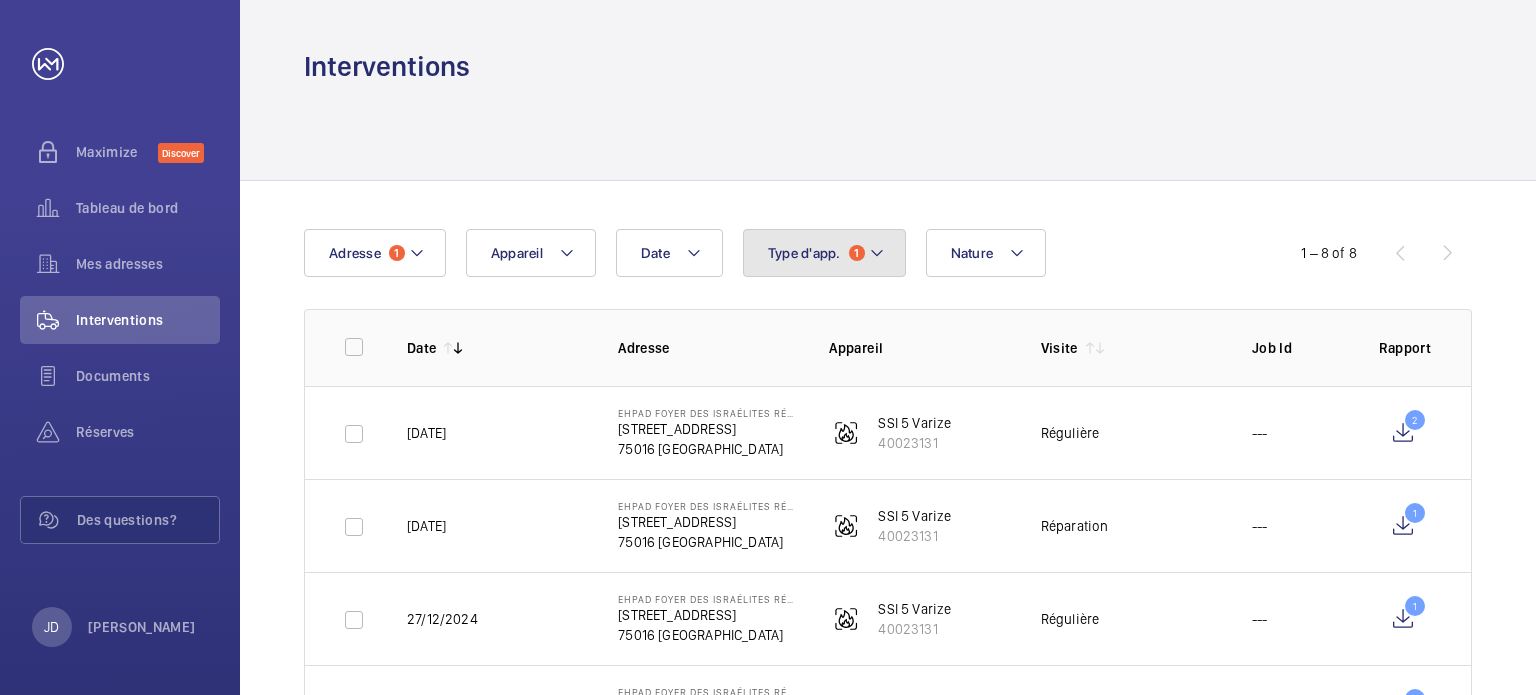 click on "Type d'app." 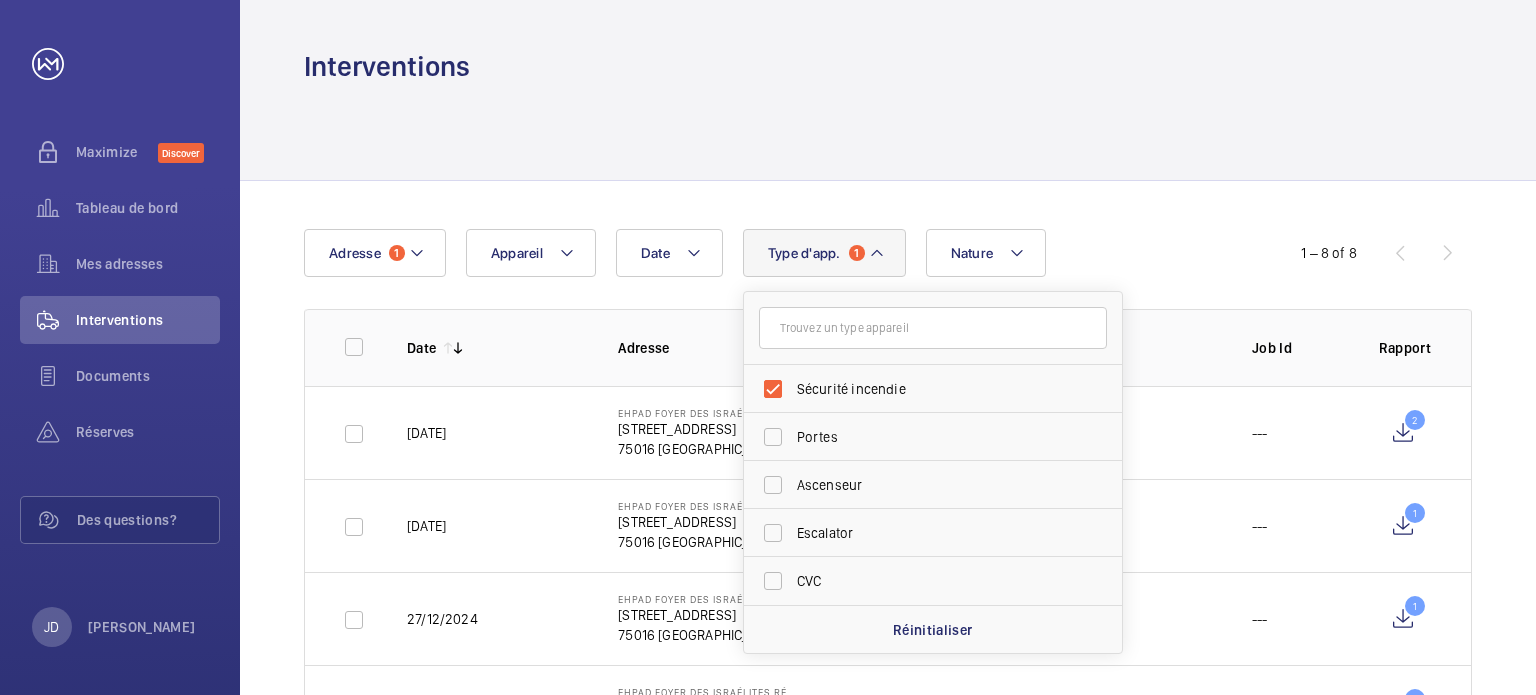 click on "Date Adresse 1  Appareil  Type d'app.  1 Sécurité incendie Portes Ascenseur Escalator CVC  Réinitialiser   Nature" 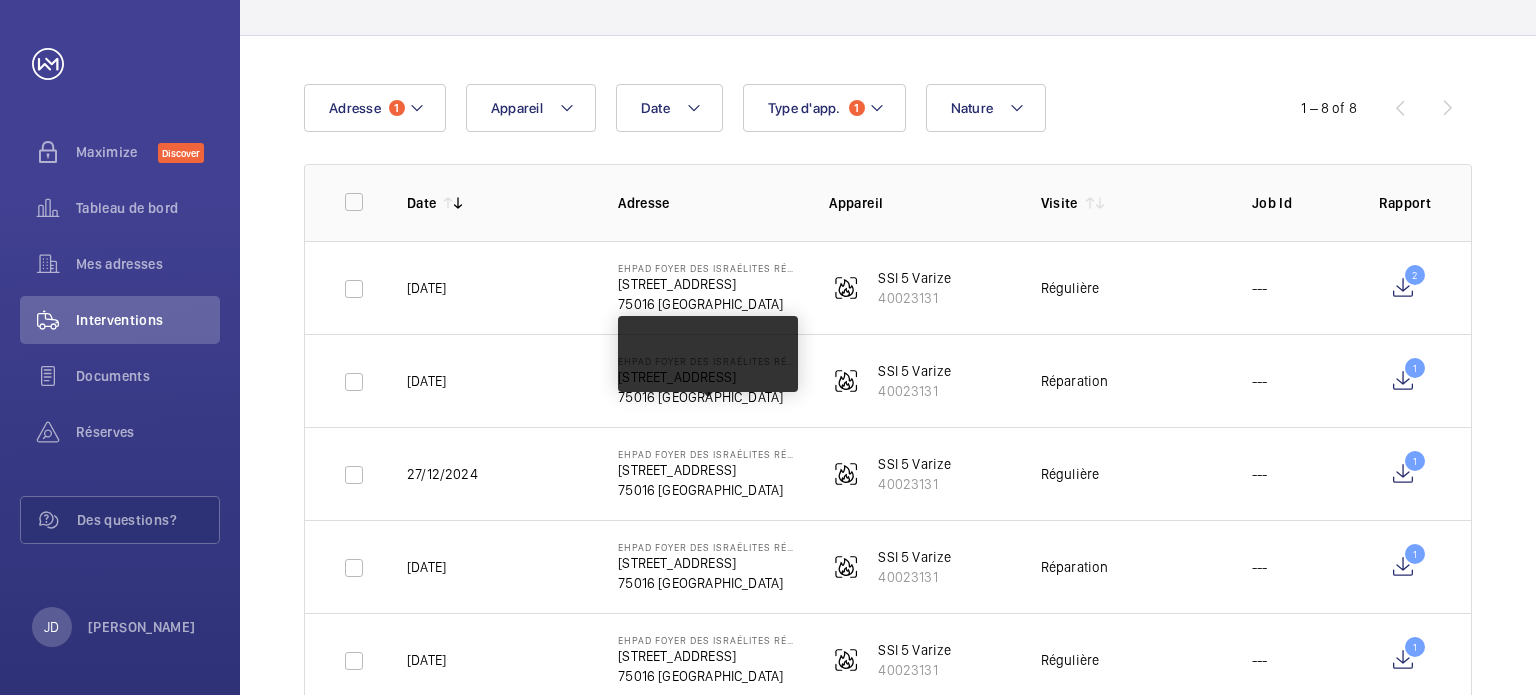 scroll, scrollTop: 0, scrollLeft: 0, axis: both 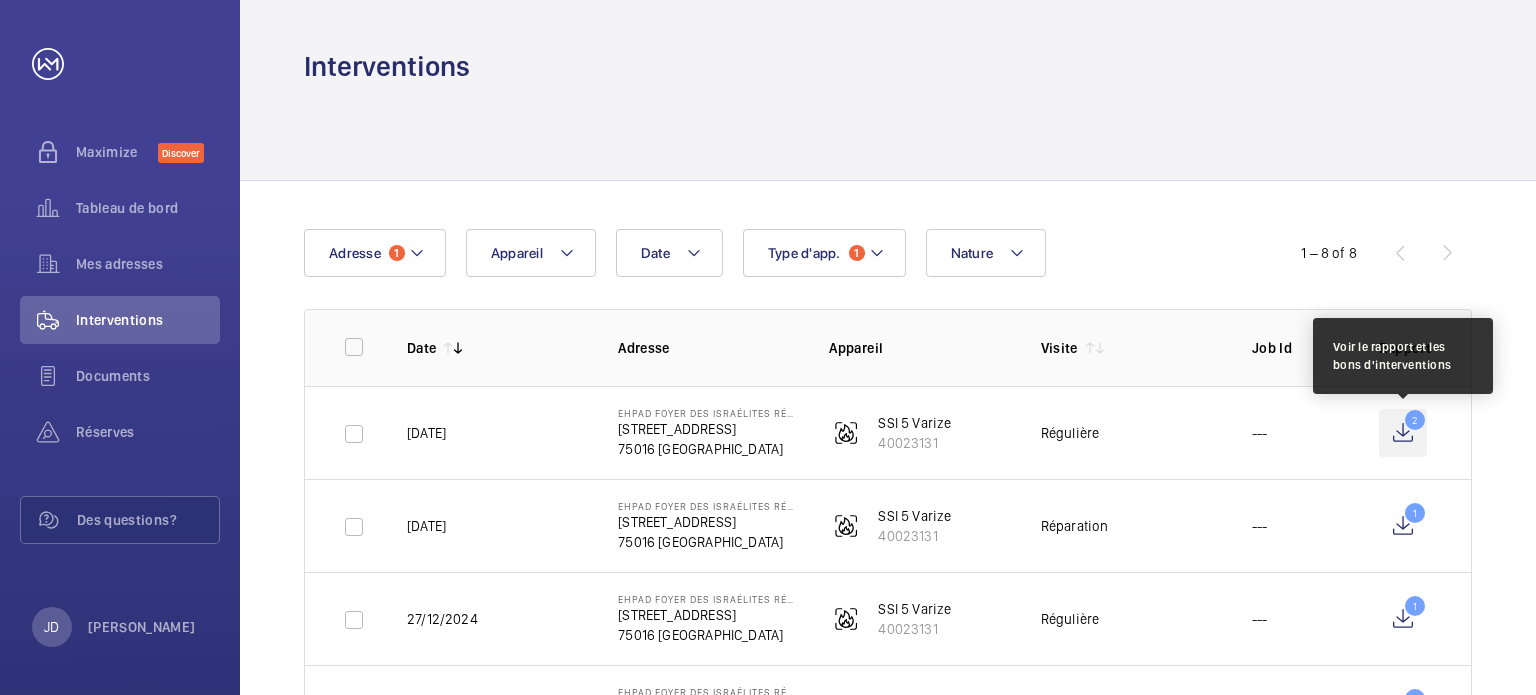 click on "2" 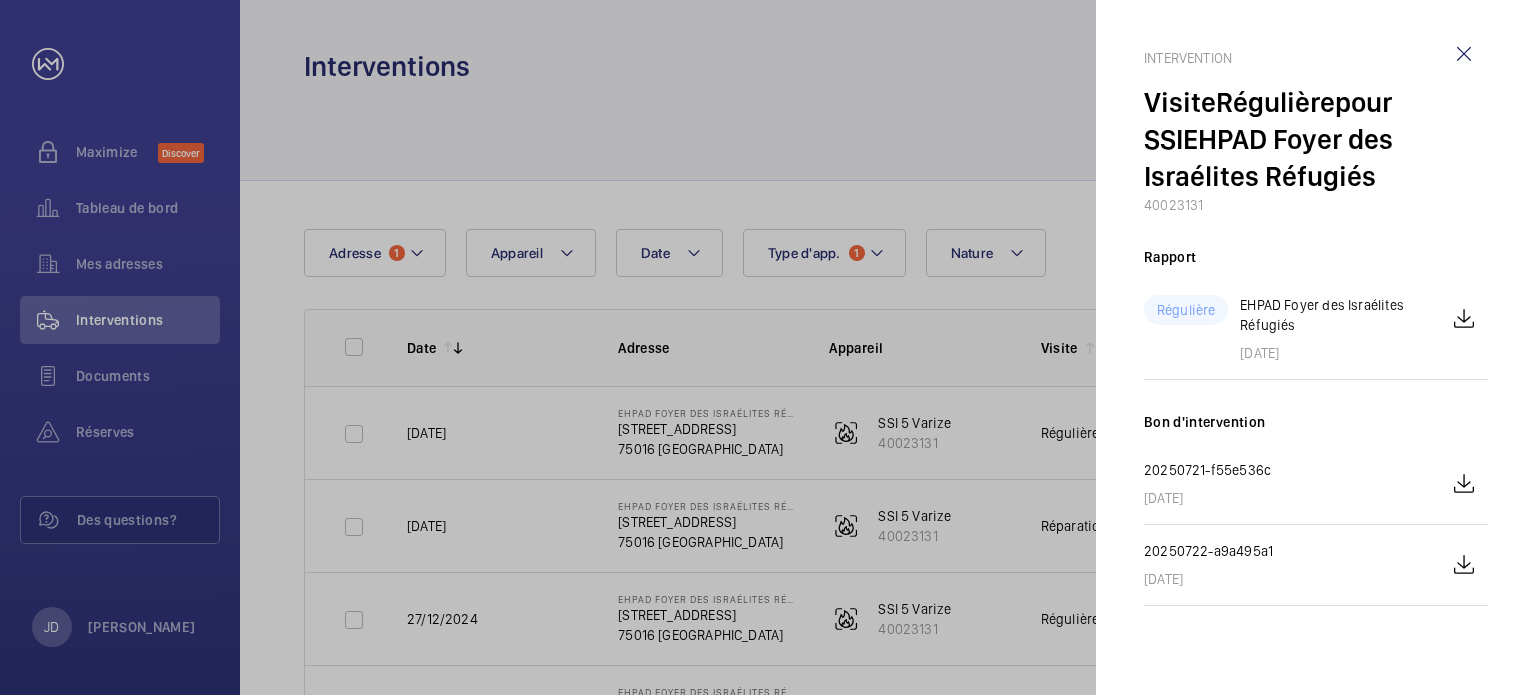 drag, startPoint x: 1449, startPoint y: 51, endPoint x: 1518, endPoint y: 52, distance: 69.00725 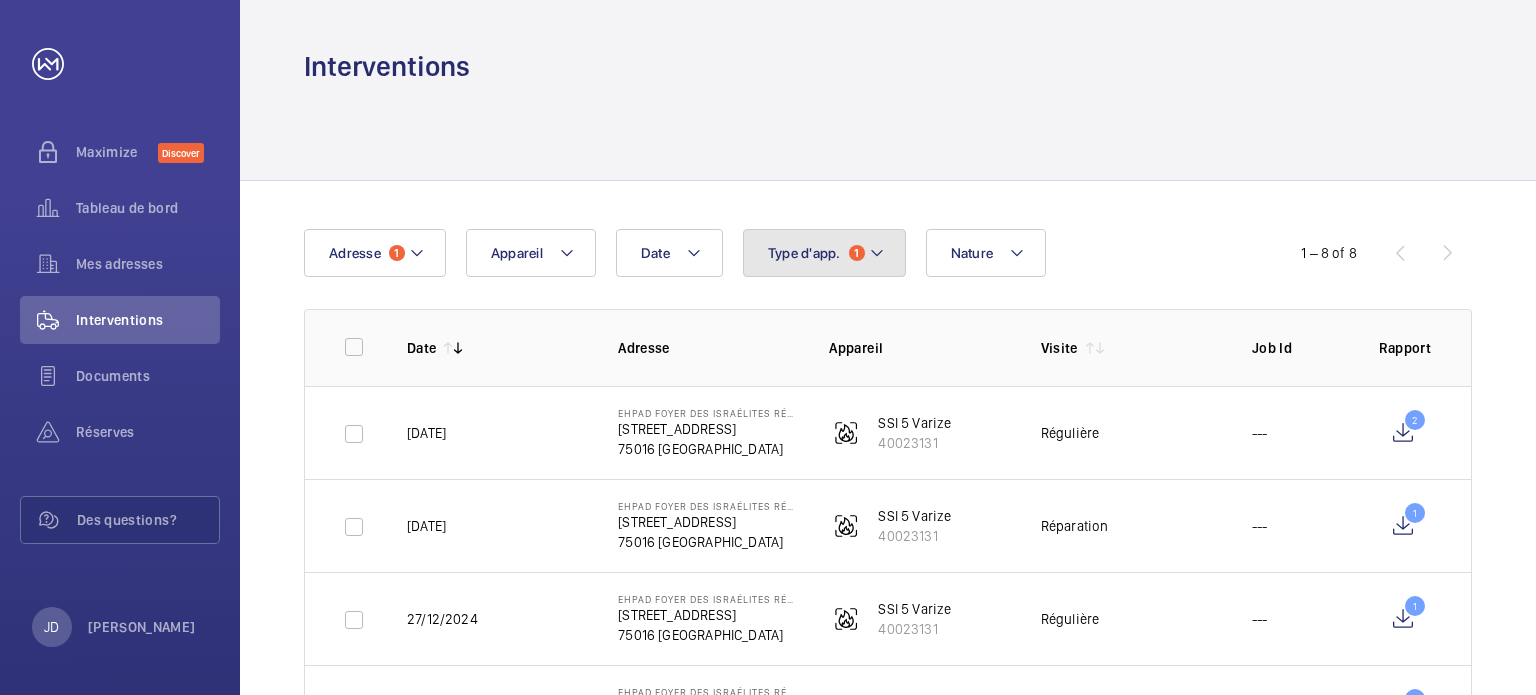 click on "Type d'app.  1" 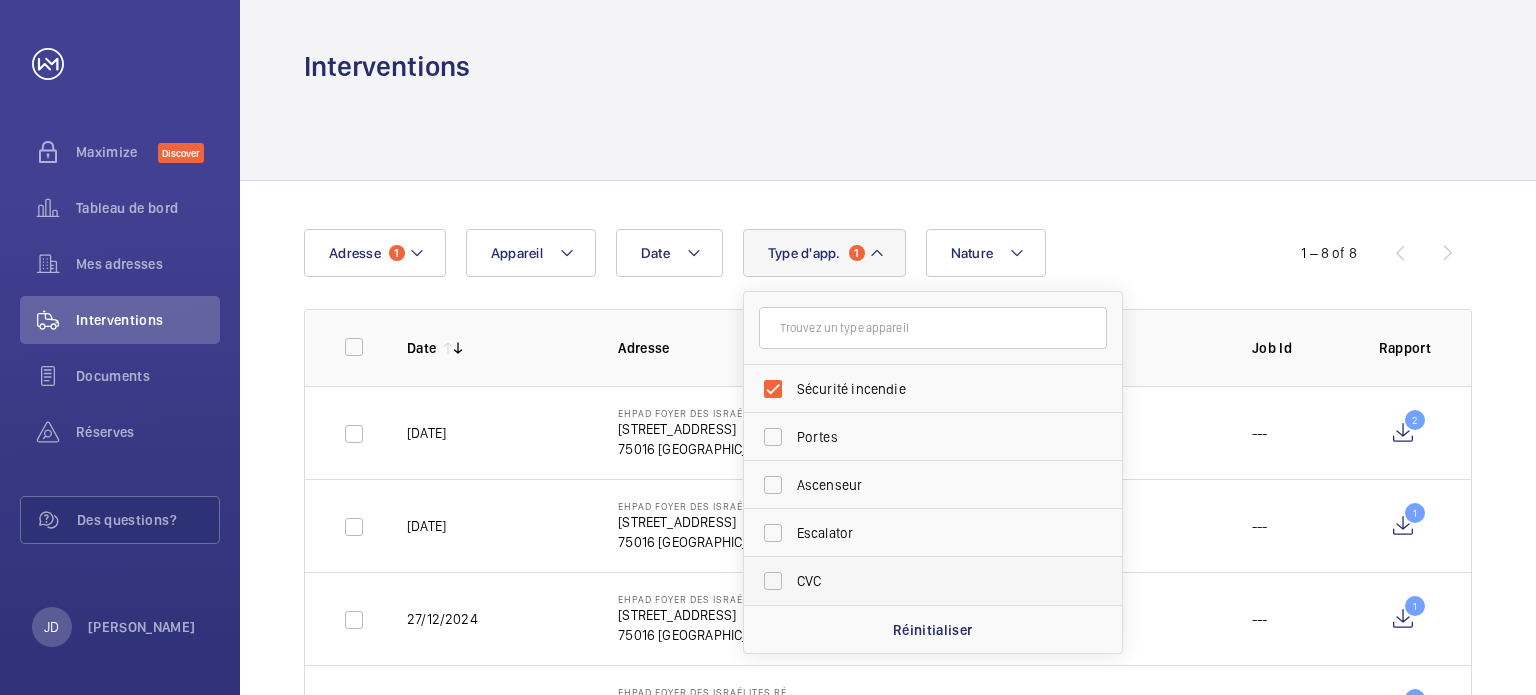 click on "CVC" at bounding box center (918, 581) 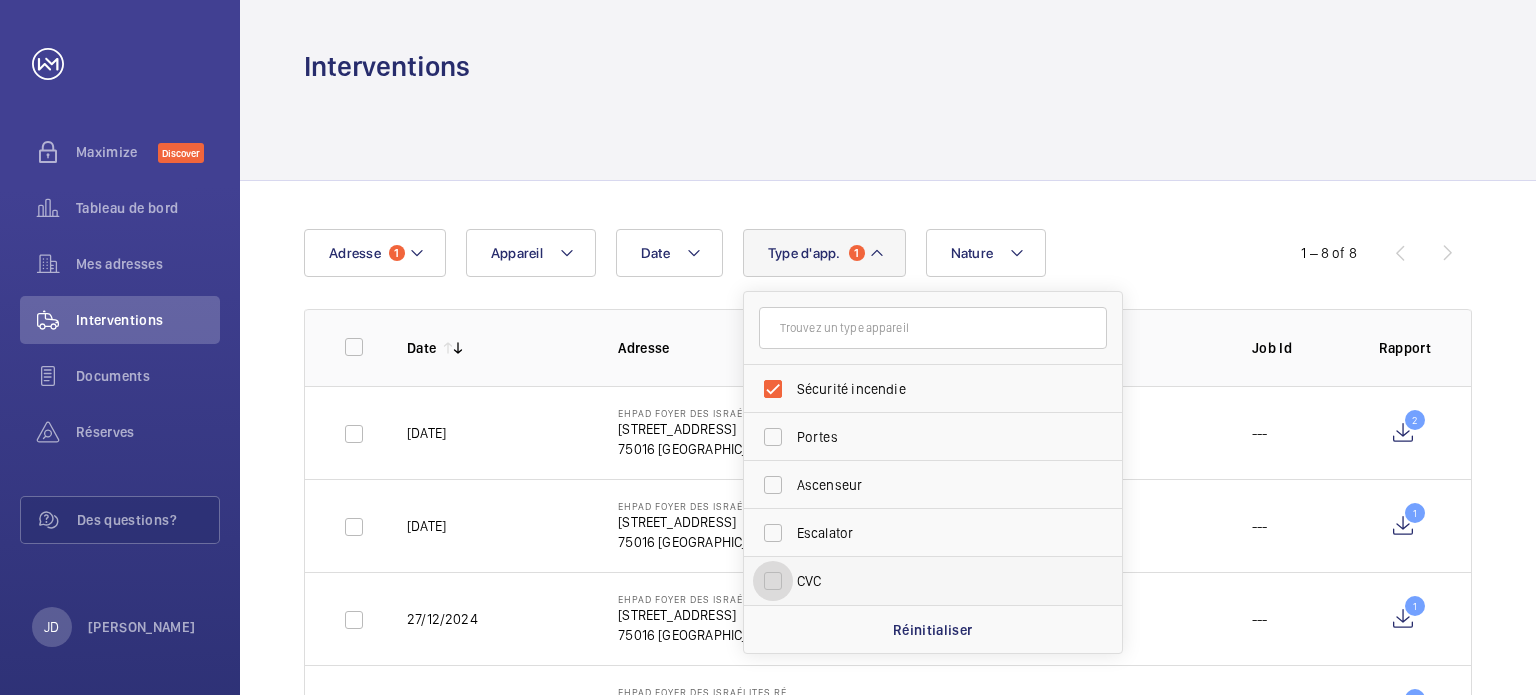 click on "CVC" at bounding box center [773, 581] 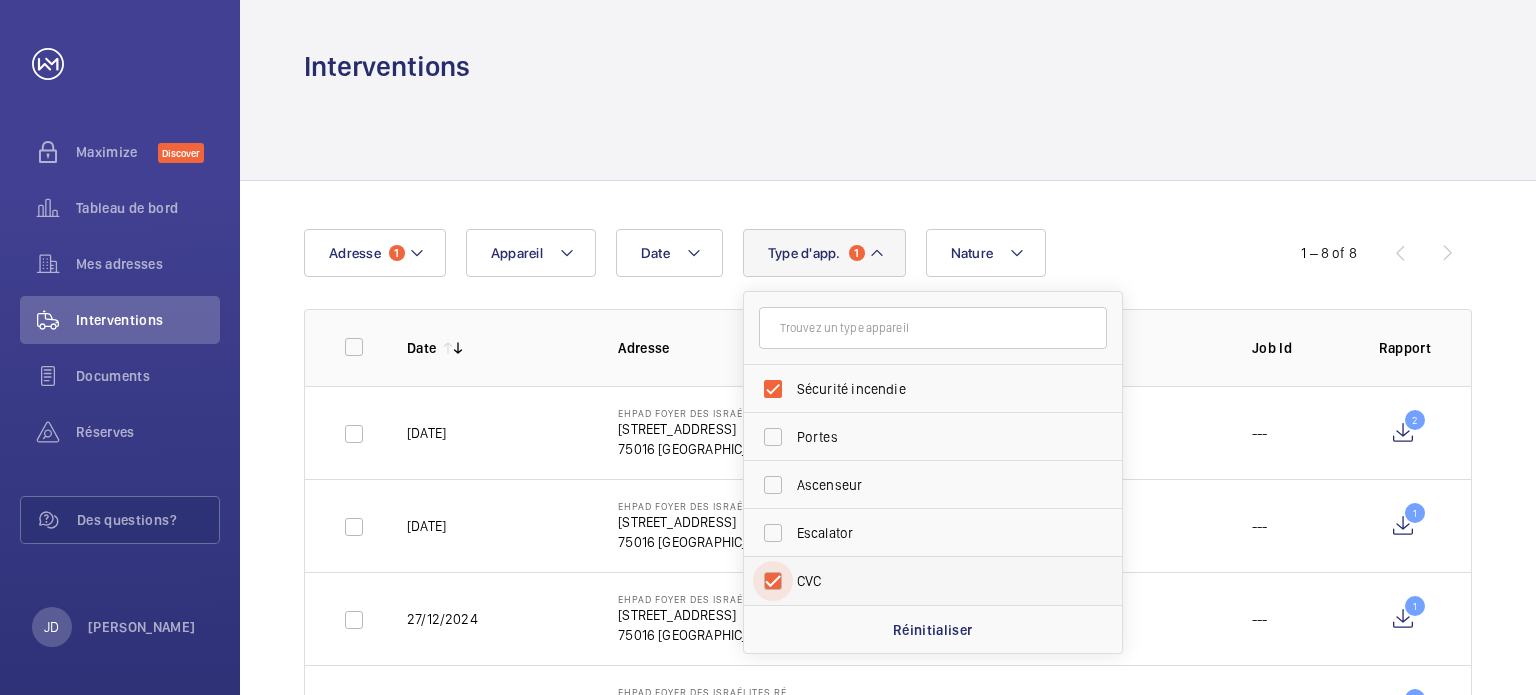 checkbox on "true" 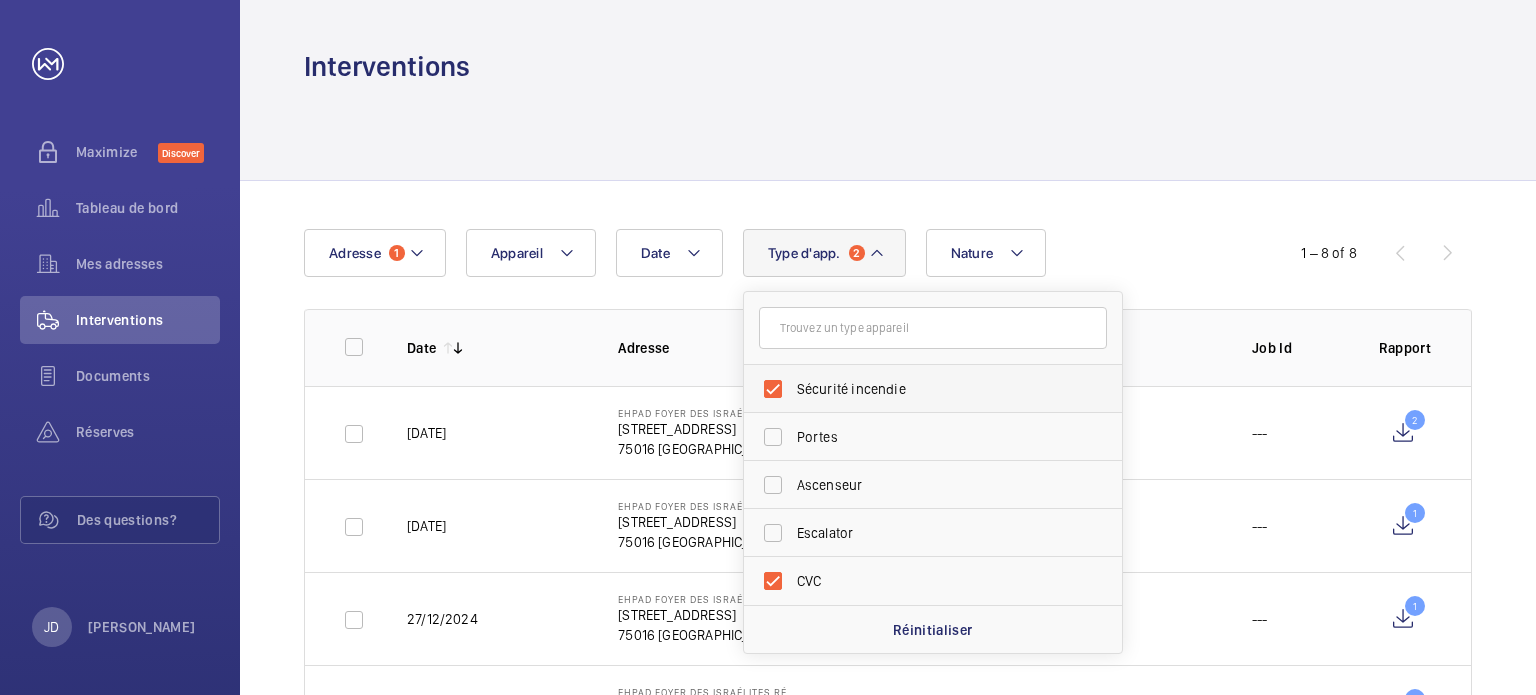 click on "Sécurité incendie" at bounding box center [918, 389] 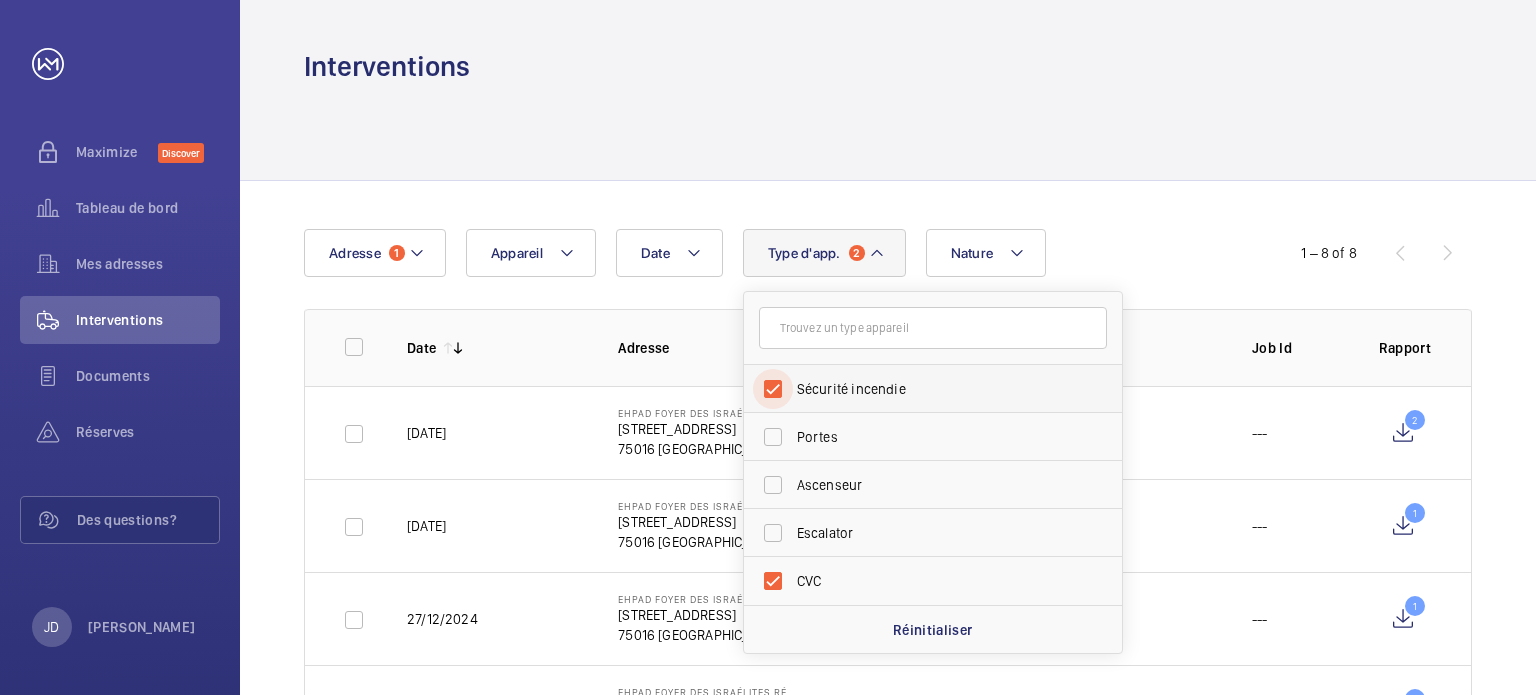 click on "Sécurité incendie" at bounding box center [773, 389] 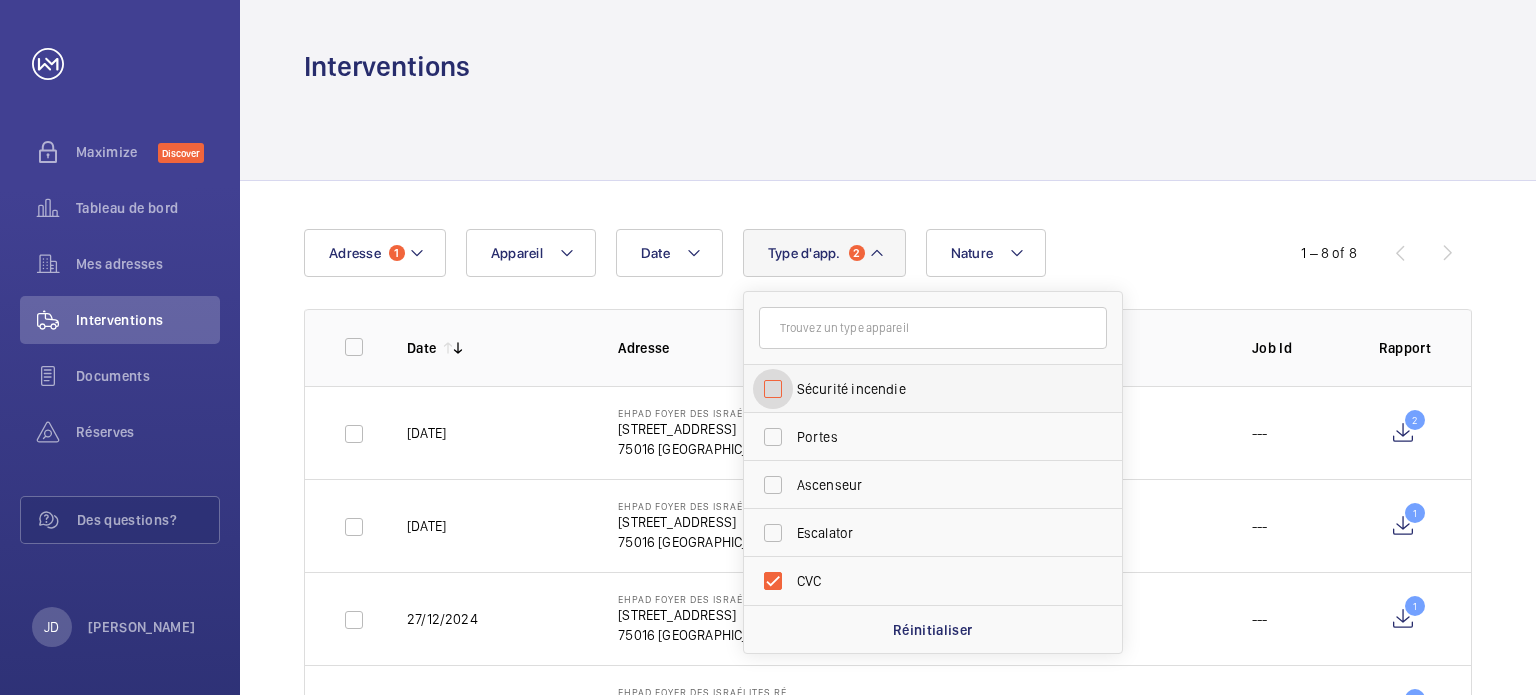checkbox on "false" 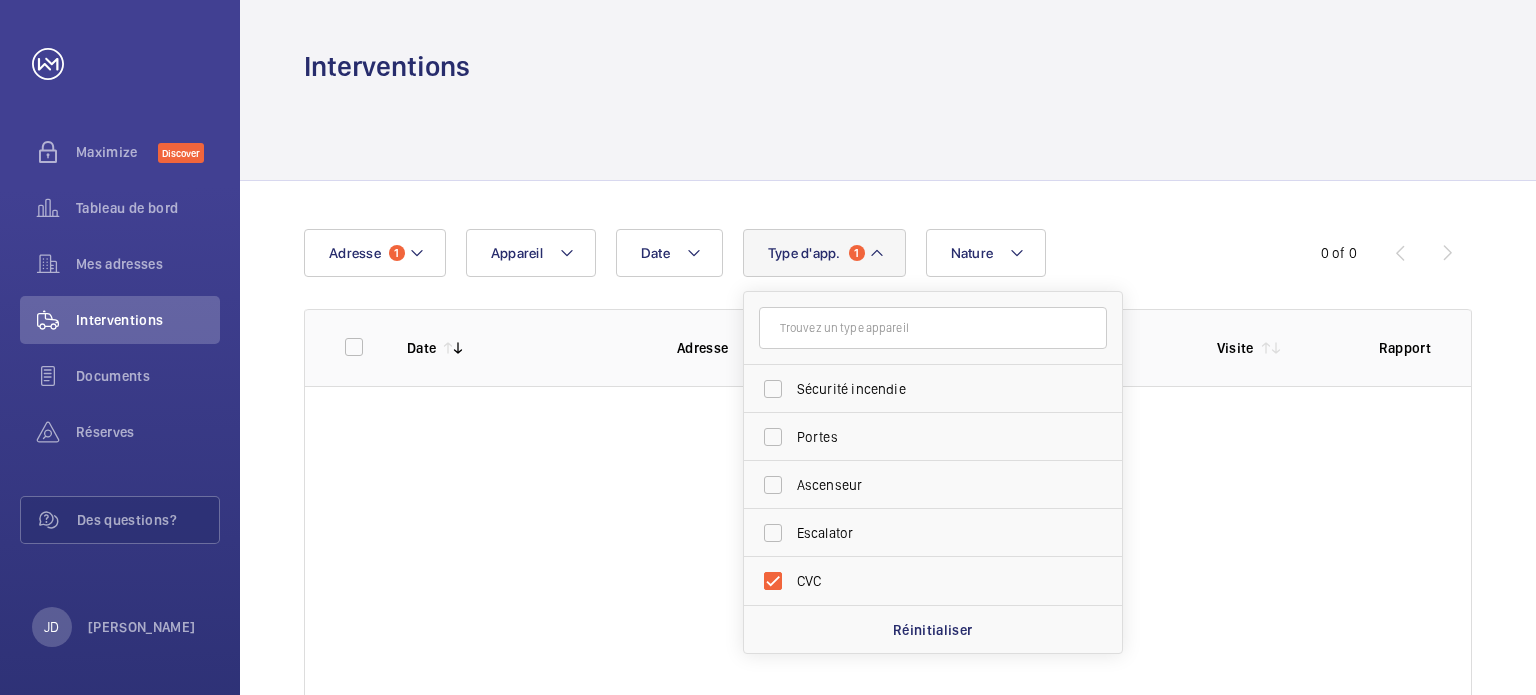 click on "Date Adresse 1  Appareil  Type d'app.  1 Sécurité incendie Portes Ascenseur Escalator CVC  Réinitialiser   Nature   0 of 0" 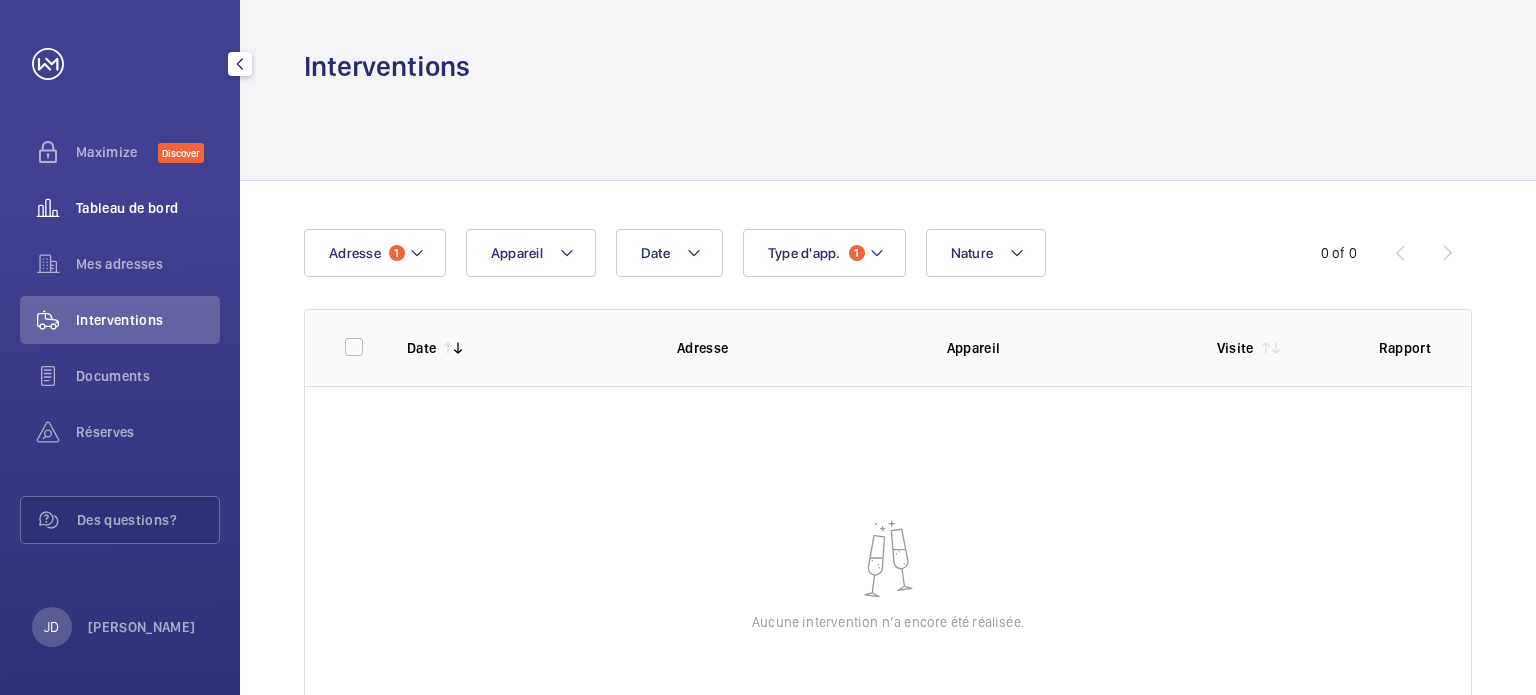 click on "Tableau de bord" 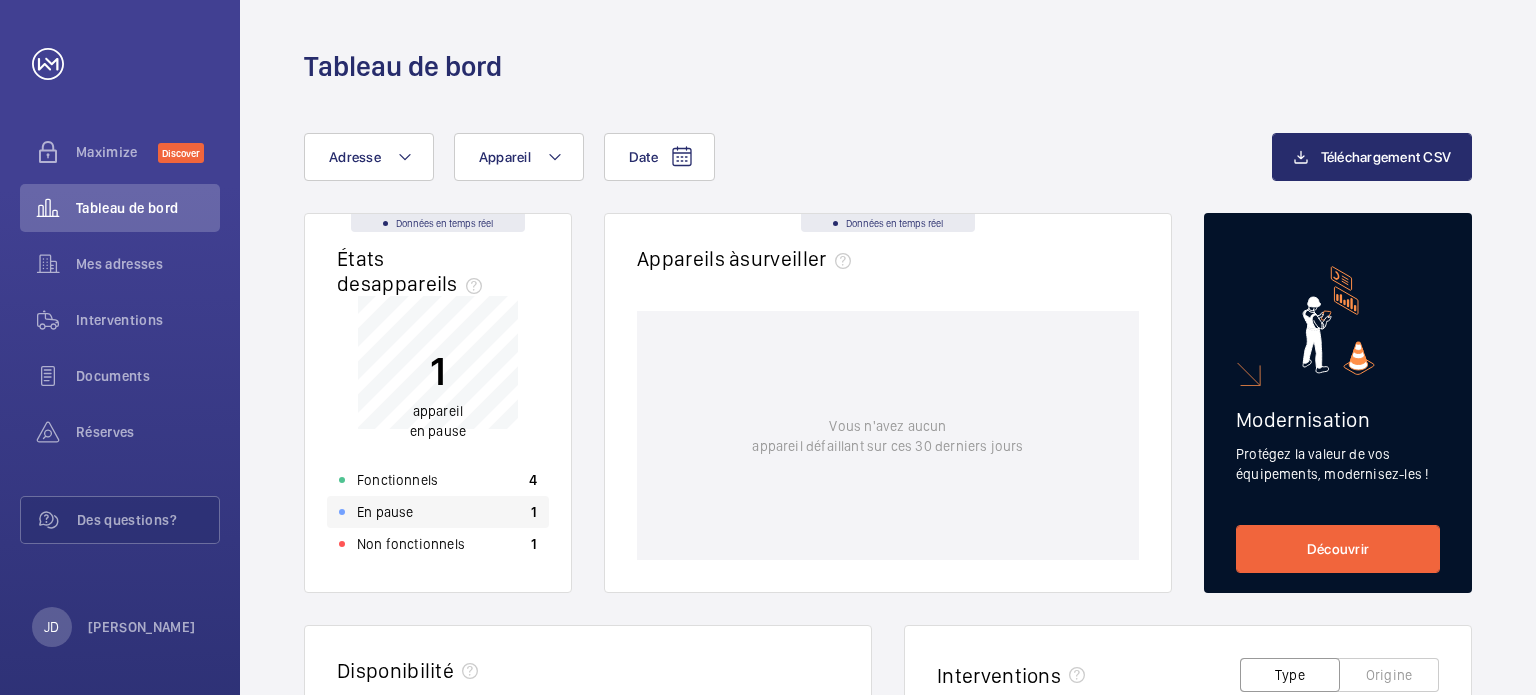 click on "En pause  1" 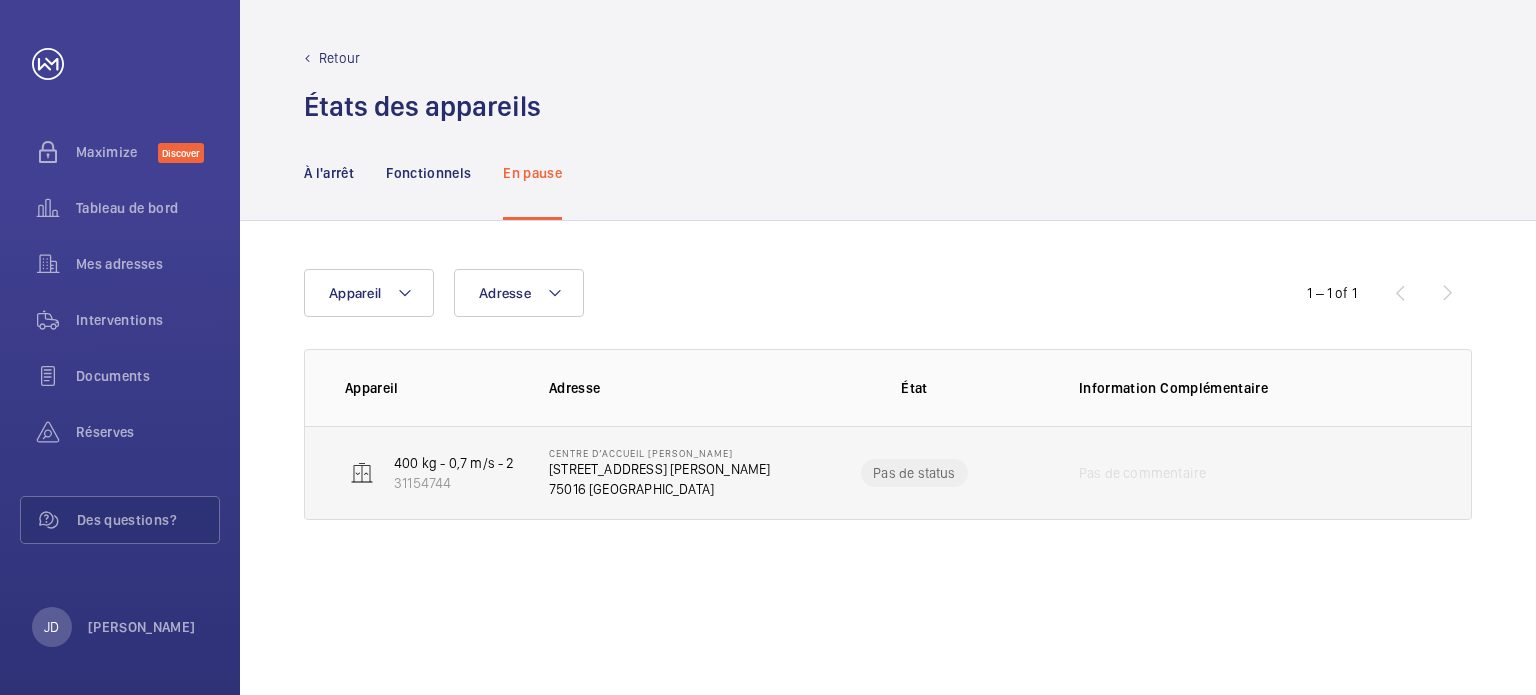 click on "Centre d’Accueil [PERSON_NAME]   49 Av. [PERSON_NAME]   75016 [GEOGRAPHIC_DATA]" 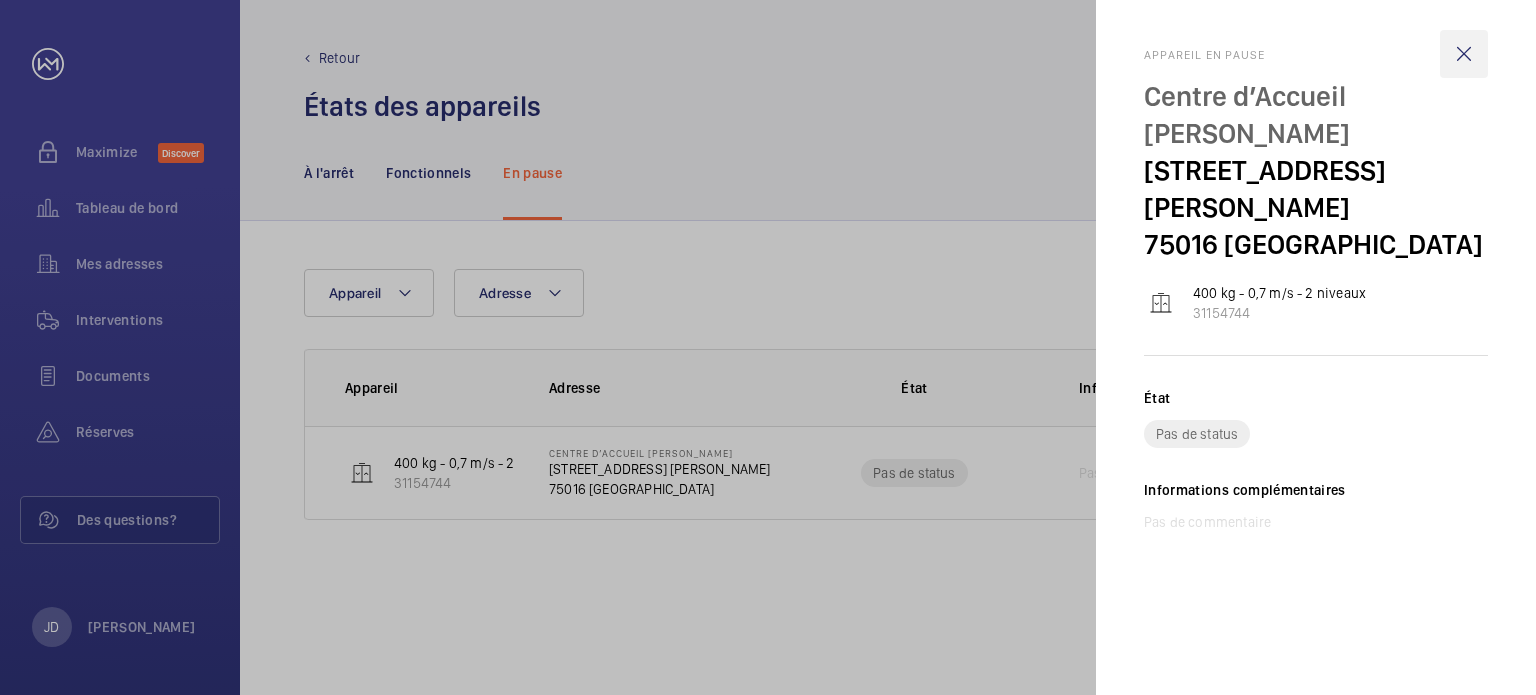 click 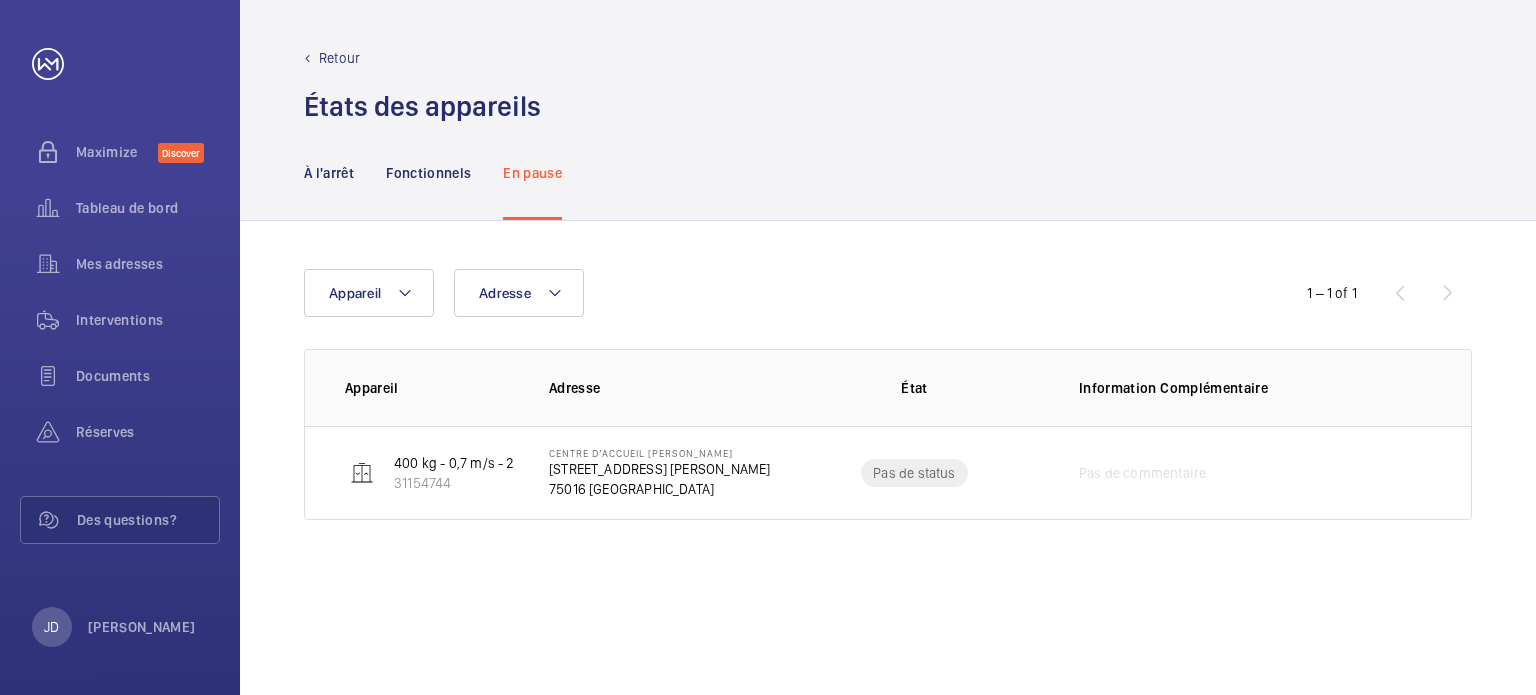 click on "Adresse  Appareil  1 – 1 of 1  Appareil  Adresse  État   Information Complémentaire   400 kg - 0,7 m/s - 2 niveaux   31154744   Centre d’Accueil [PERSON_NAME]   49 Av. [PERSON_NAME]   75016 [GEOGRAPHIC_DATA]  Pas de status Pas de commentaire" 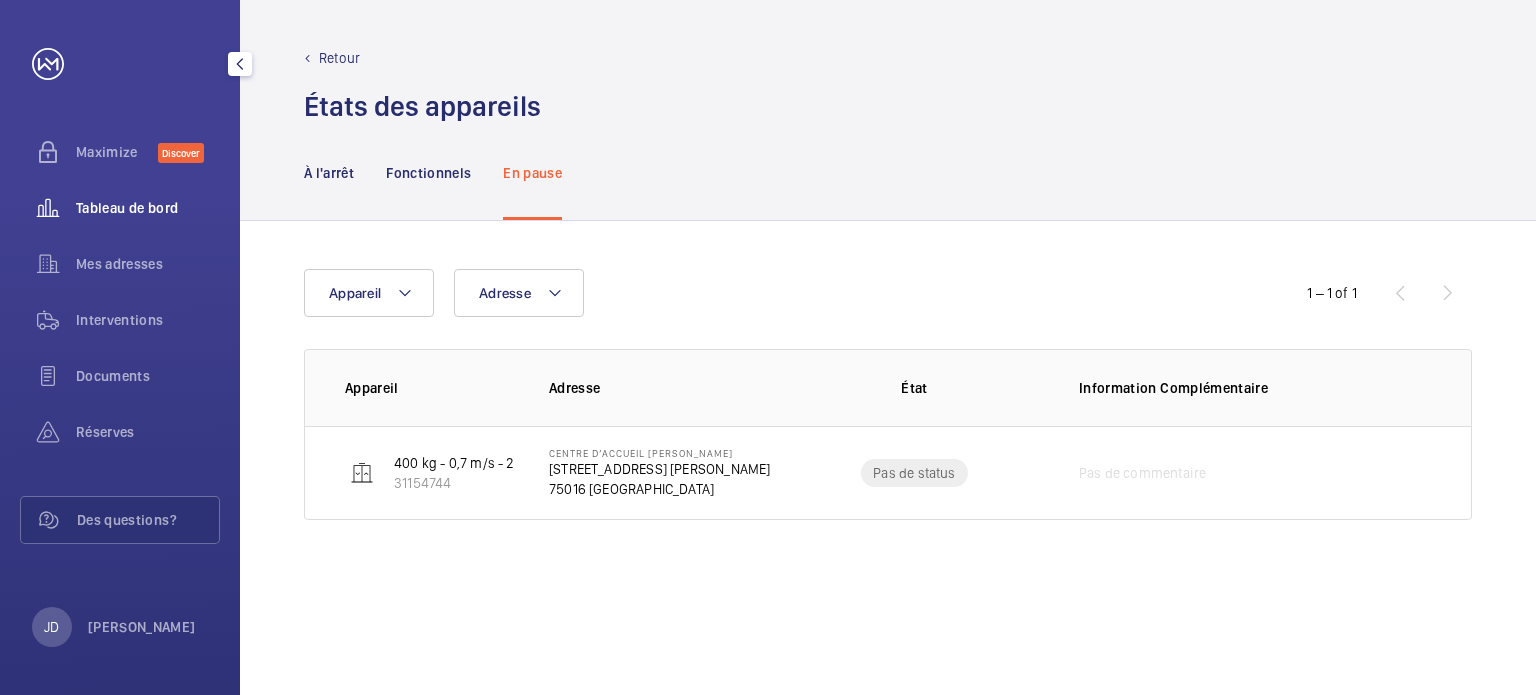 click on "Tableau de bord" 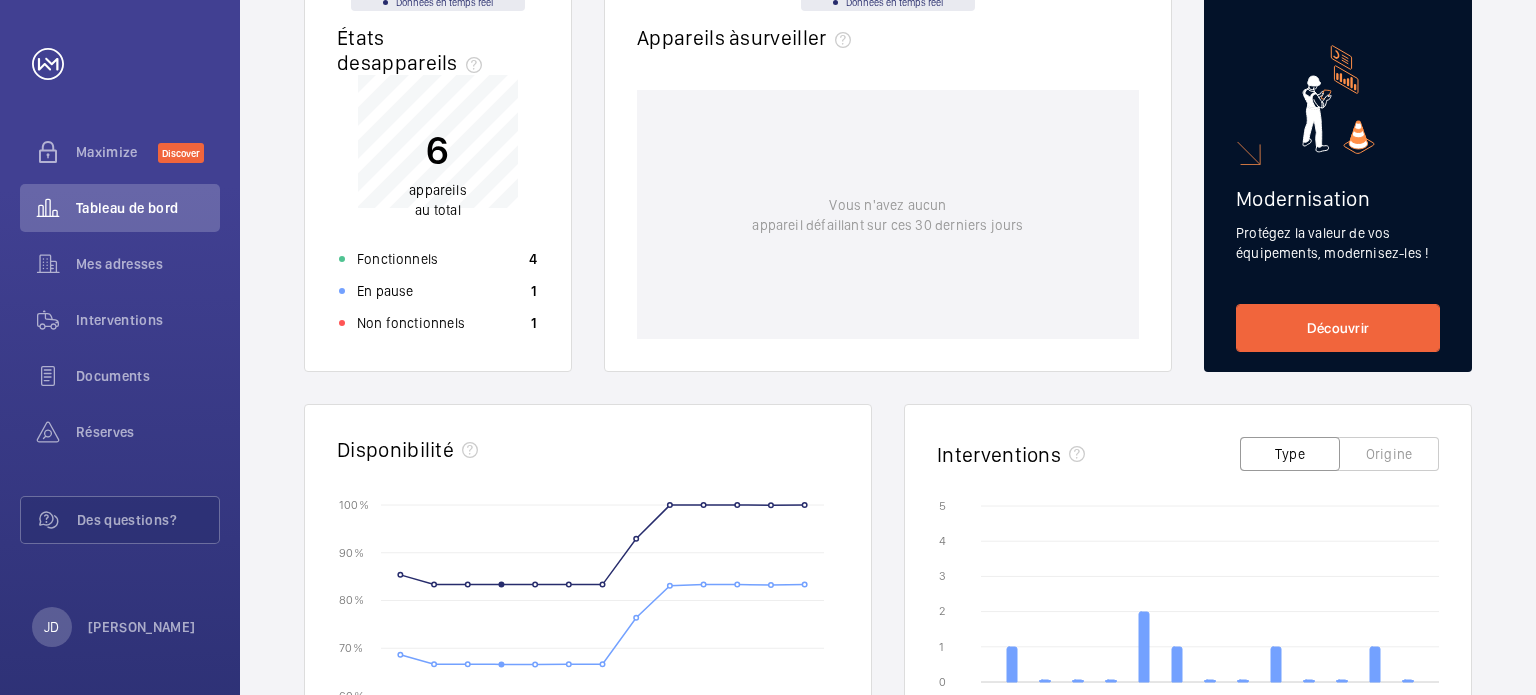 scroll, scrollTop: 69, scrollLeft: 0, axis: vertical 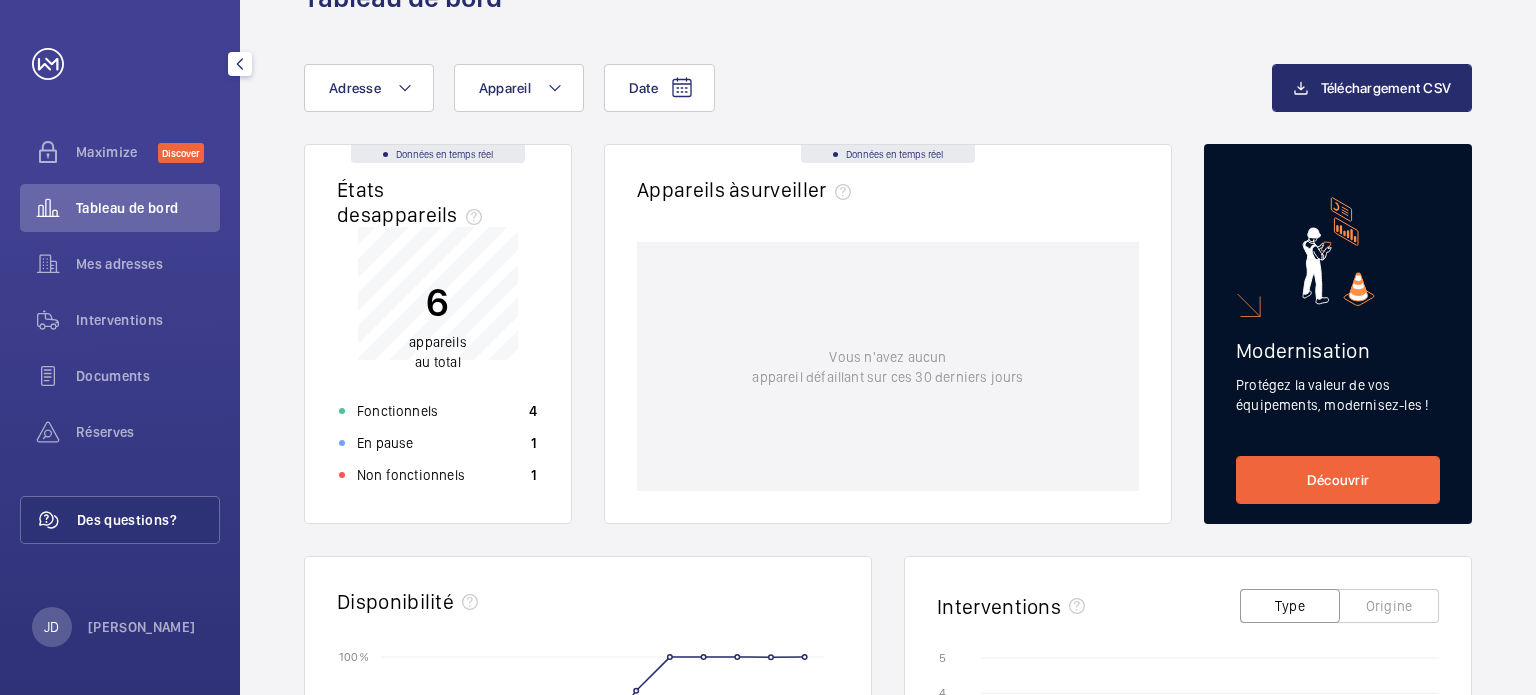 click on "Des questions?" 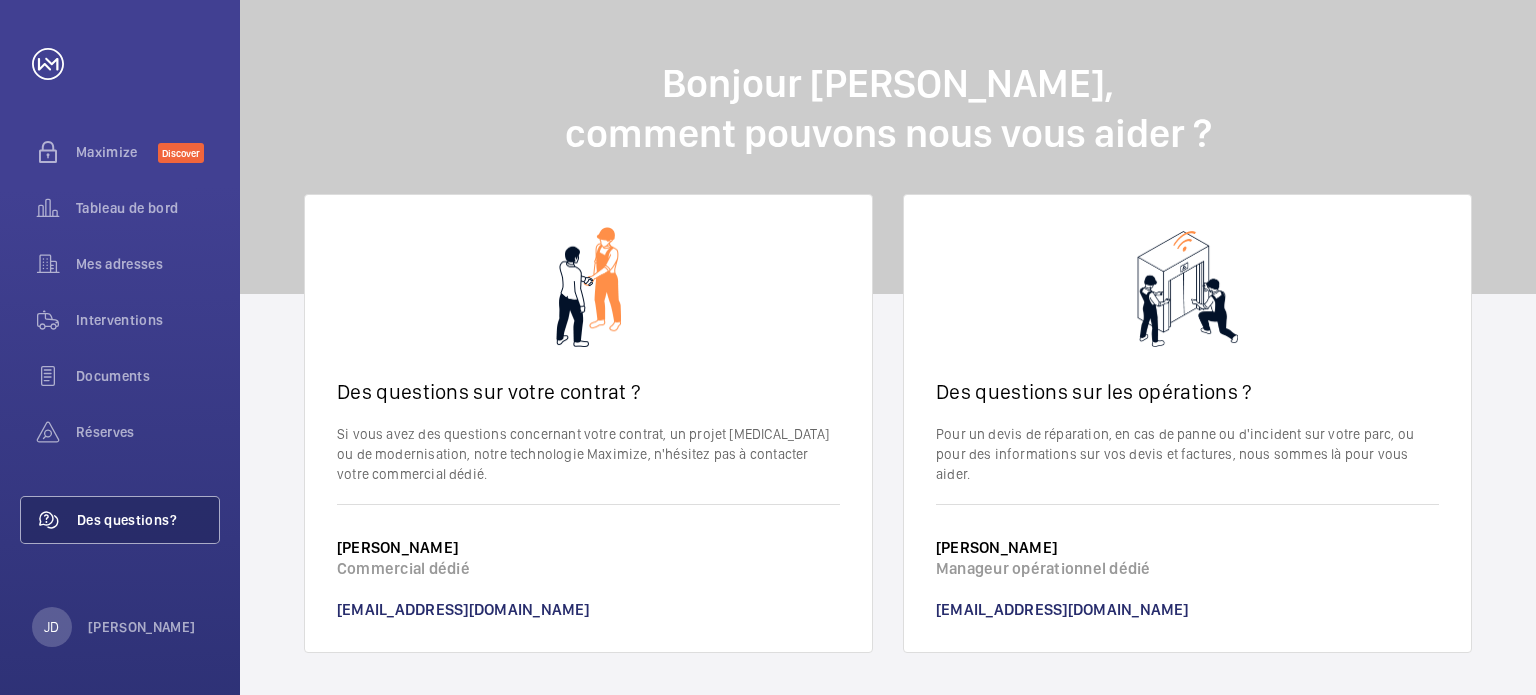 scroll, scrollTop: 0, scrollLeft: 0, axis: both 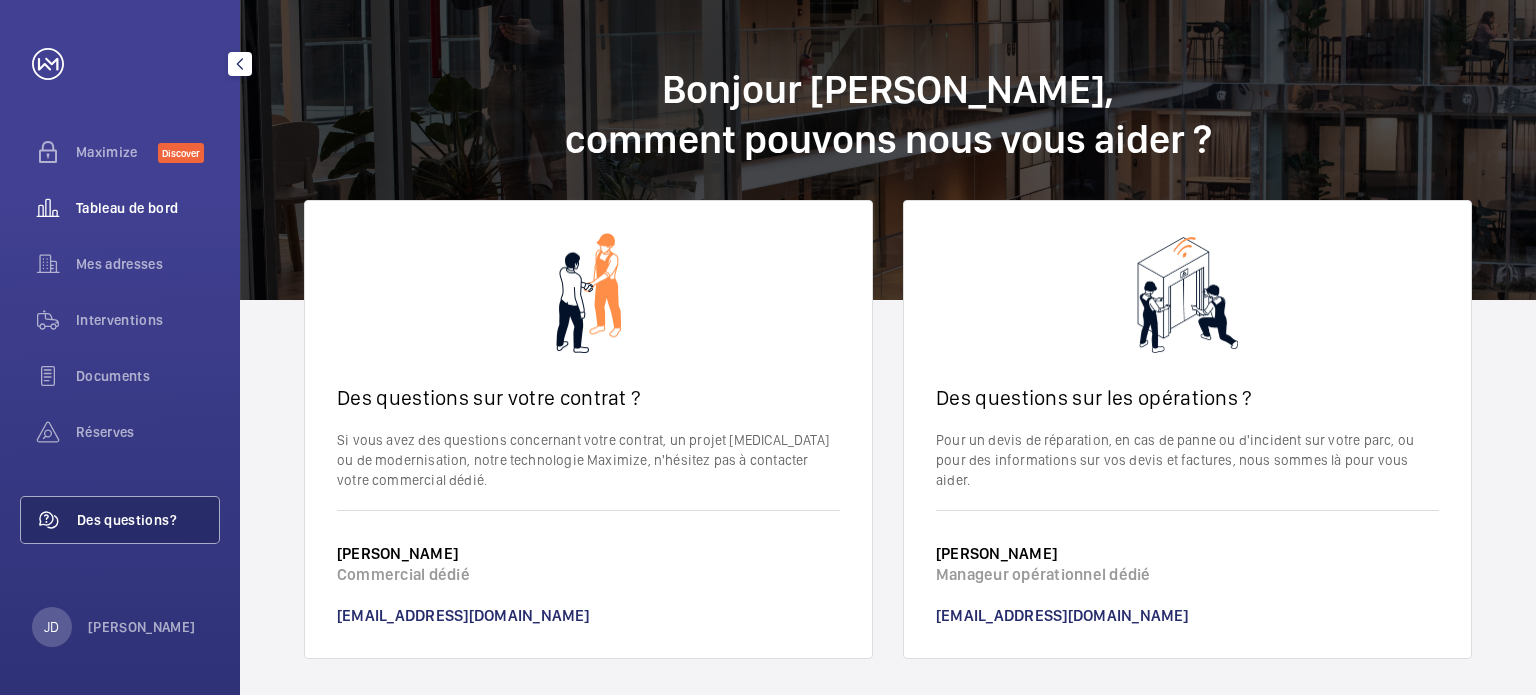 click on "Tableau de bord" 